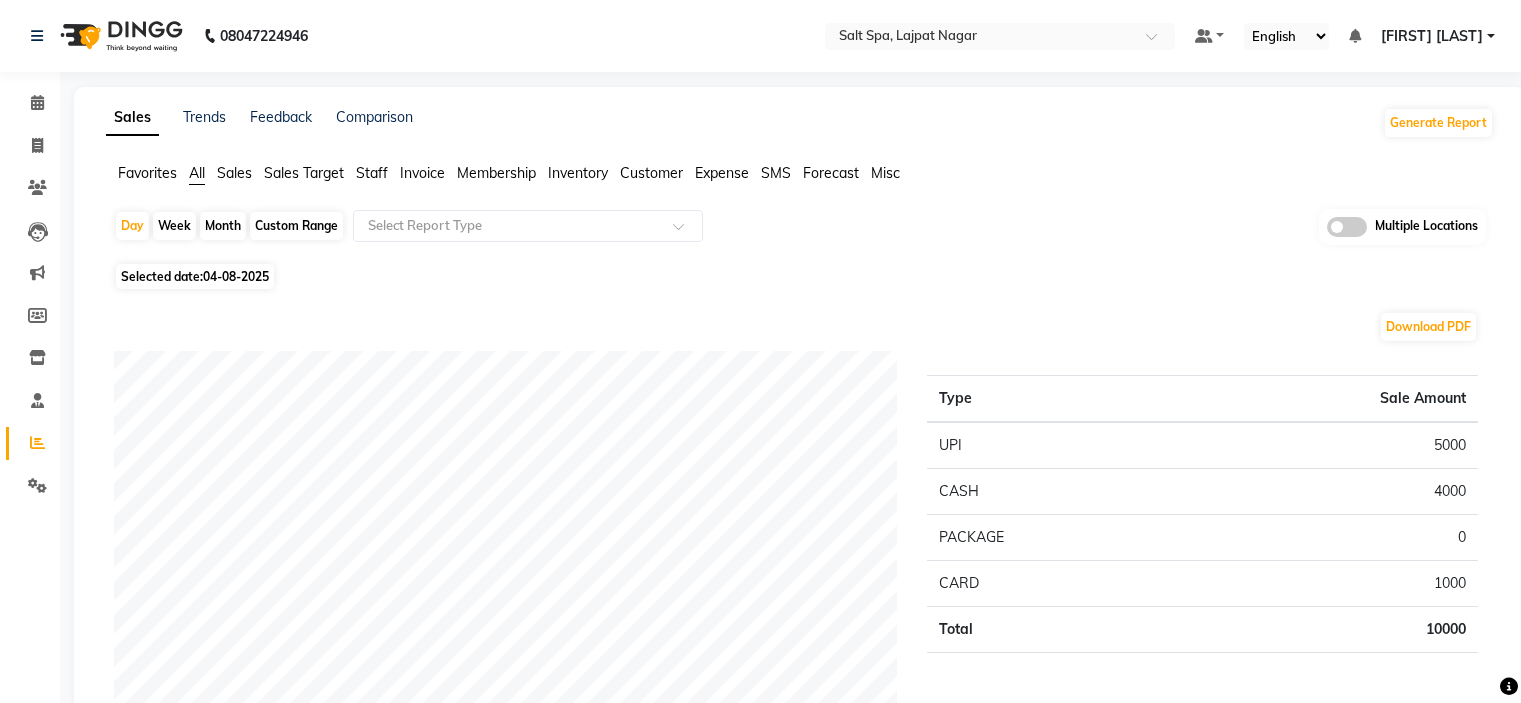 scroll, scrollTop: 0, scrollLeft: 0, axis: both 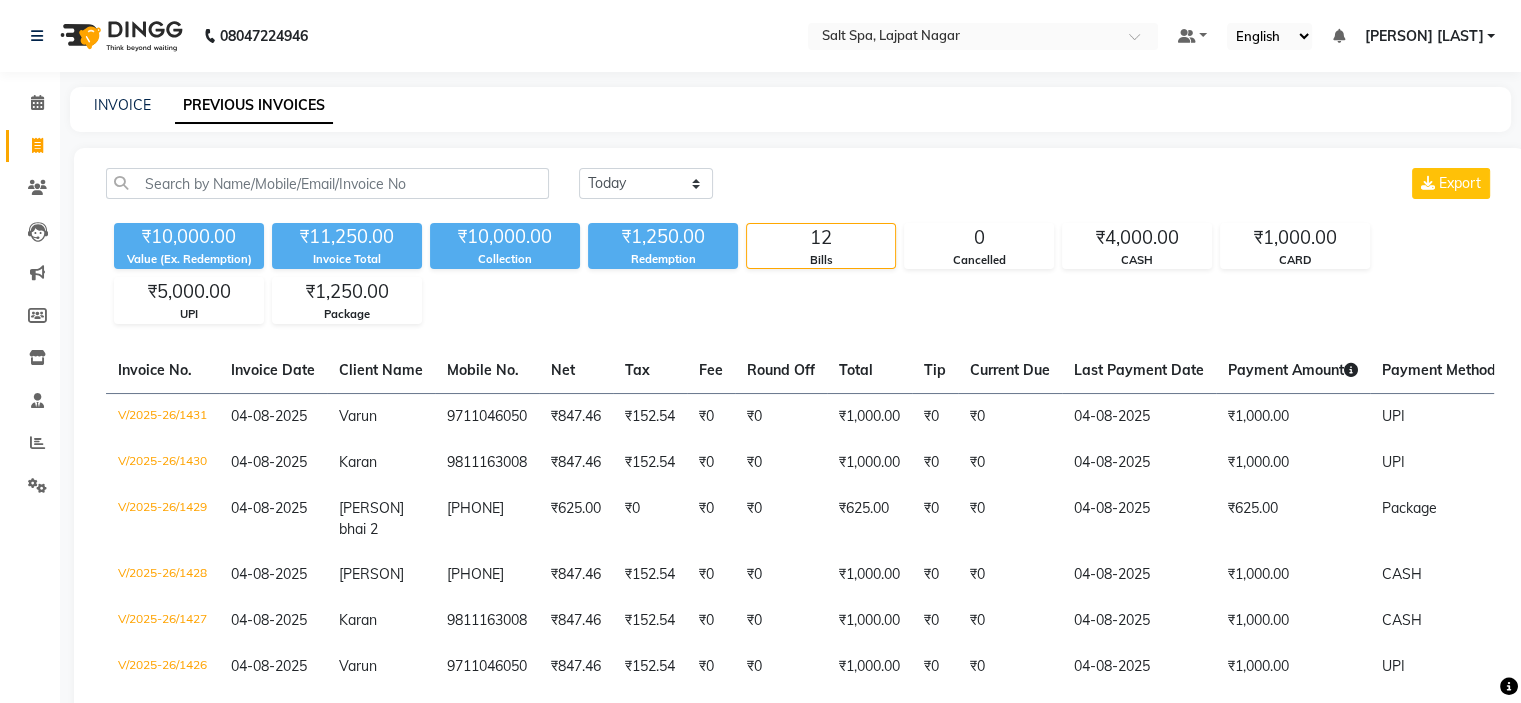 click on "[PHONE] Select Location × Salt Spa, [AREA] Default Panel My Panel English ENGLISH Español العربية मराठी हिंदी ગુજરાતી தமிழ் 中文 Notifications nothing to show [PERSON] [LAST] Manage Profile Change Password Sign out  Version:3.16.0" 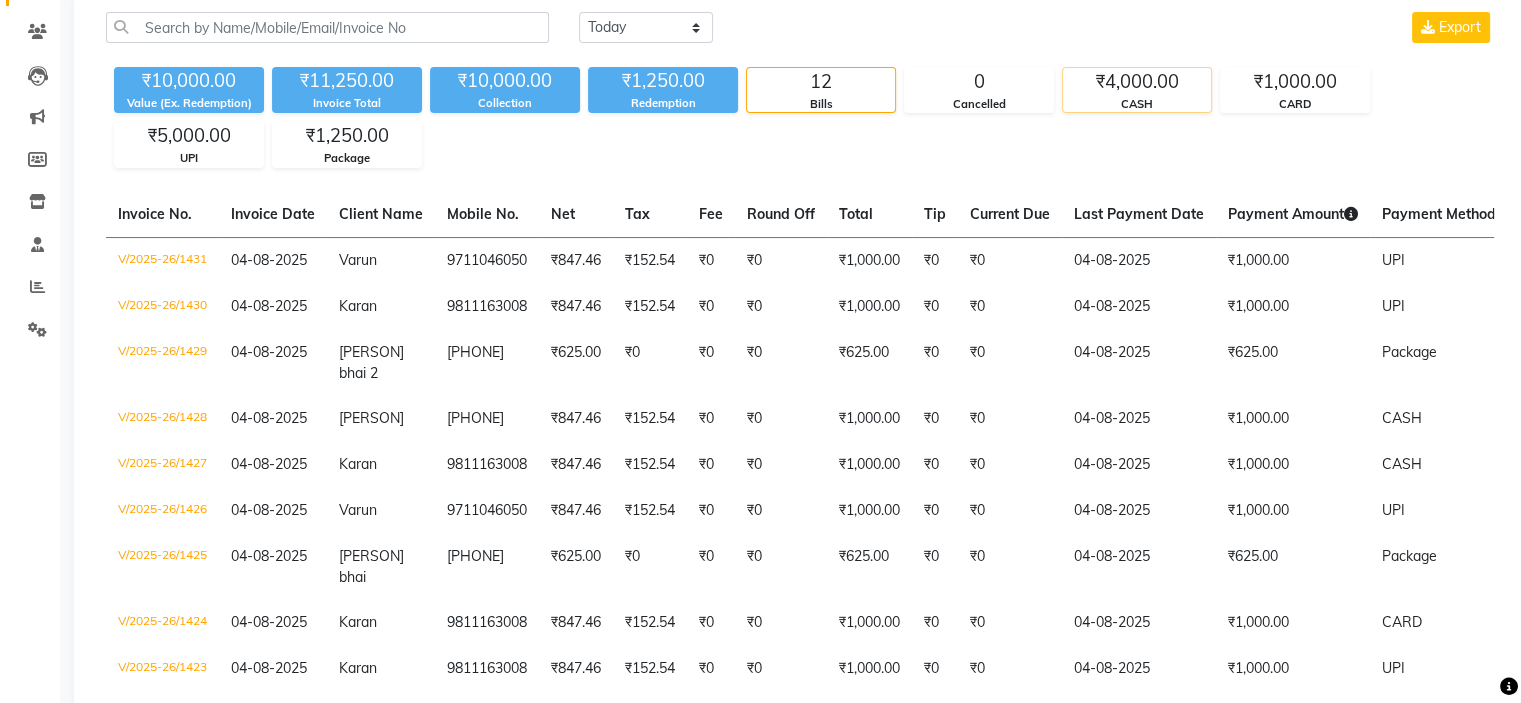 scroll, scrollTop: 0, scrollLeft: 0, axis: both 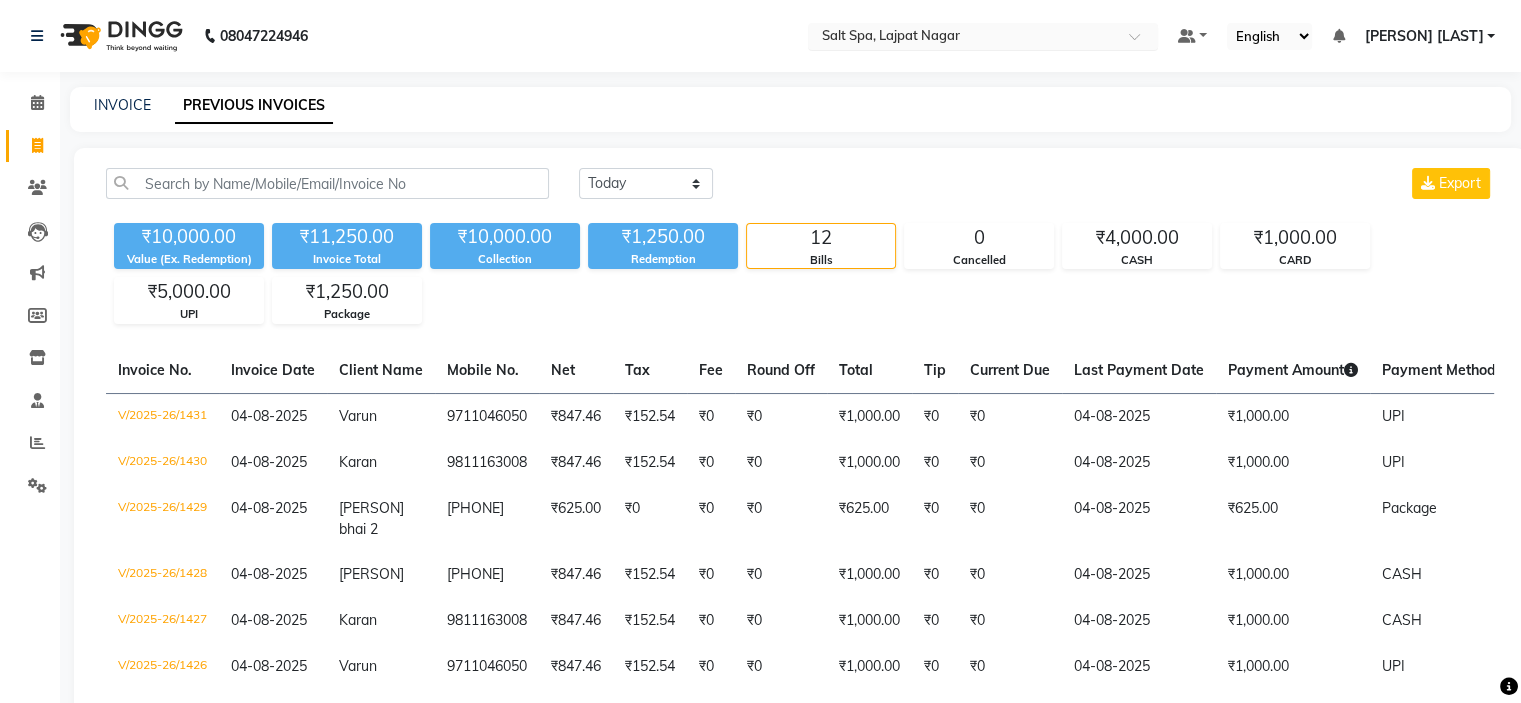 click at bounding box center [963, 38] 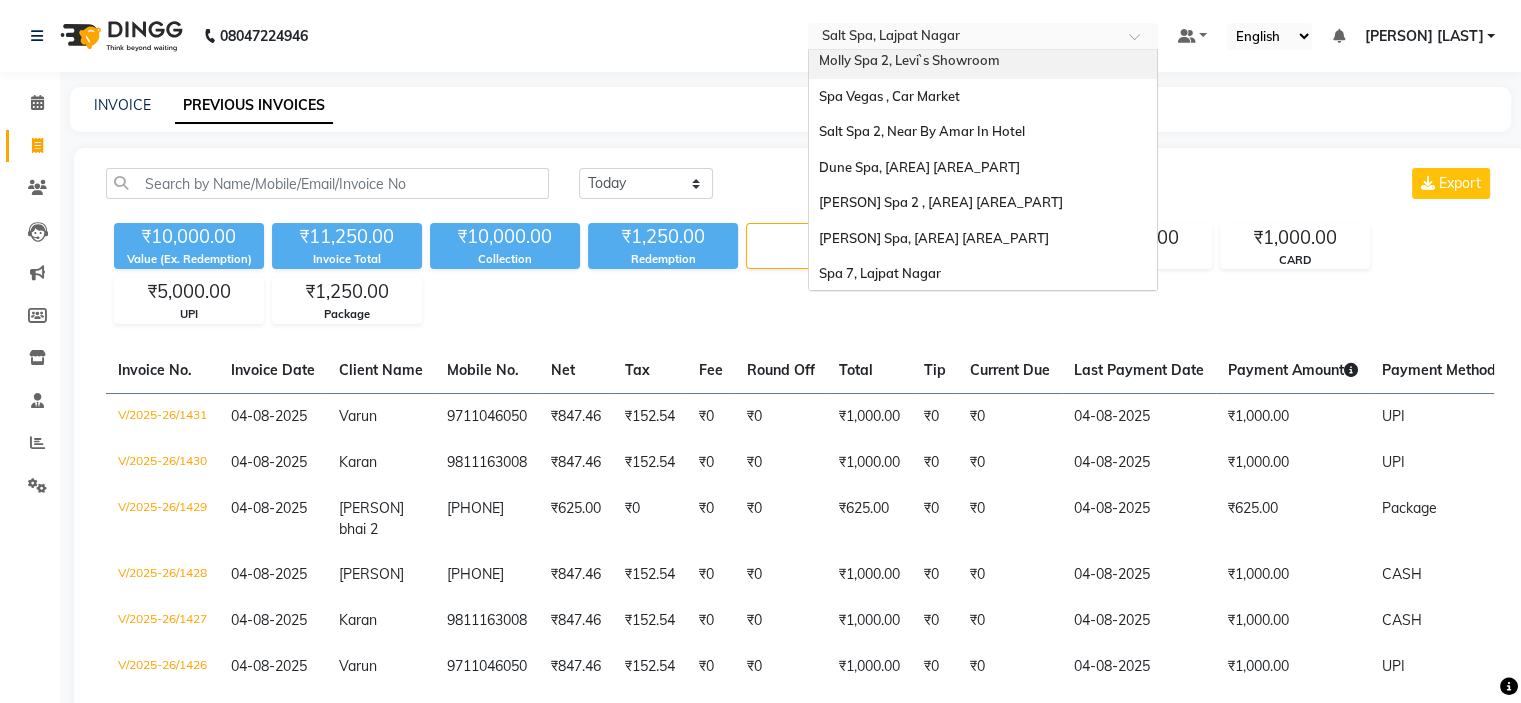 scroll, scrollTop: 185, scrollLeft: 0, axis: vertical 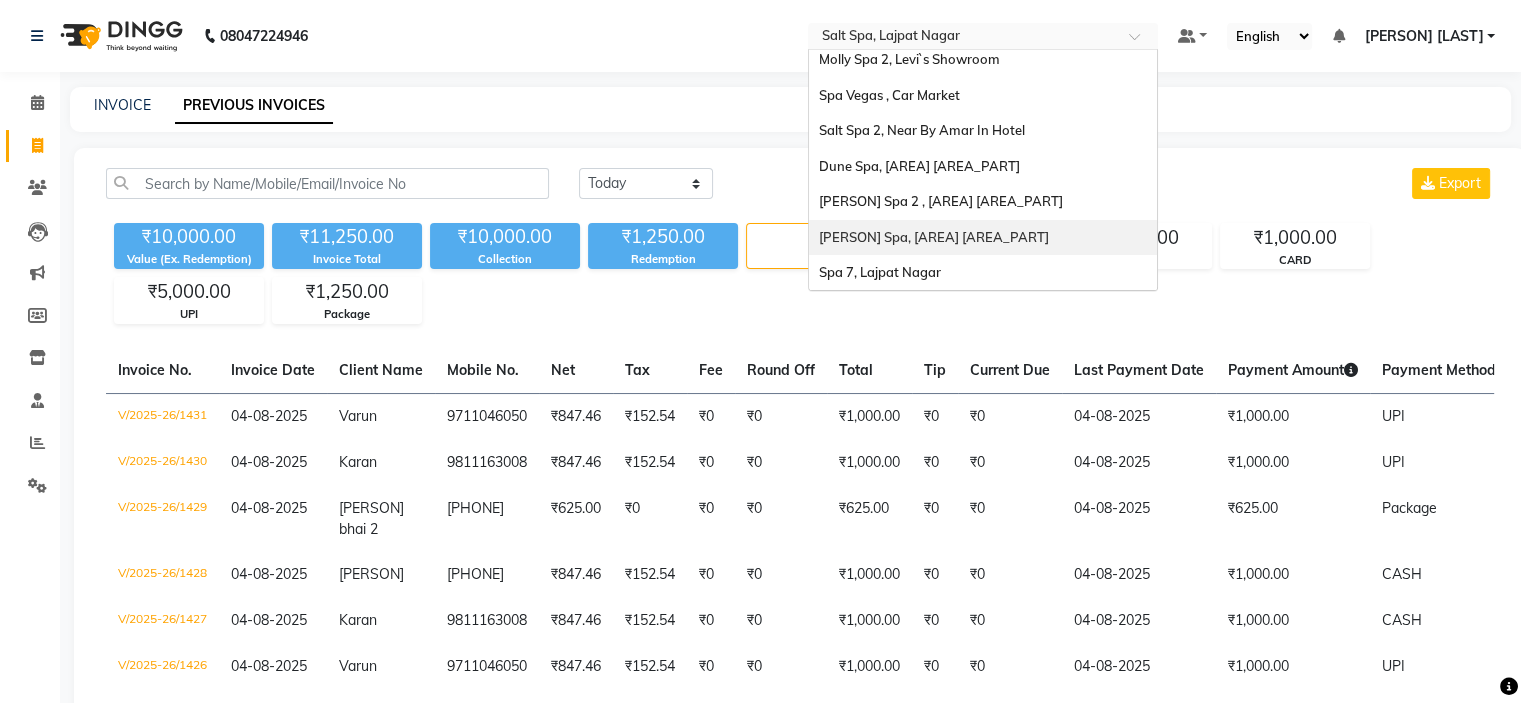 click on "Molly Spa, Lajpat Nagar Part 1" at bounding box center [934, 237] 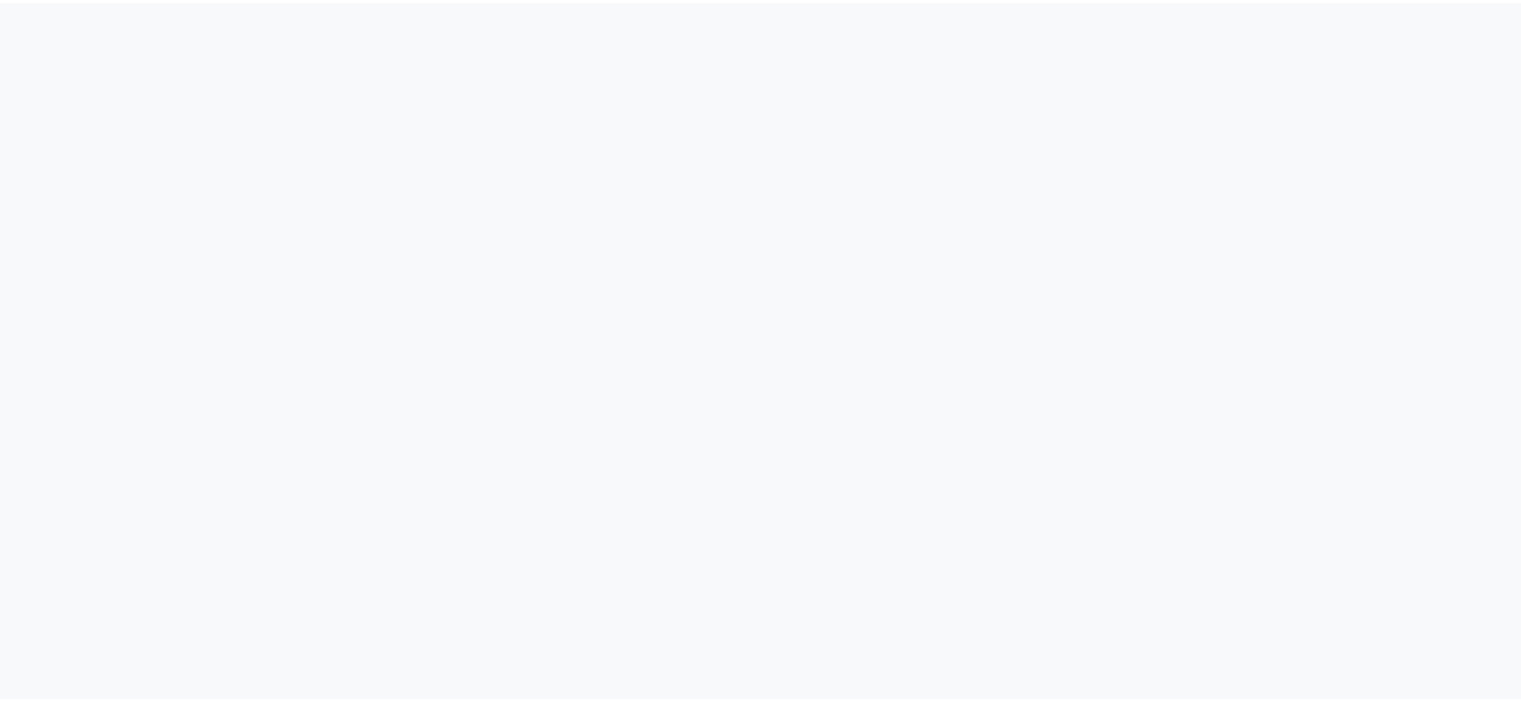 scroll, scrollTop: 0, scrollLeft: 0, axis: both 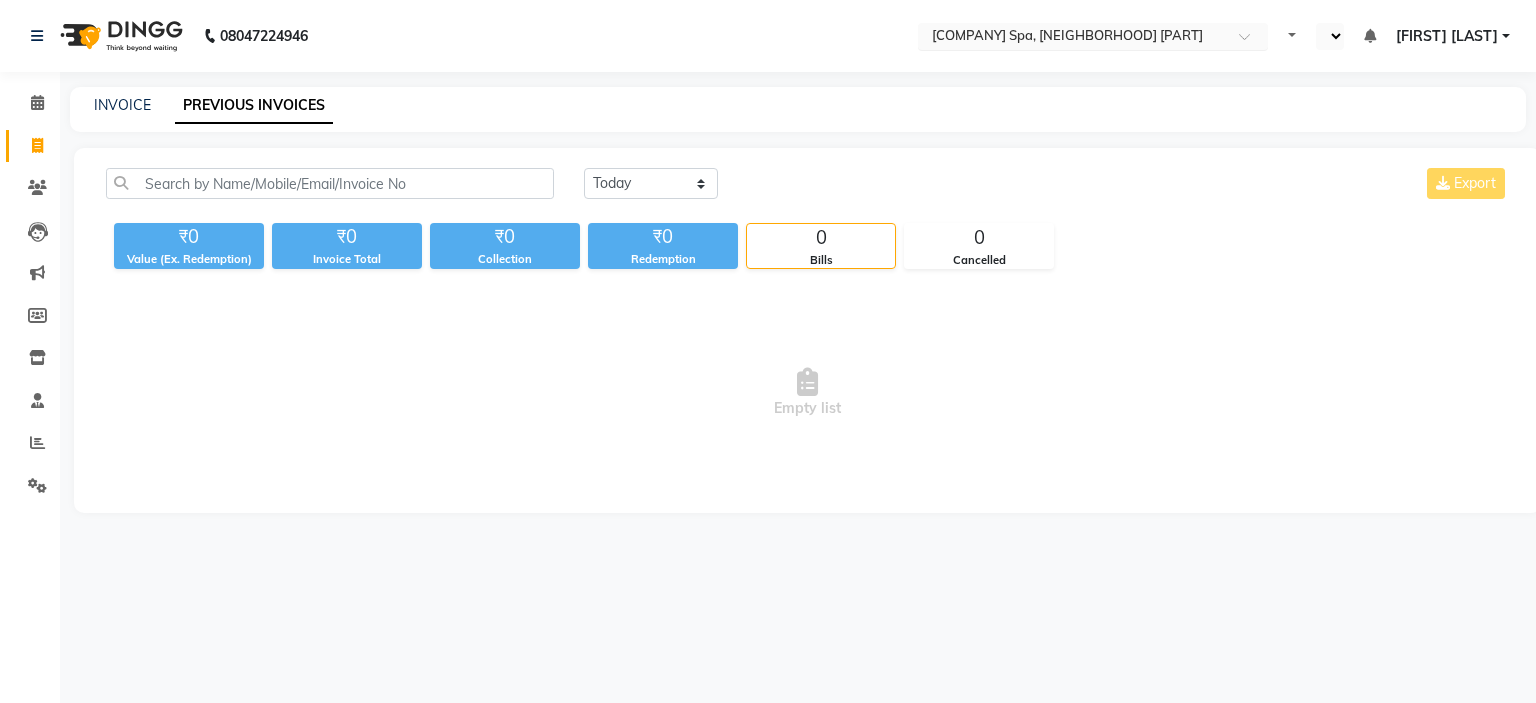 select on "en" 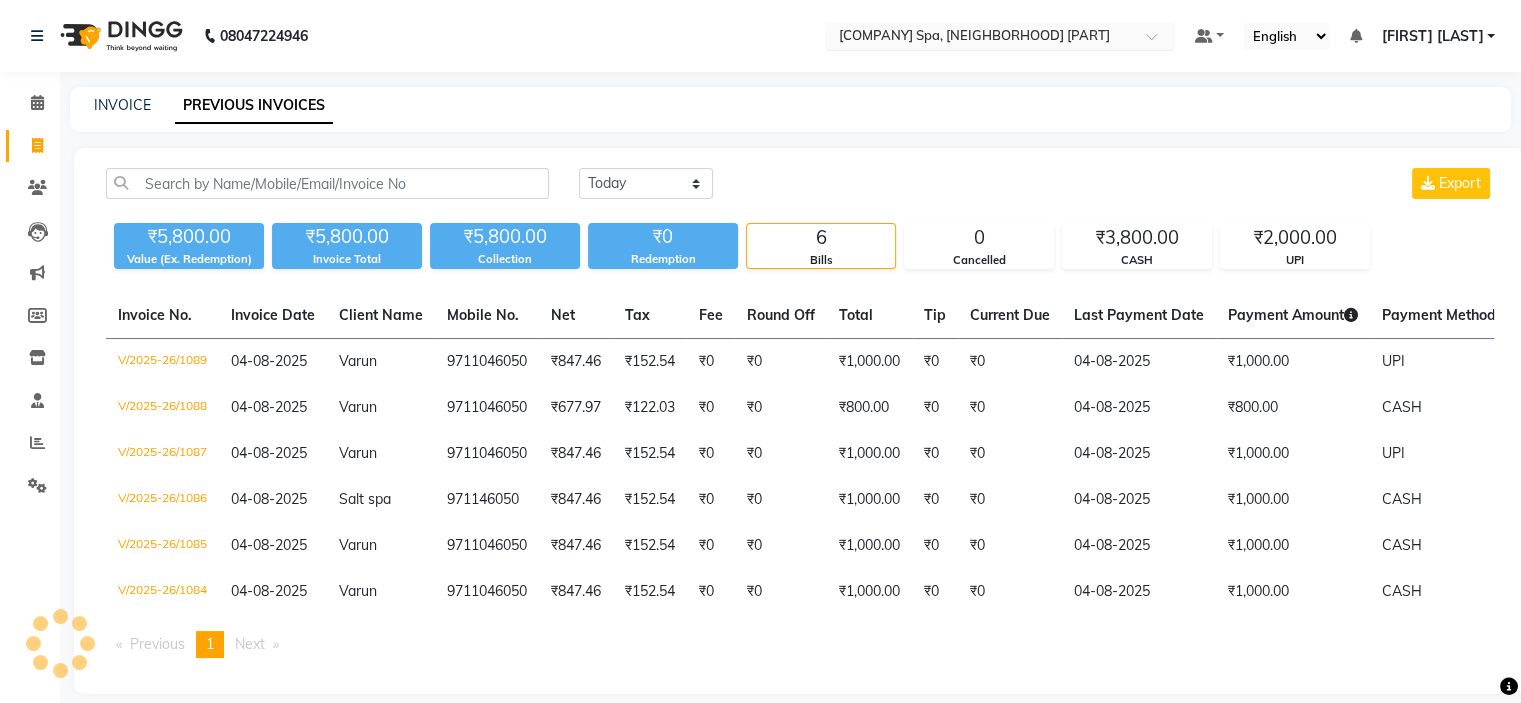 click at bounding box center (980, 38) 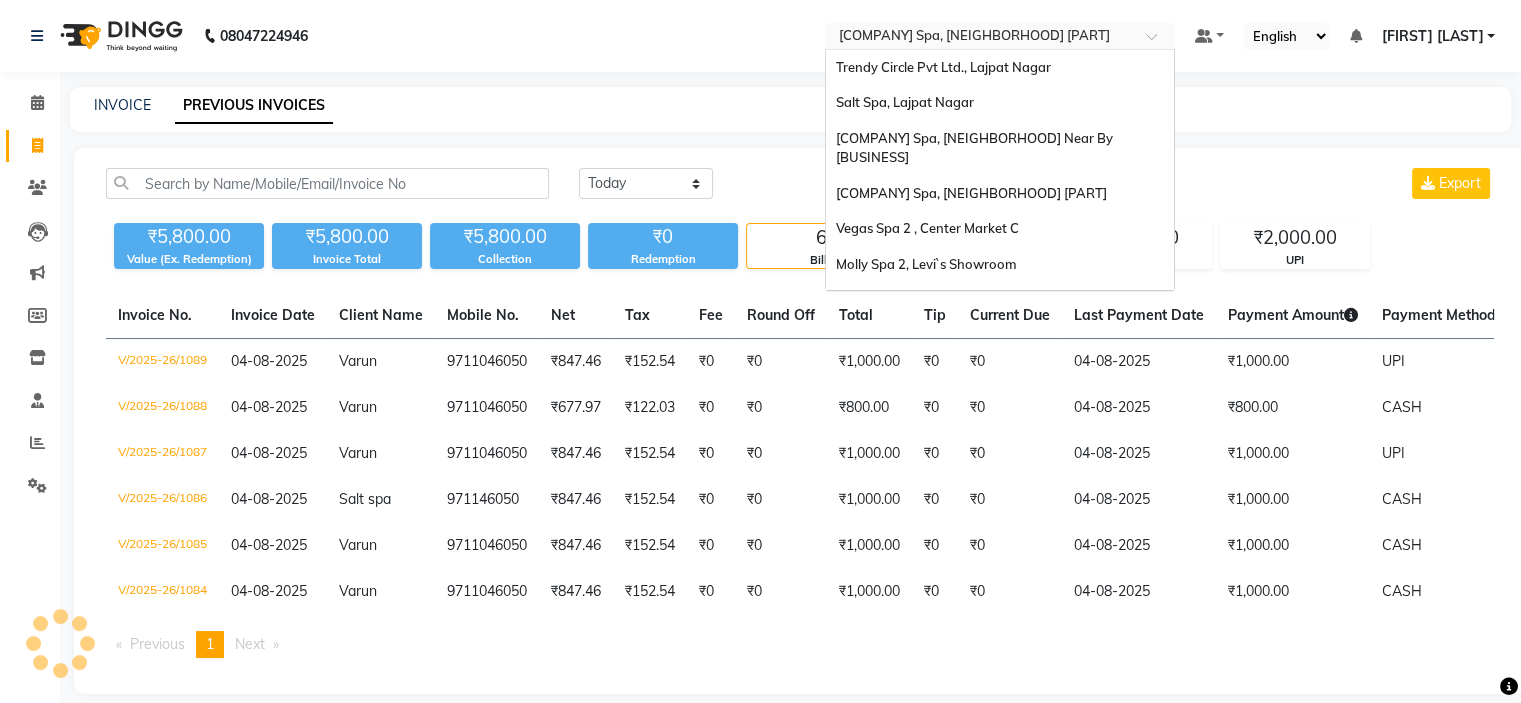 scroll, scrollTop: 186, scrollLeft: 0, axis: vertical 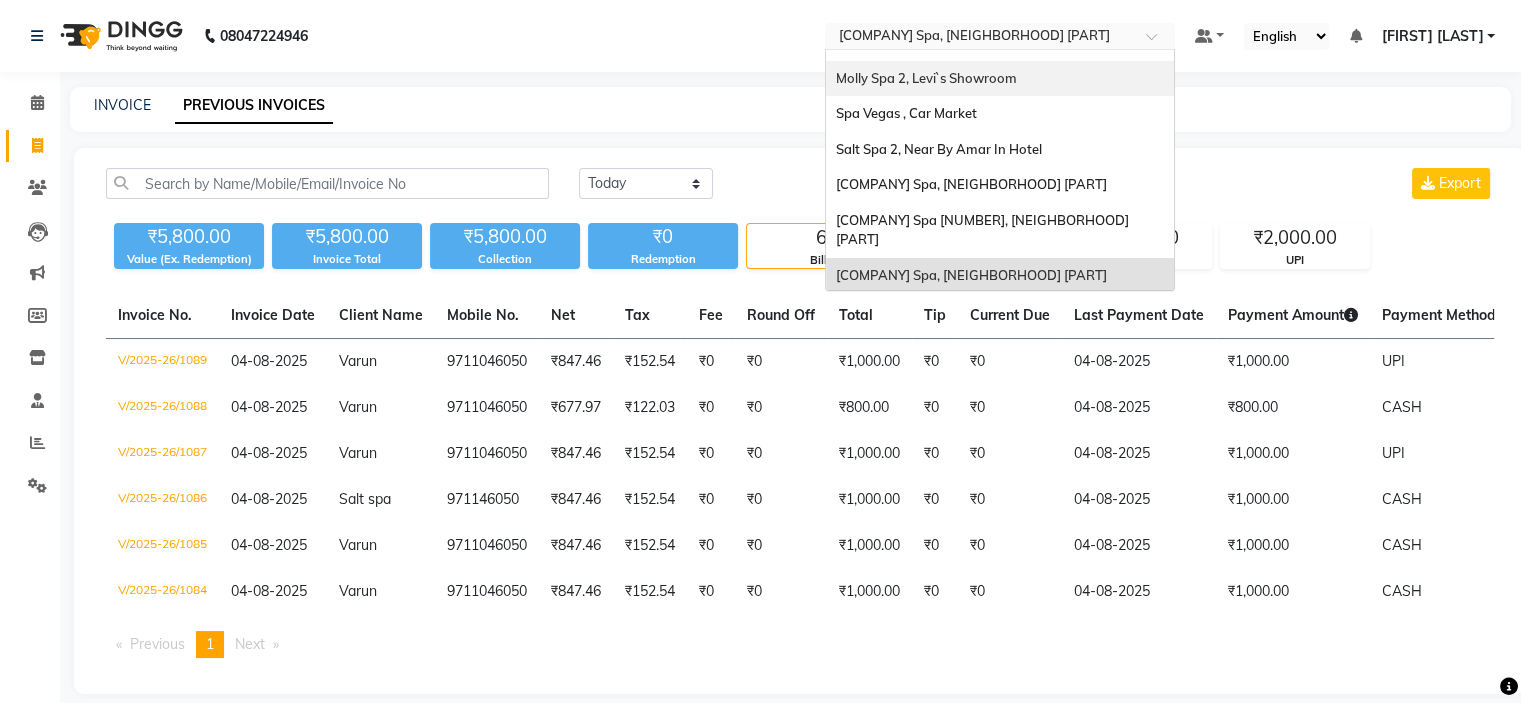 click on "Molly Spa 2, Levi`s Showroom" at bounding box center (926, 78) 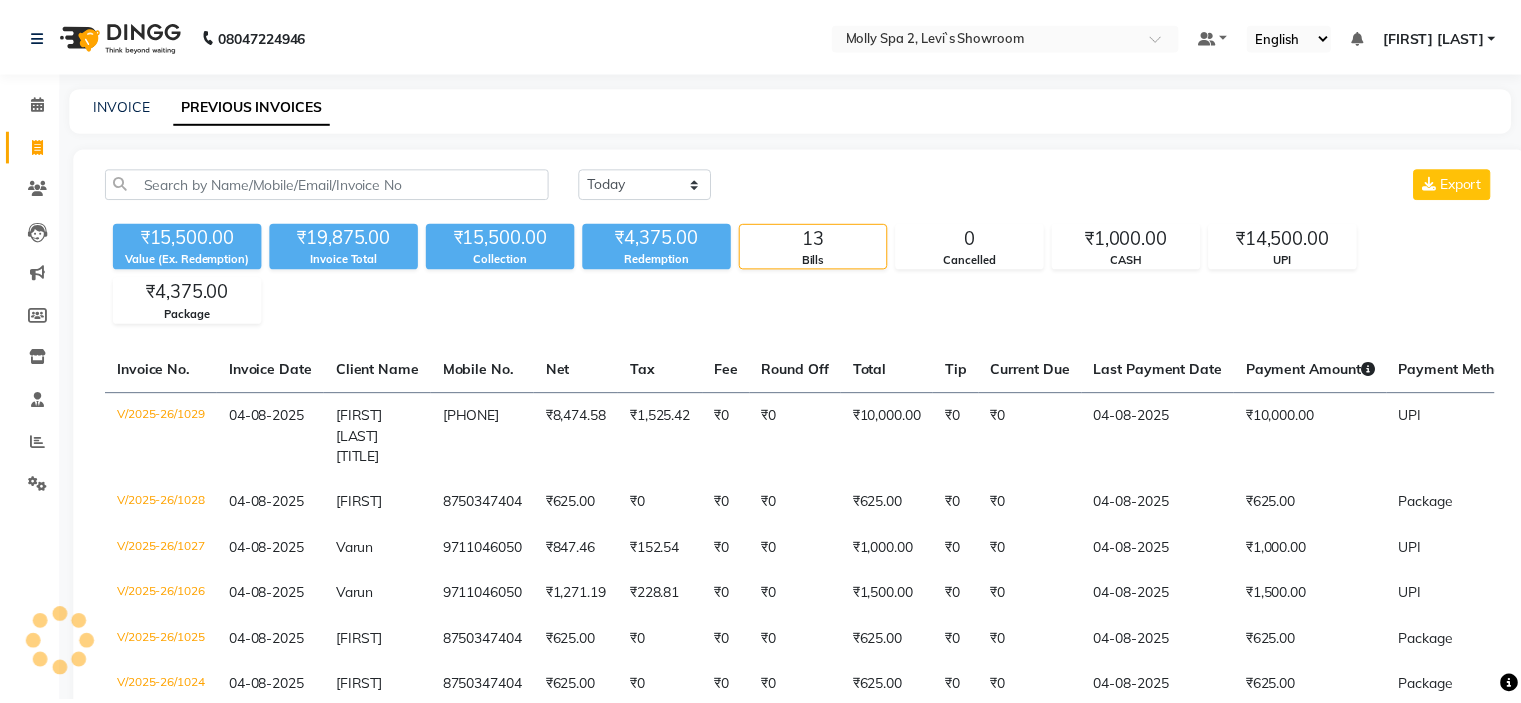 scroll, scrollTop: 0, scrollLeft: 0, axis: both 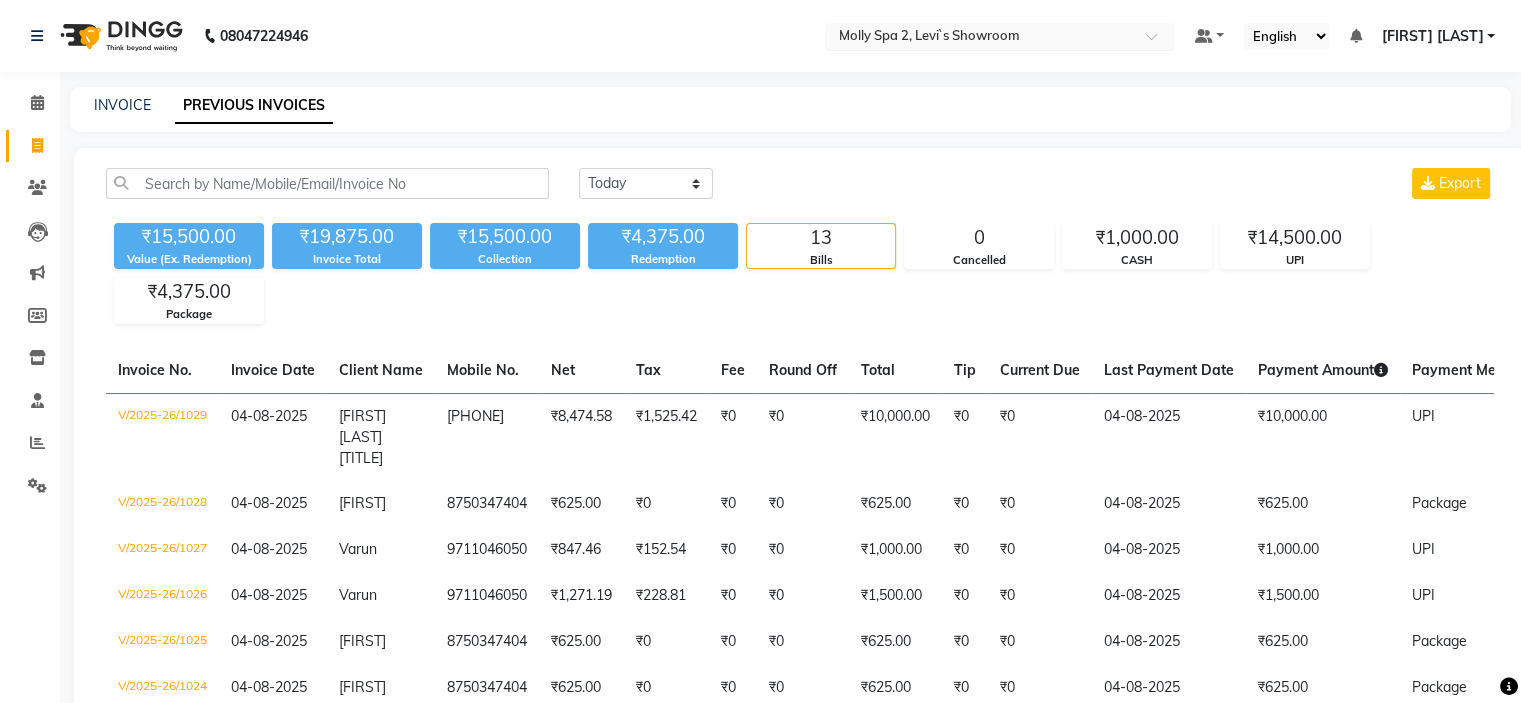 click at bounding box center [980, 38] 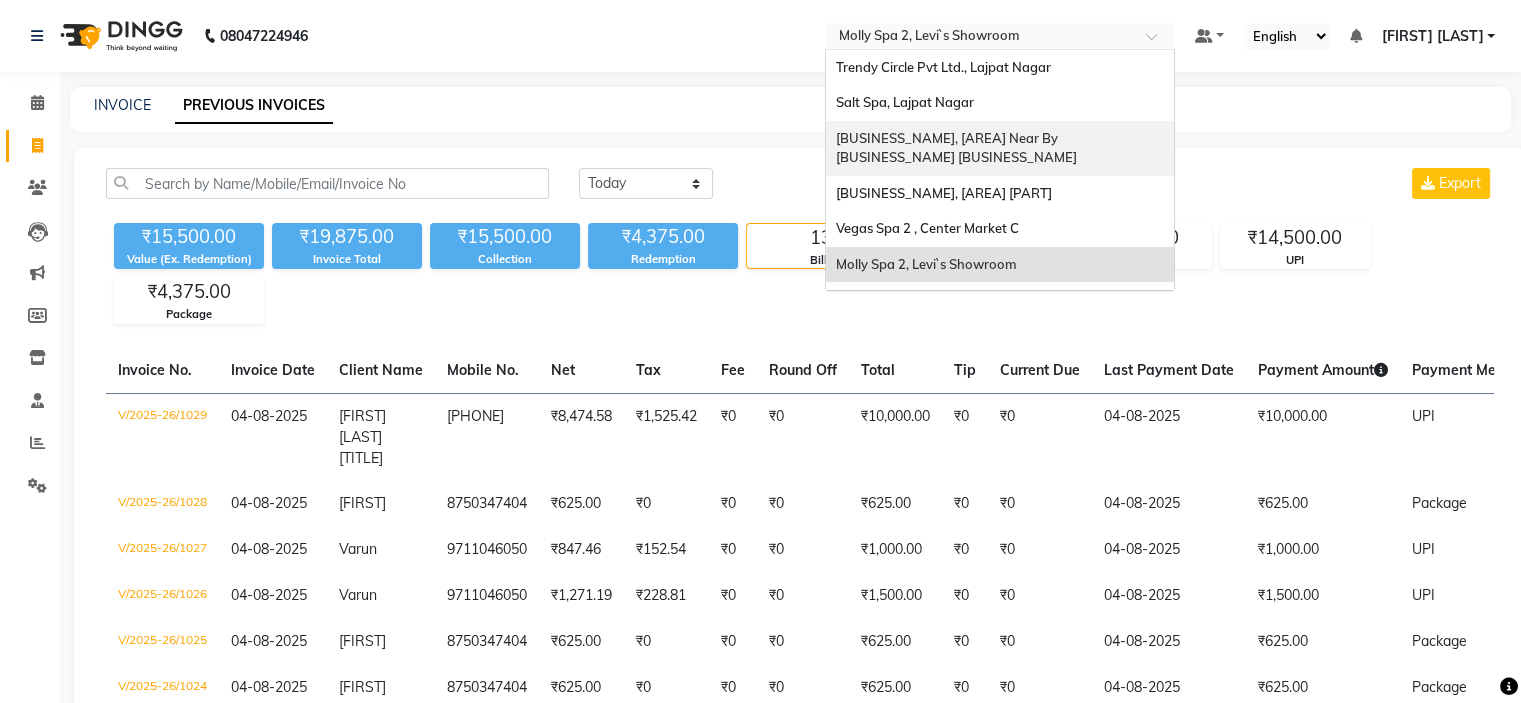 click on "Yama Spa, [AREA] Near By [CITY] Pizza" at bounding box center (1000, 148) 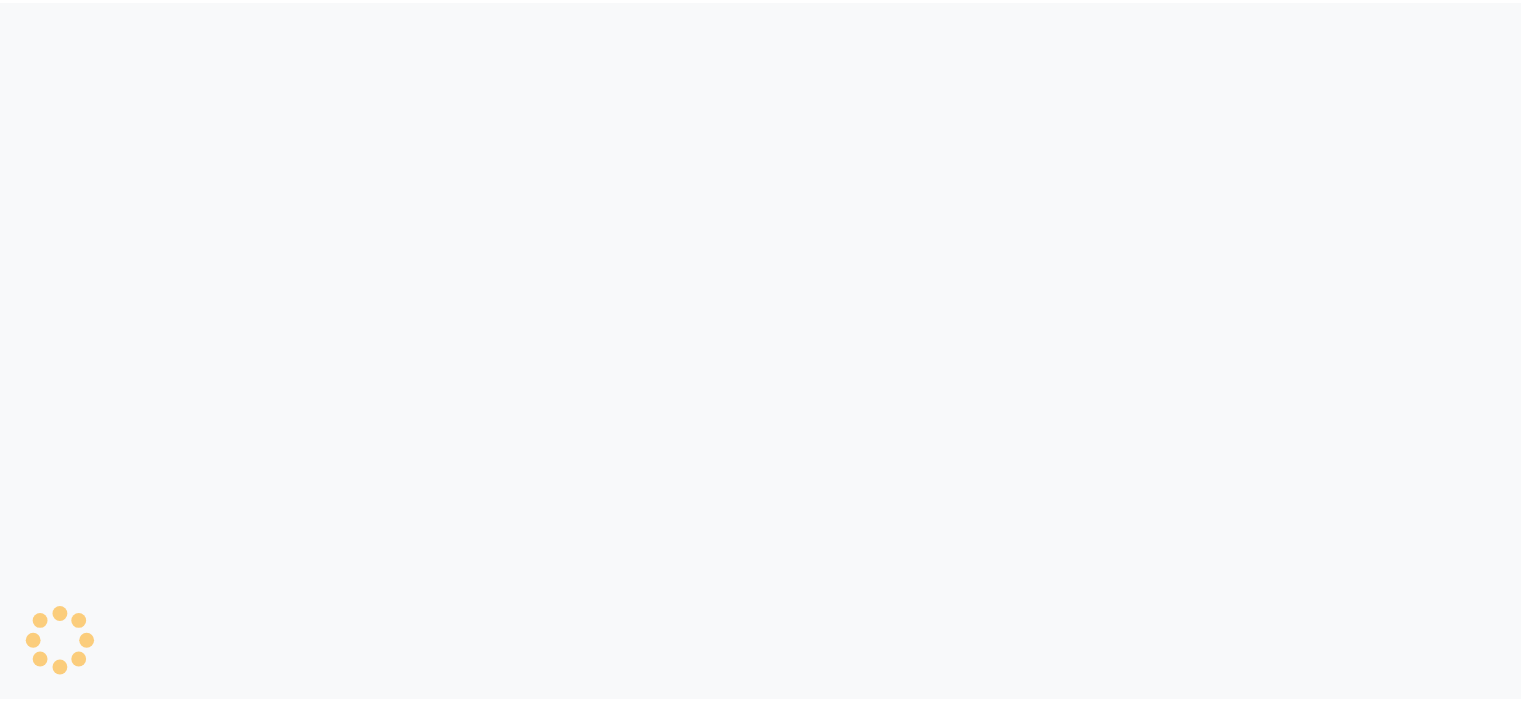 scroll, scrollTop: 0, scrollLeft: 0, axis: both 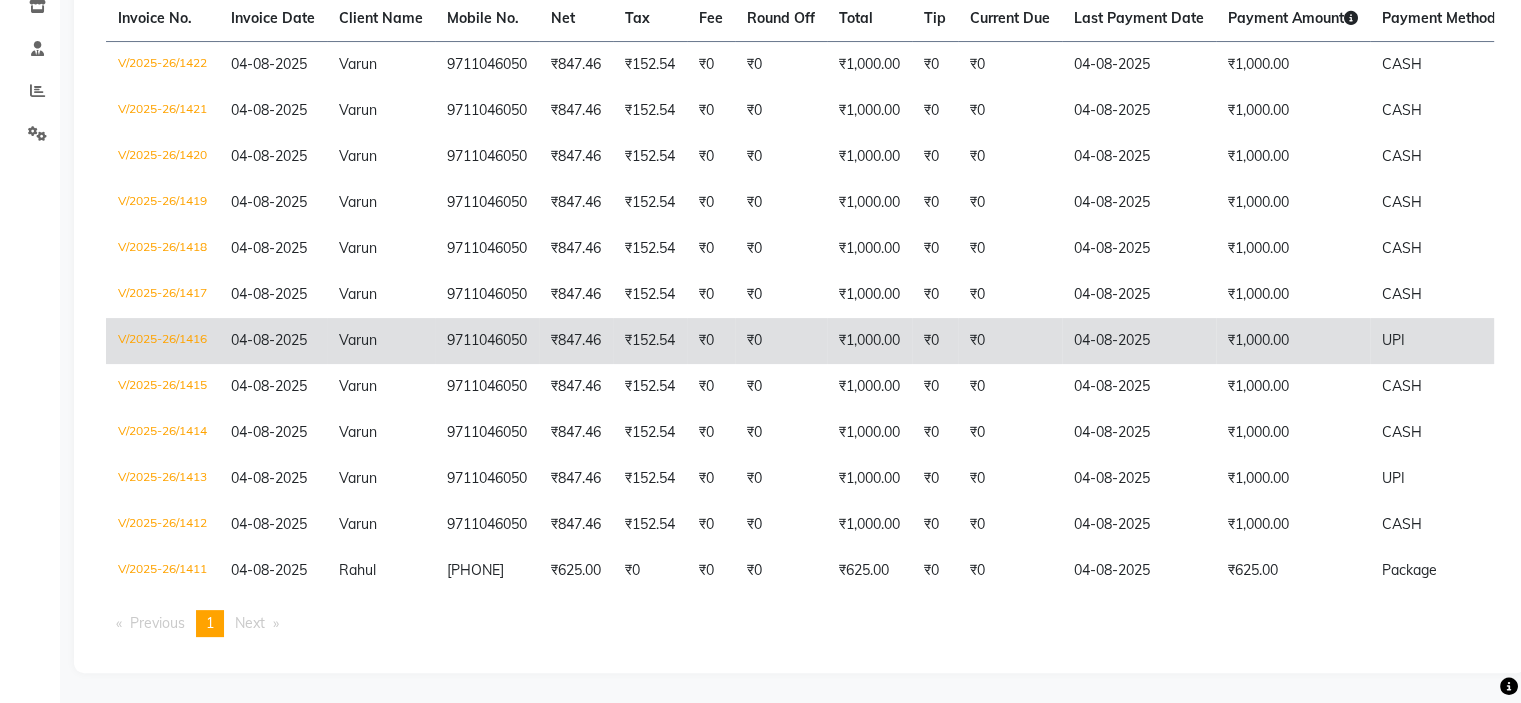 click on "₹1,000.00" 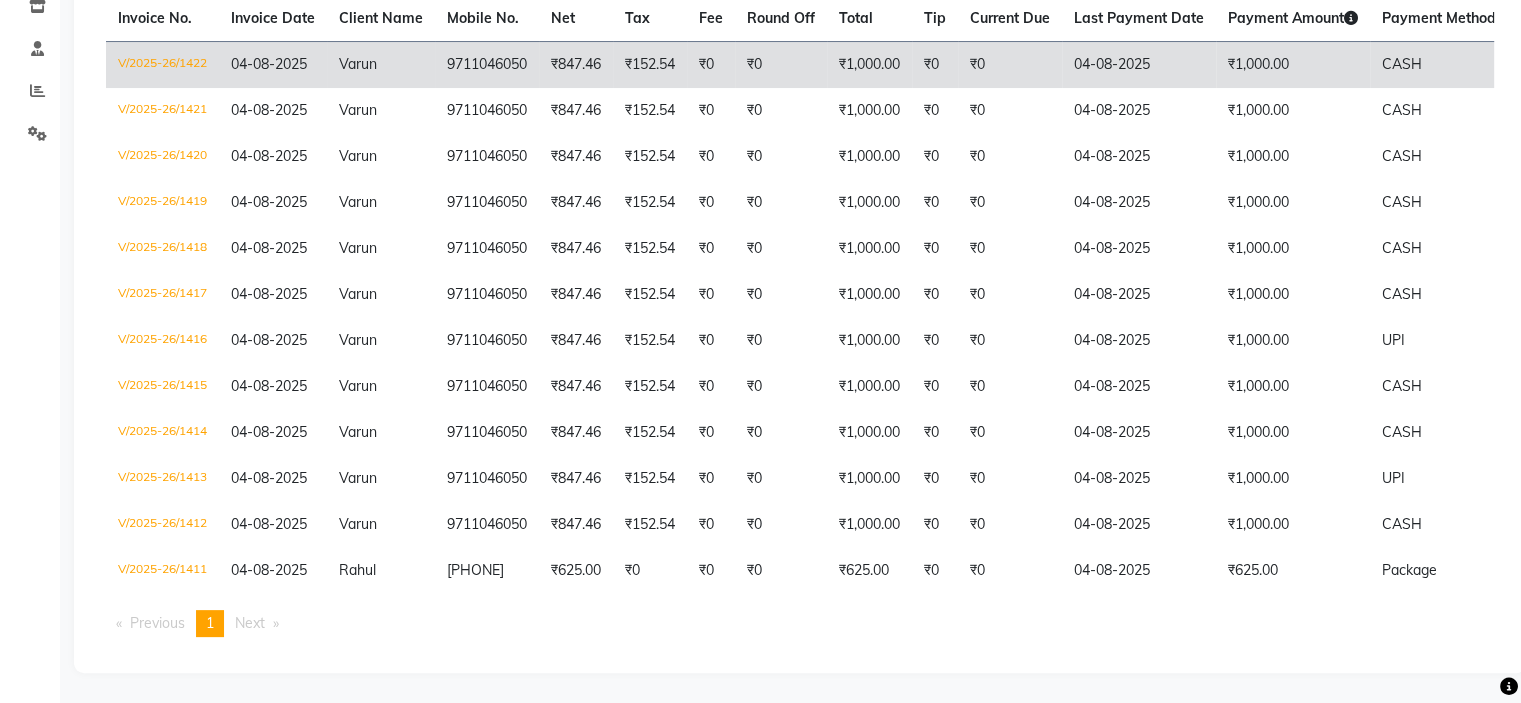 click on "₹1,000.00" 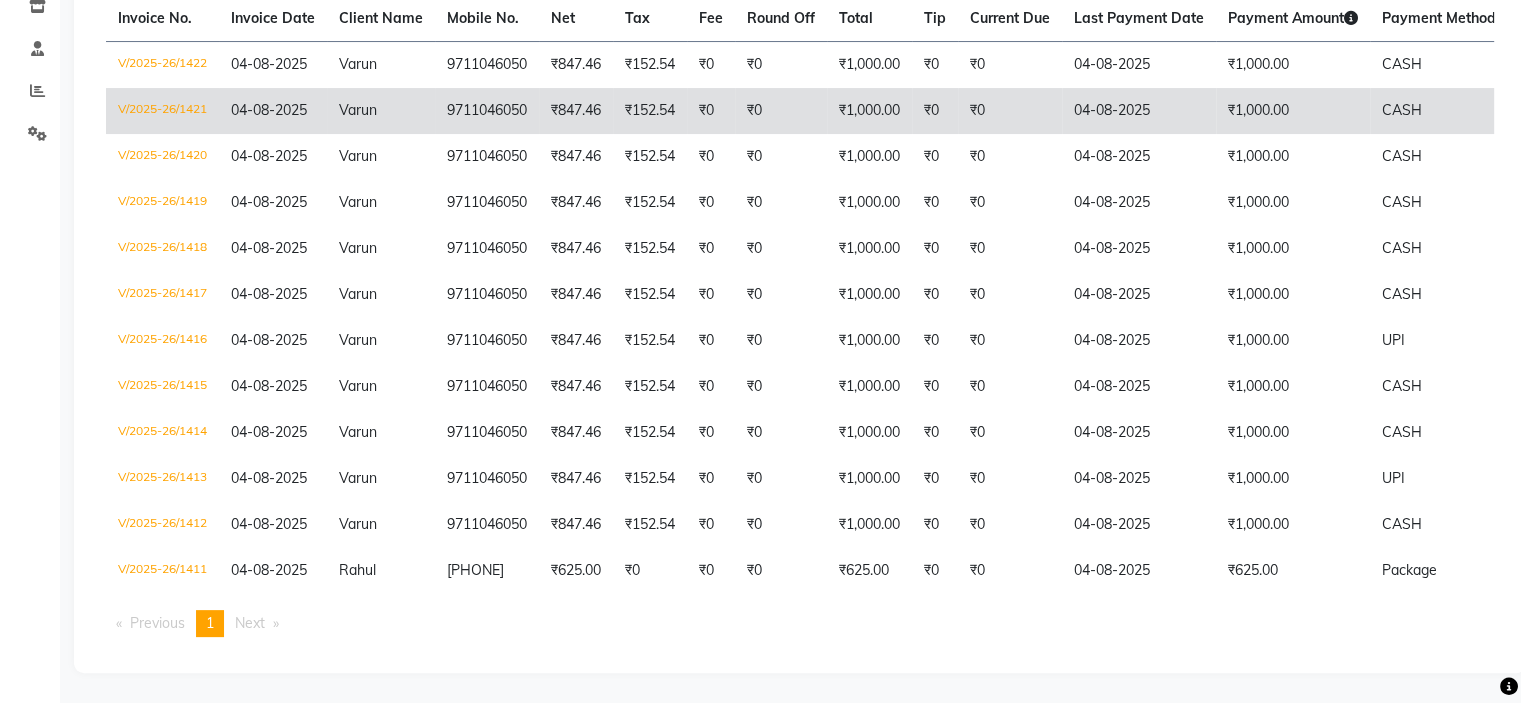click on "04-08-2025" 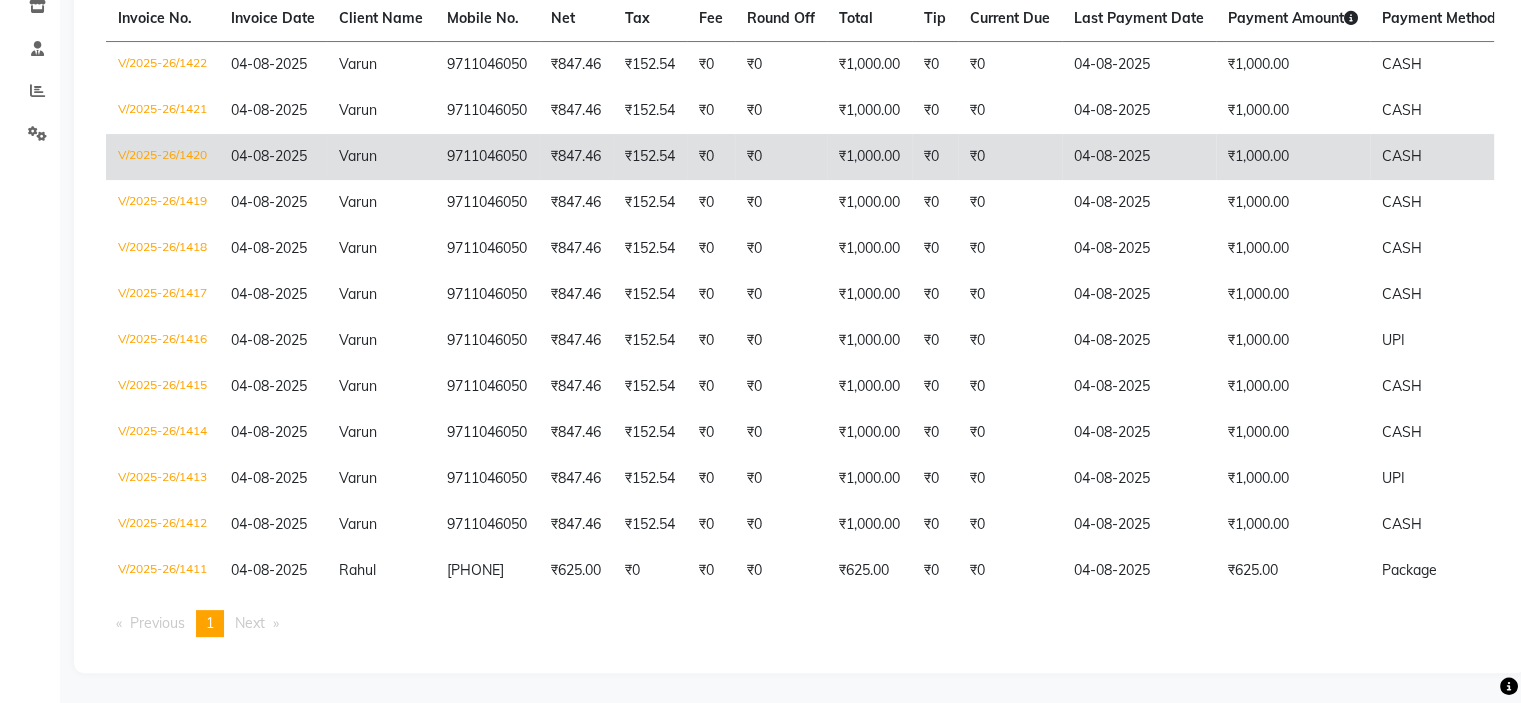 click on "04-08-2025" 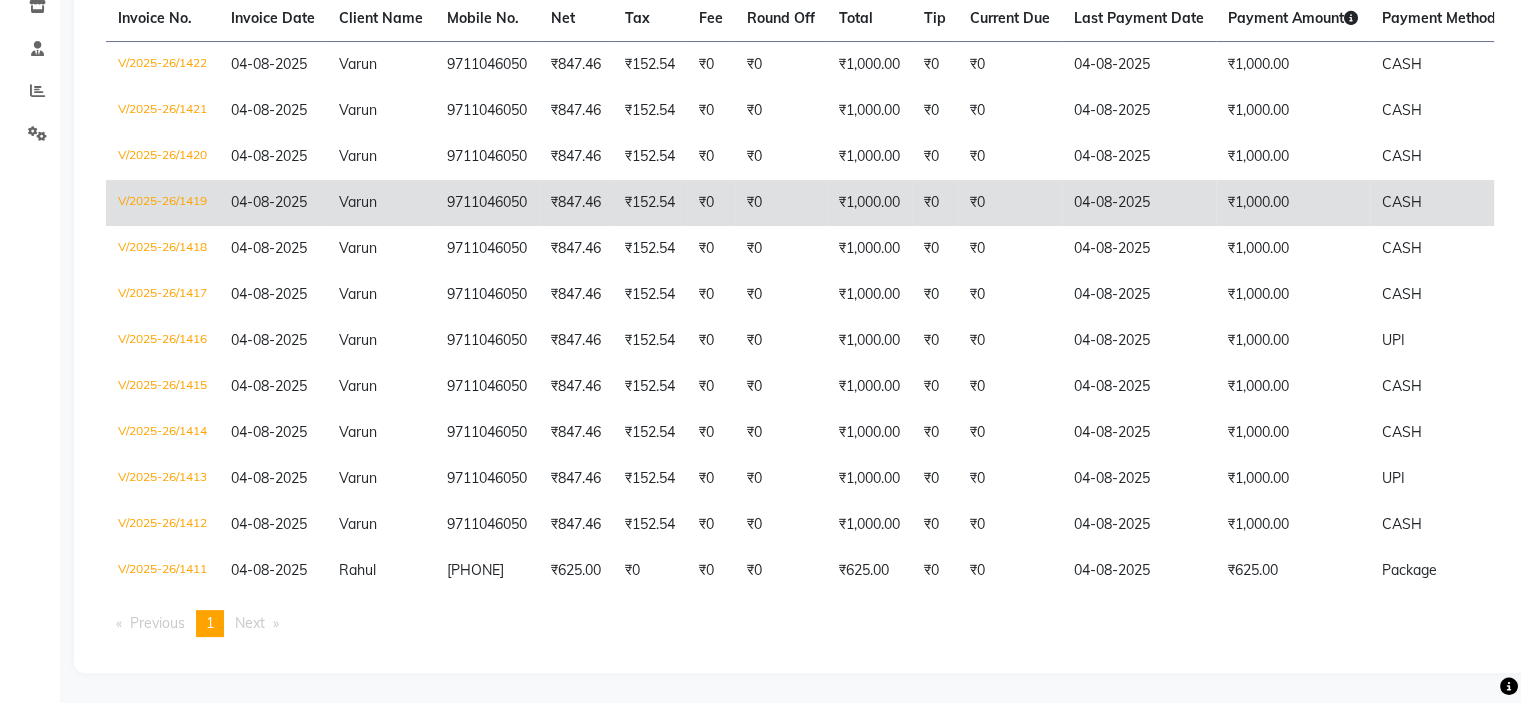 click on "04-08-2025" 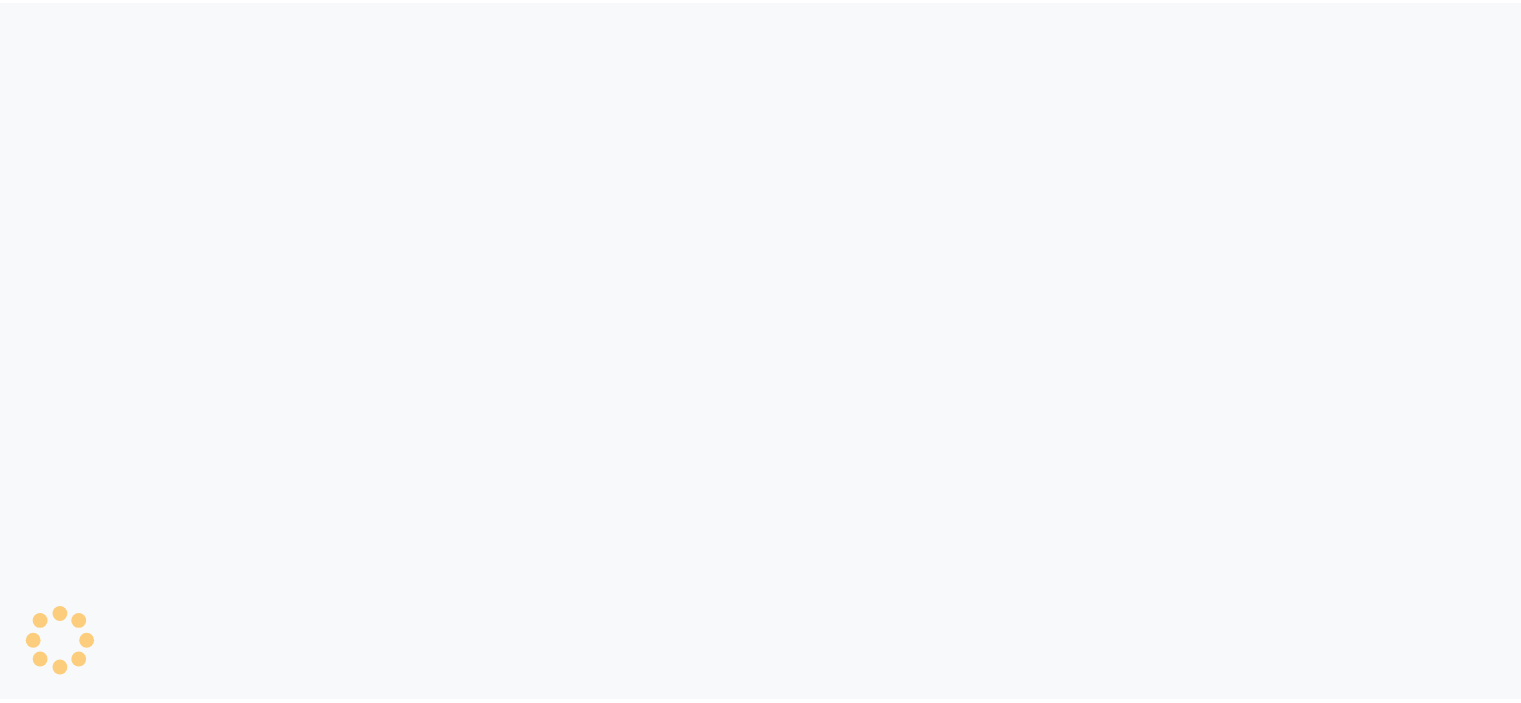scroll, scrollTop: 0, scrollLeft: 0, axis: both 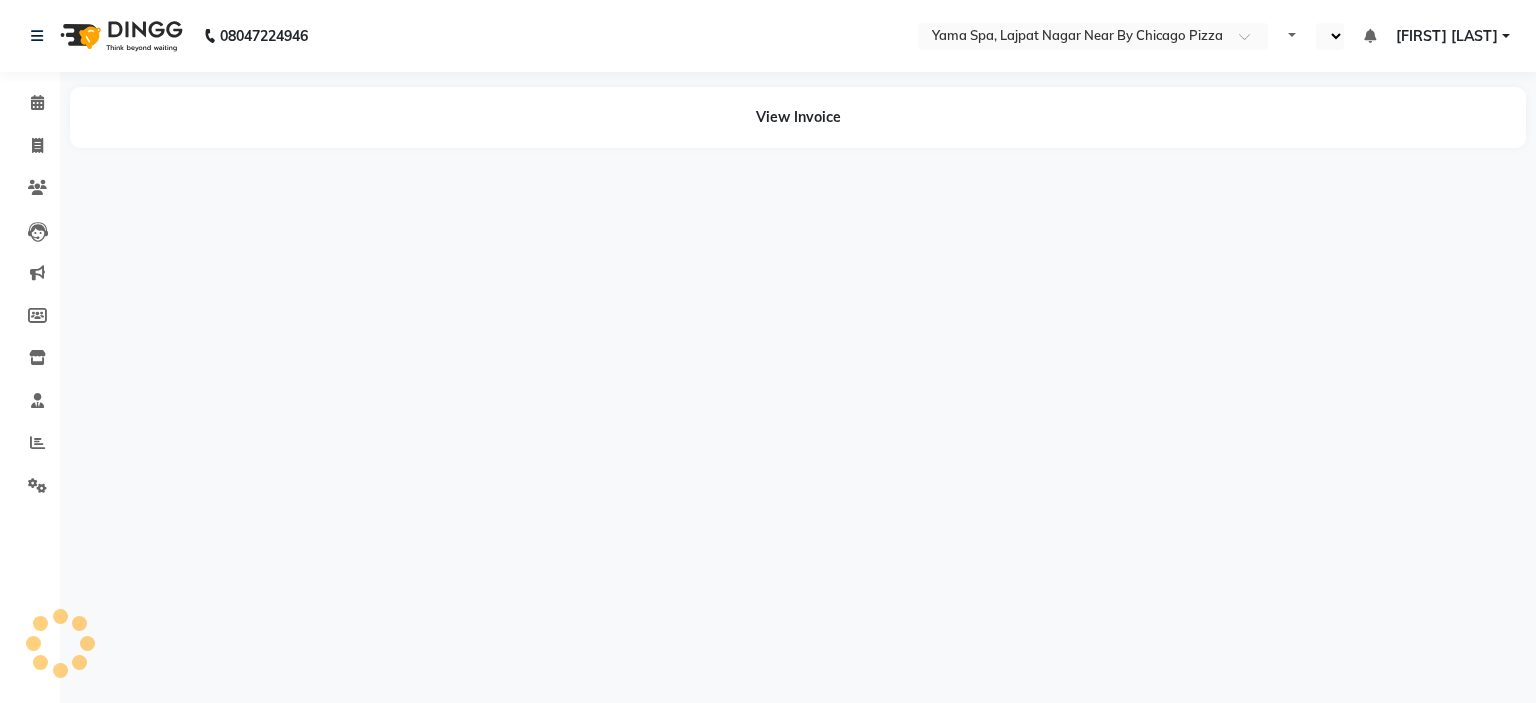 select on "en" 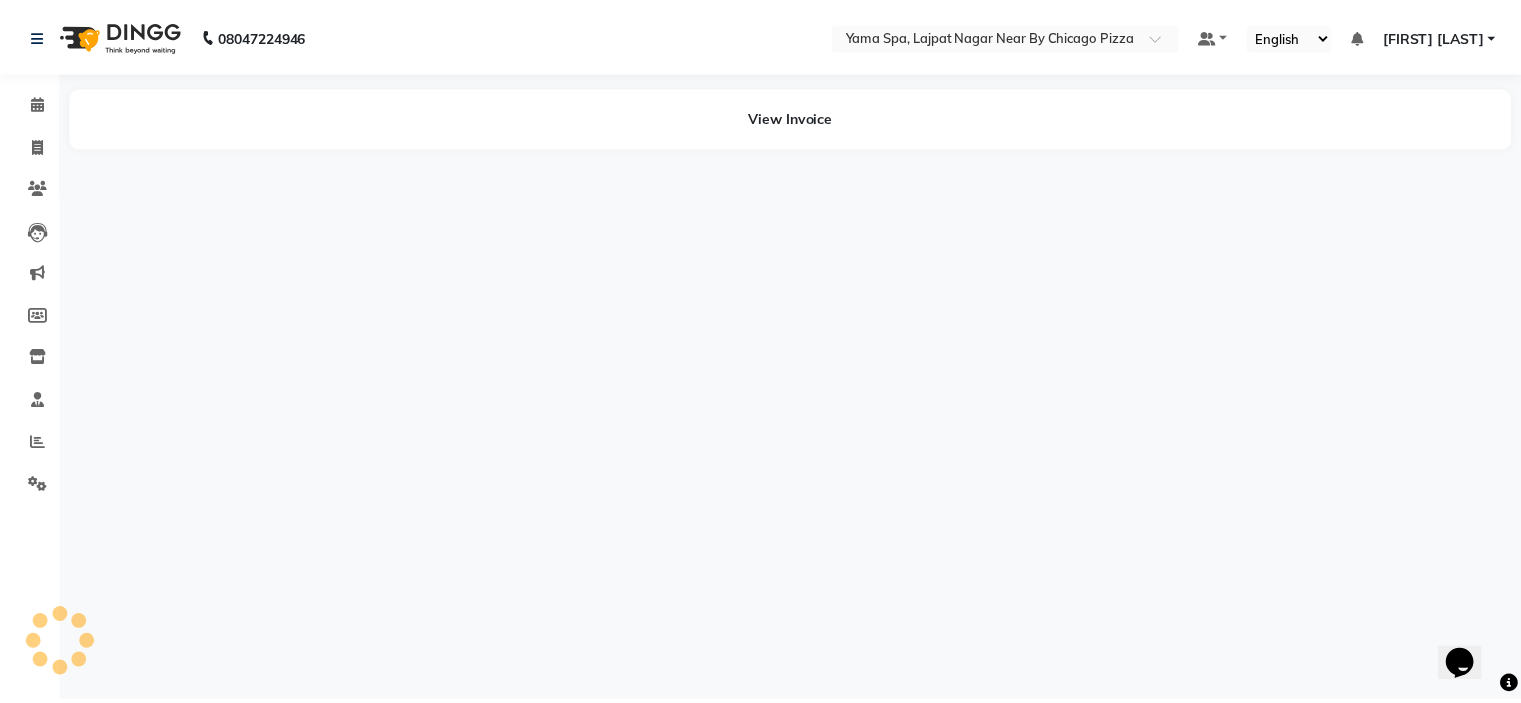scroll, scrollTop: 0, scrollLeft: 0, axis: both 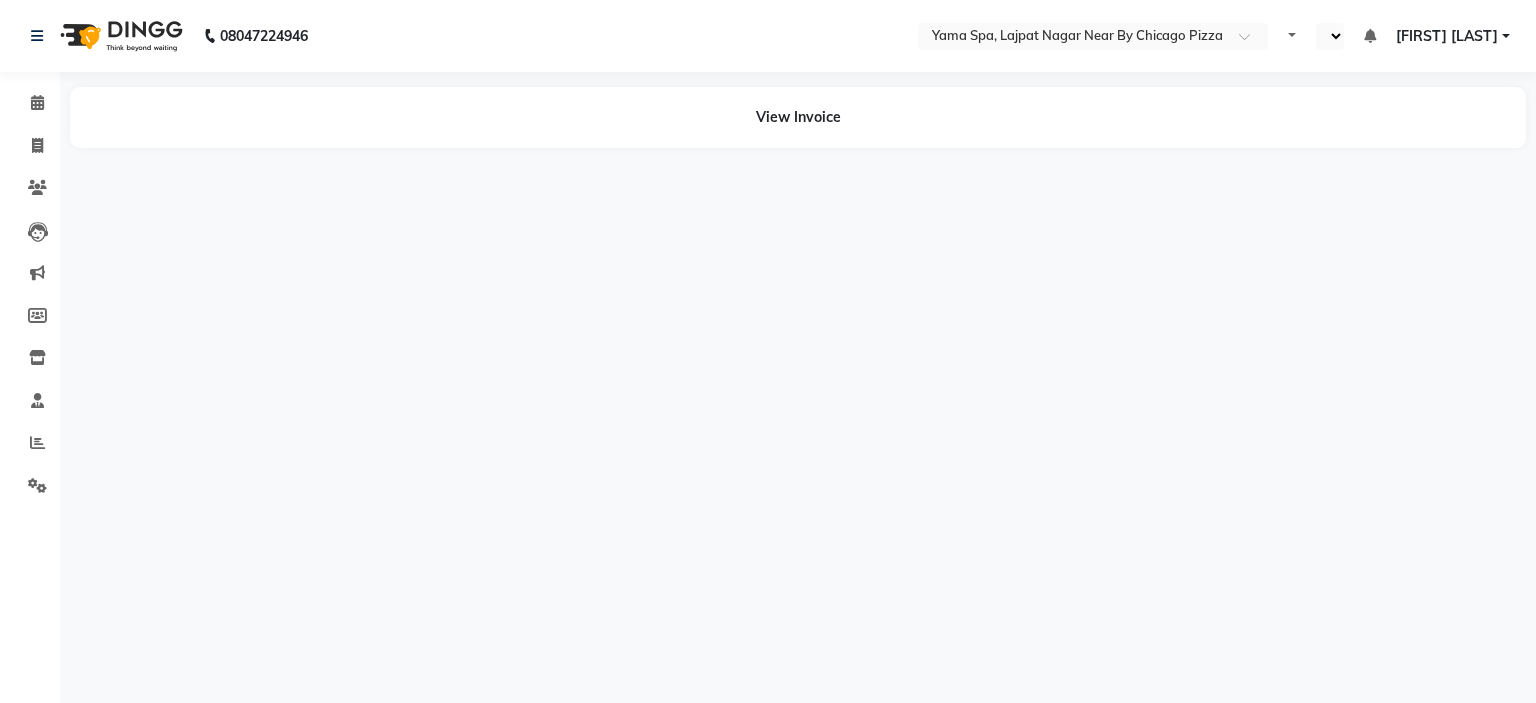 select on "en" 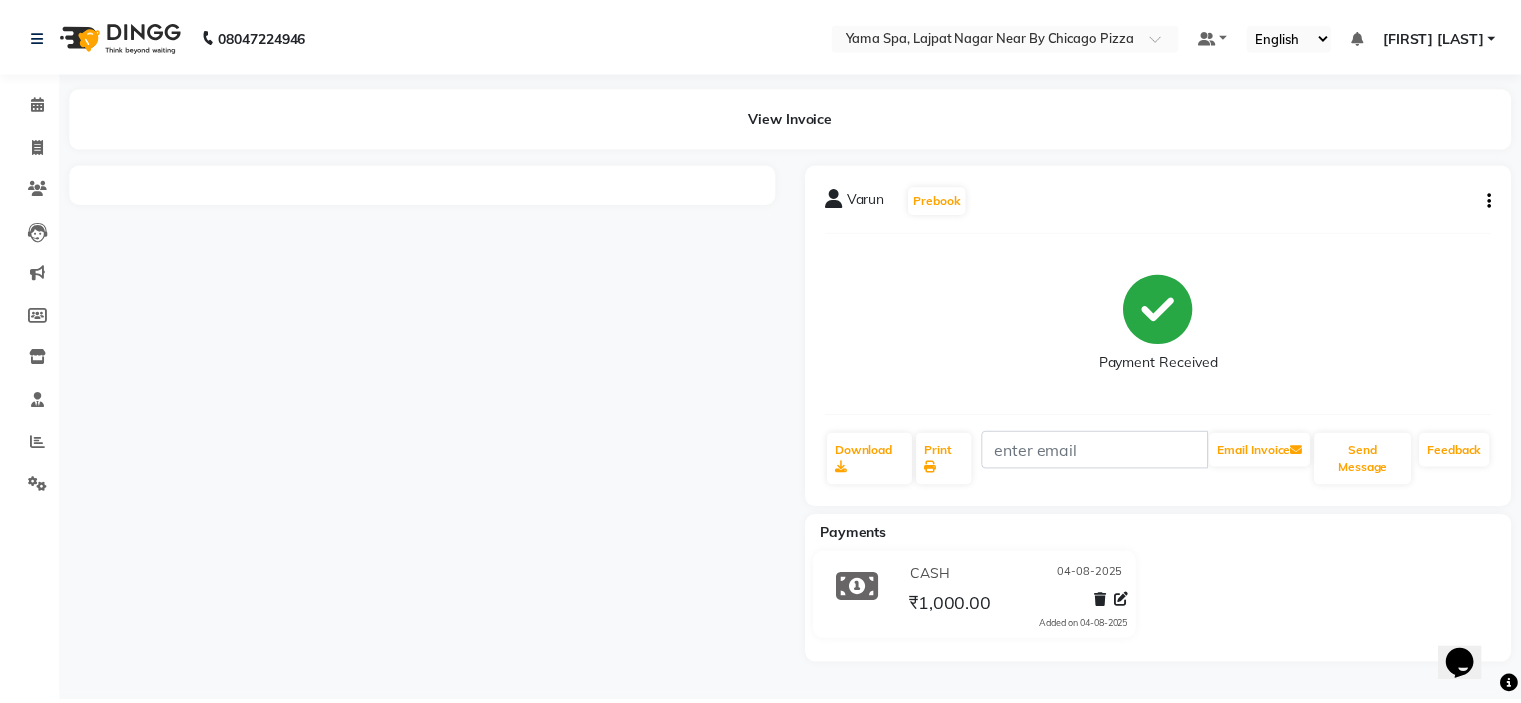 scroll, scrollTop: 0, scrollLeft: 0, axis: both 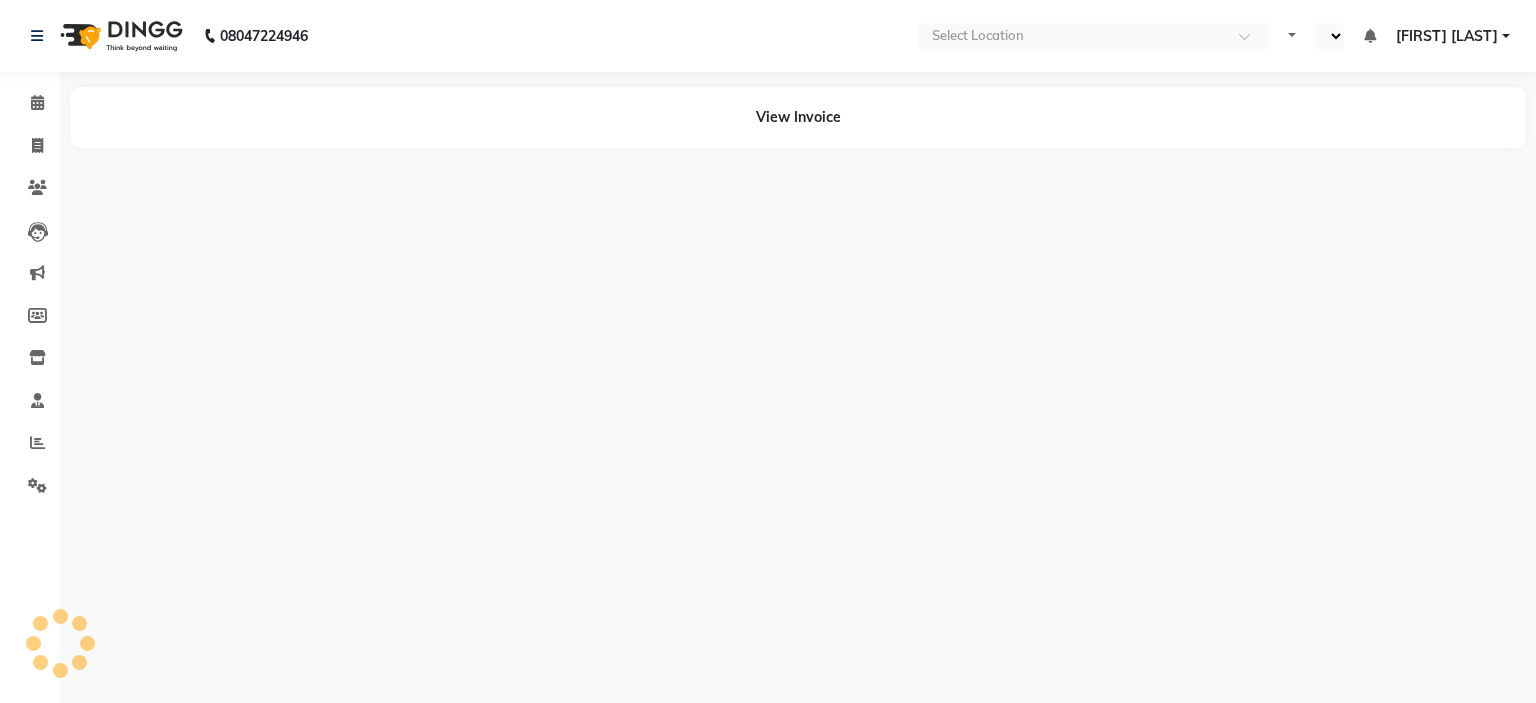 select on "en" 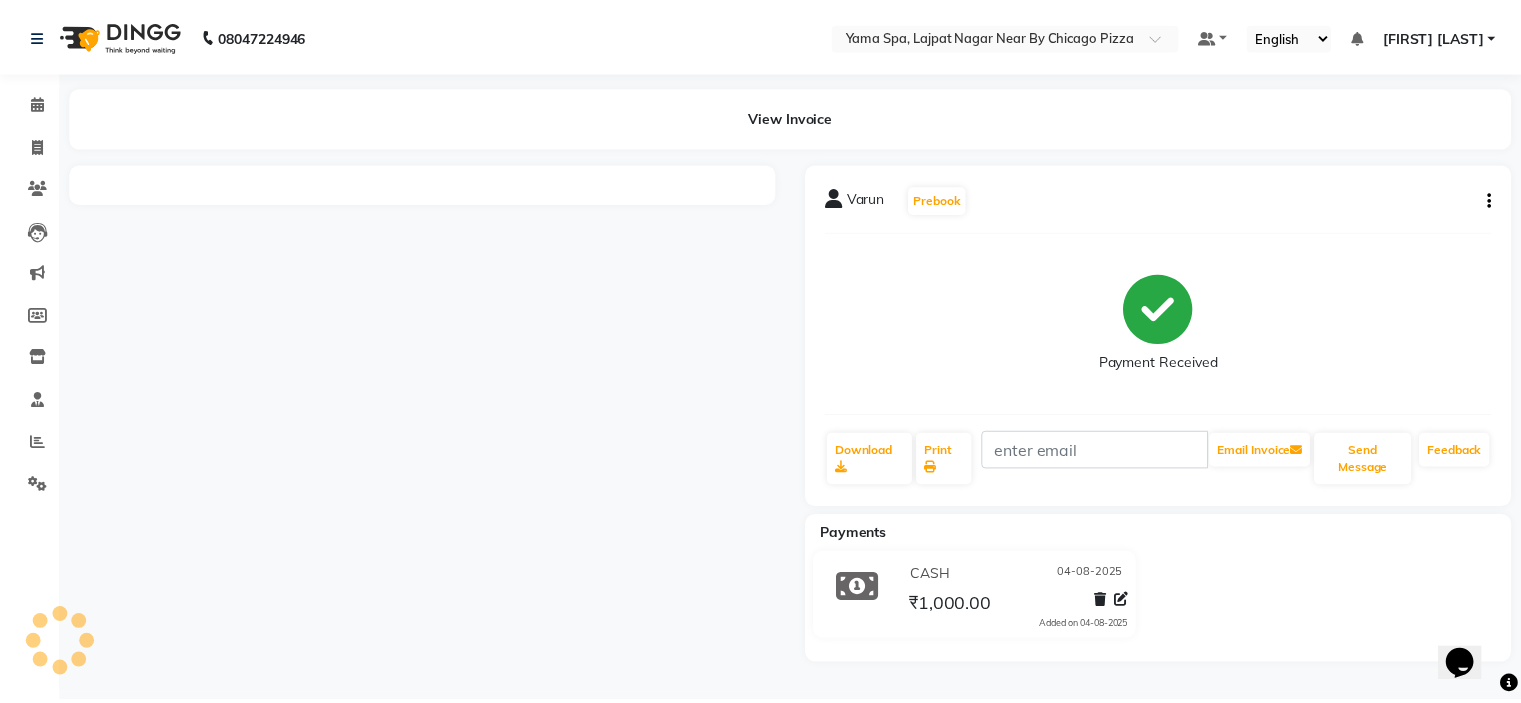 scroll, scrollTop: 0, scrollLeft: 0, axis: both 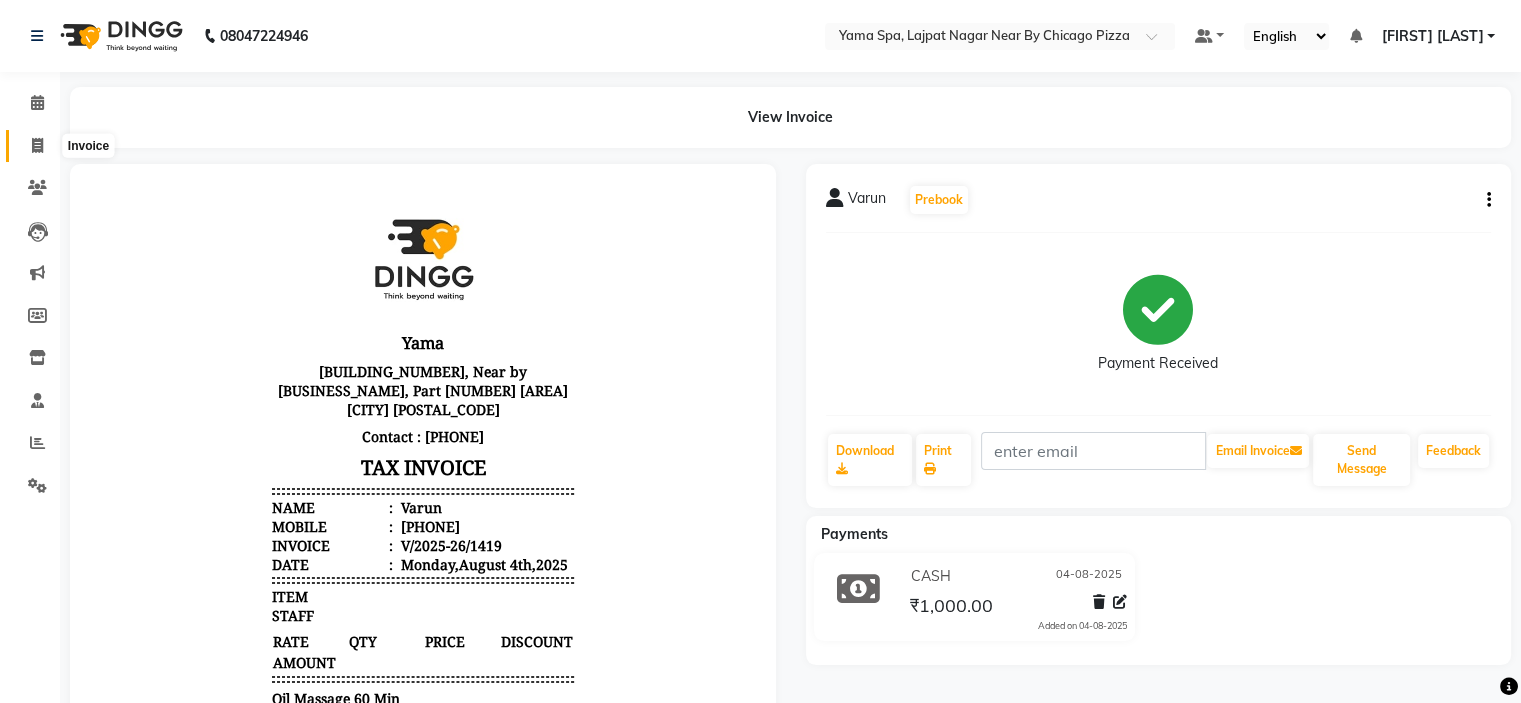 click 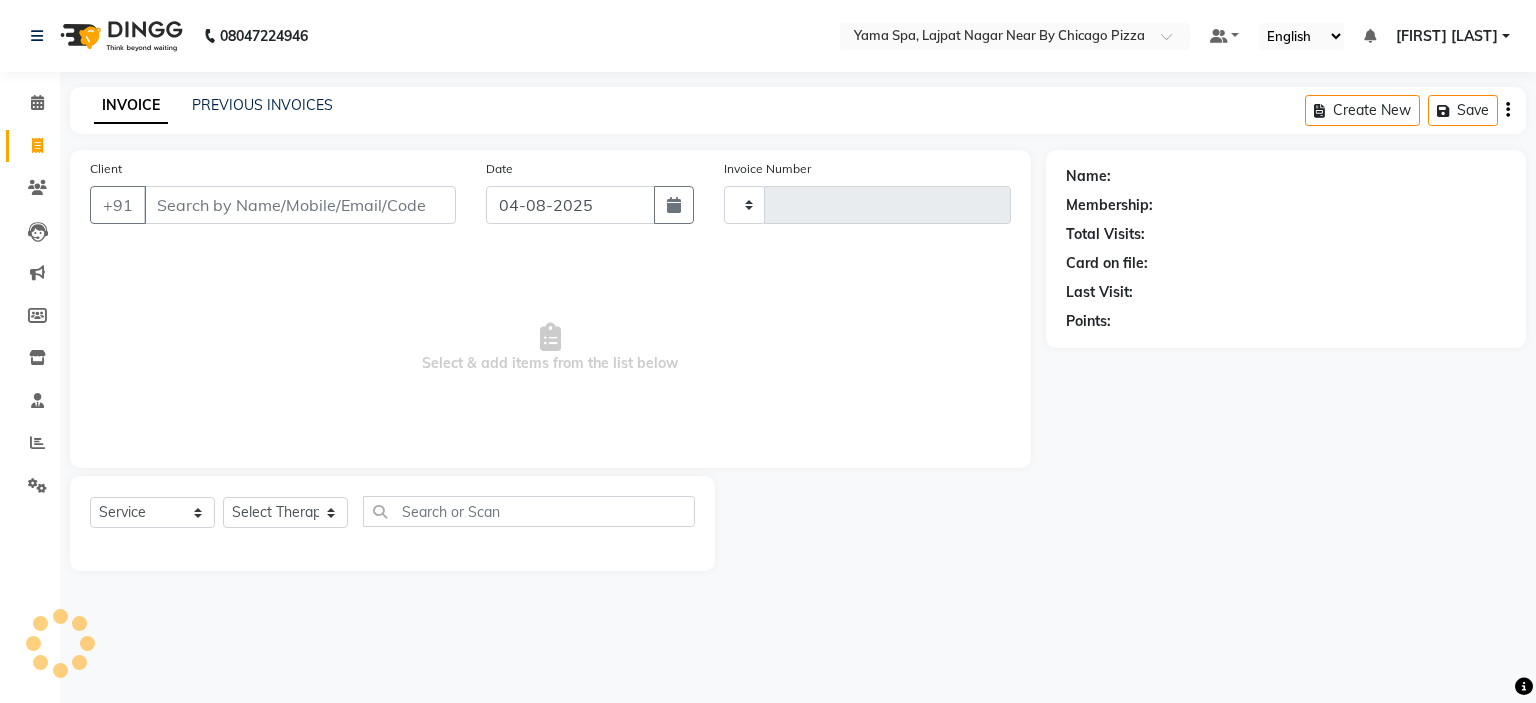 type on "1423" 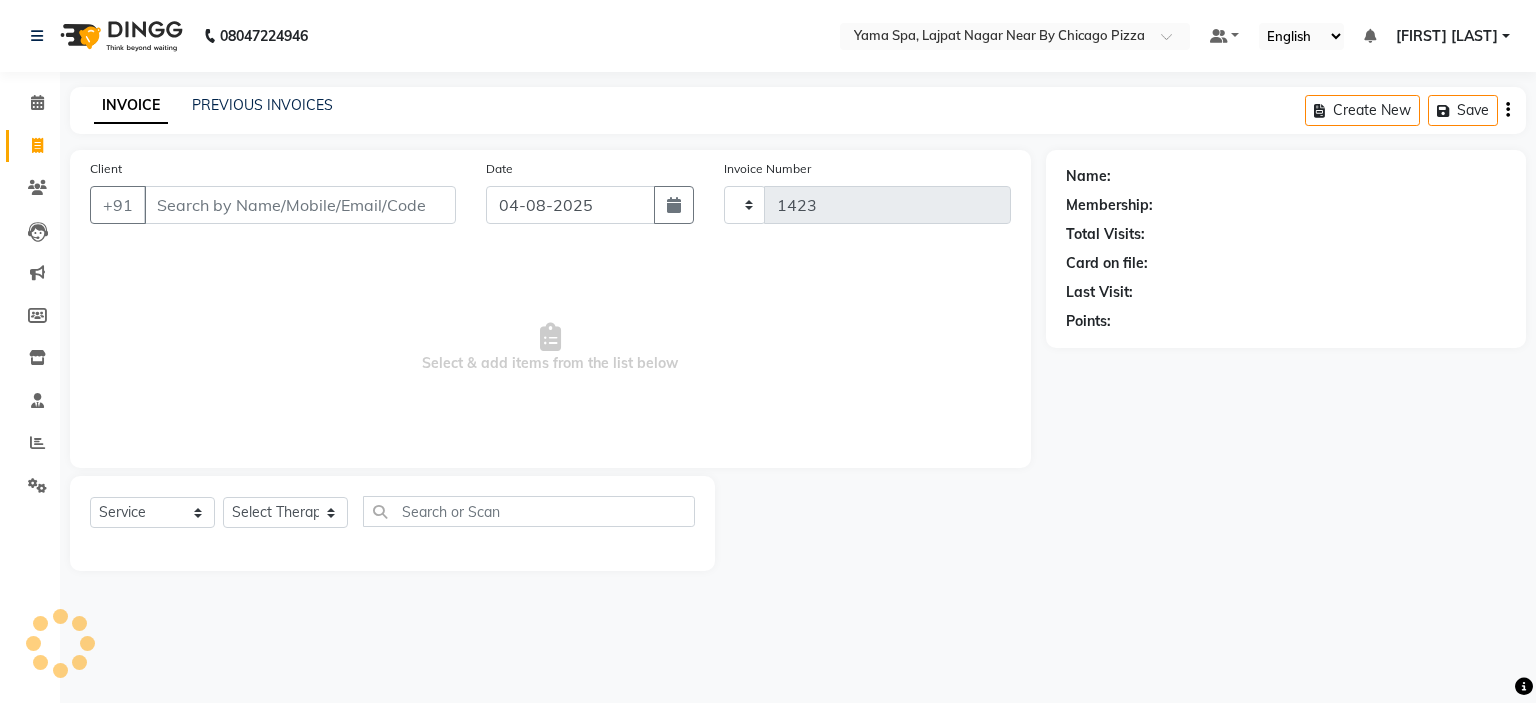 select on "7595" 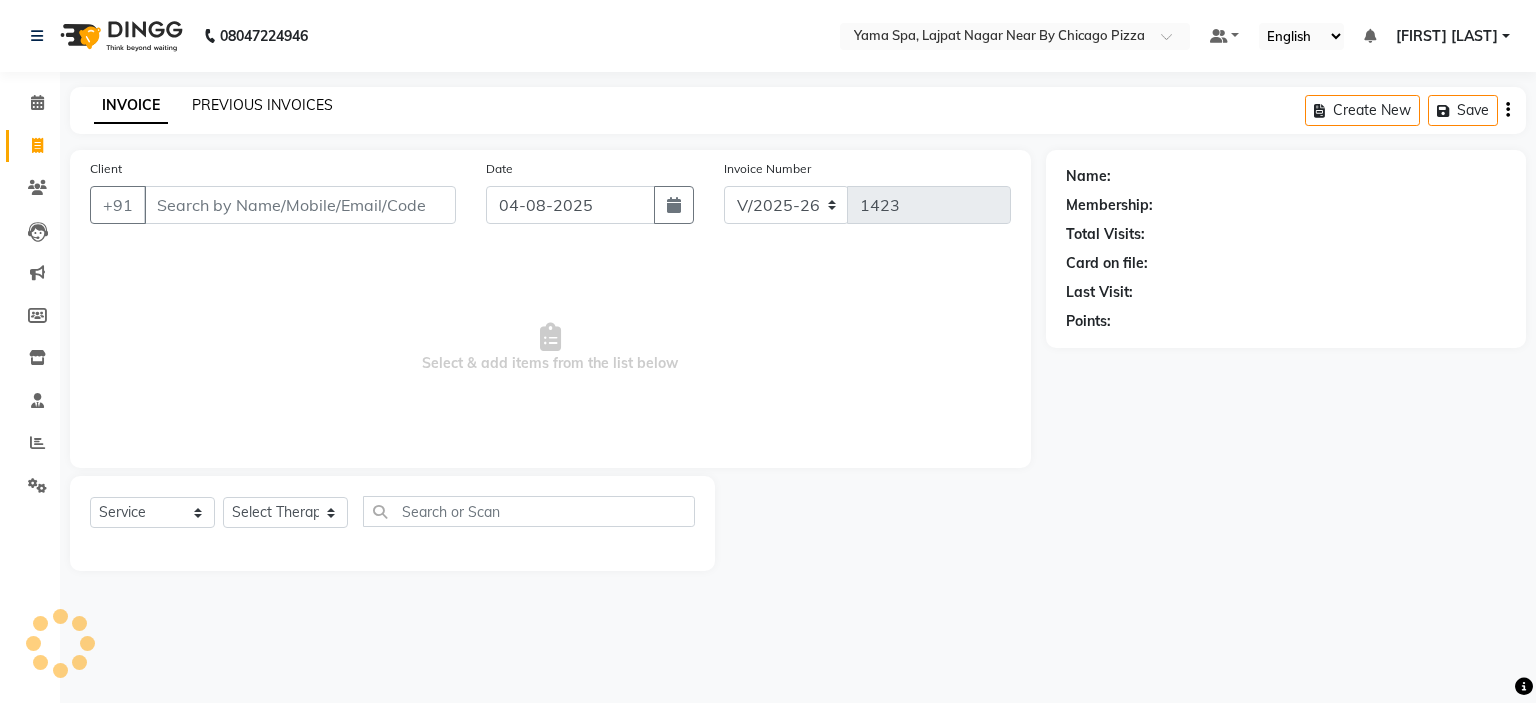 click on "PREVIOUS INVOICES" 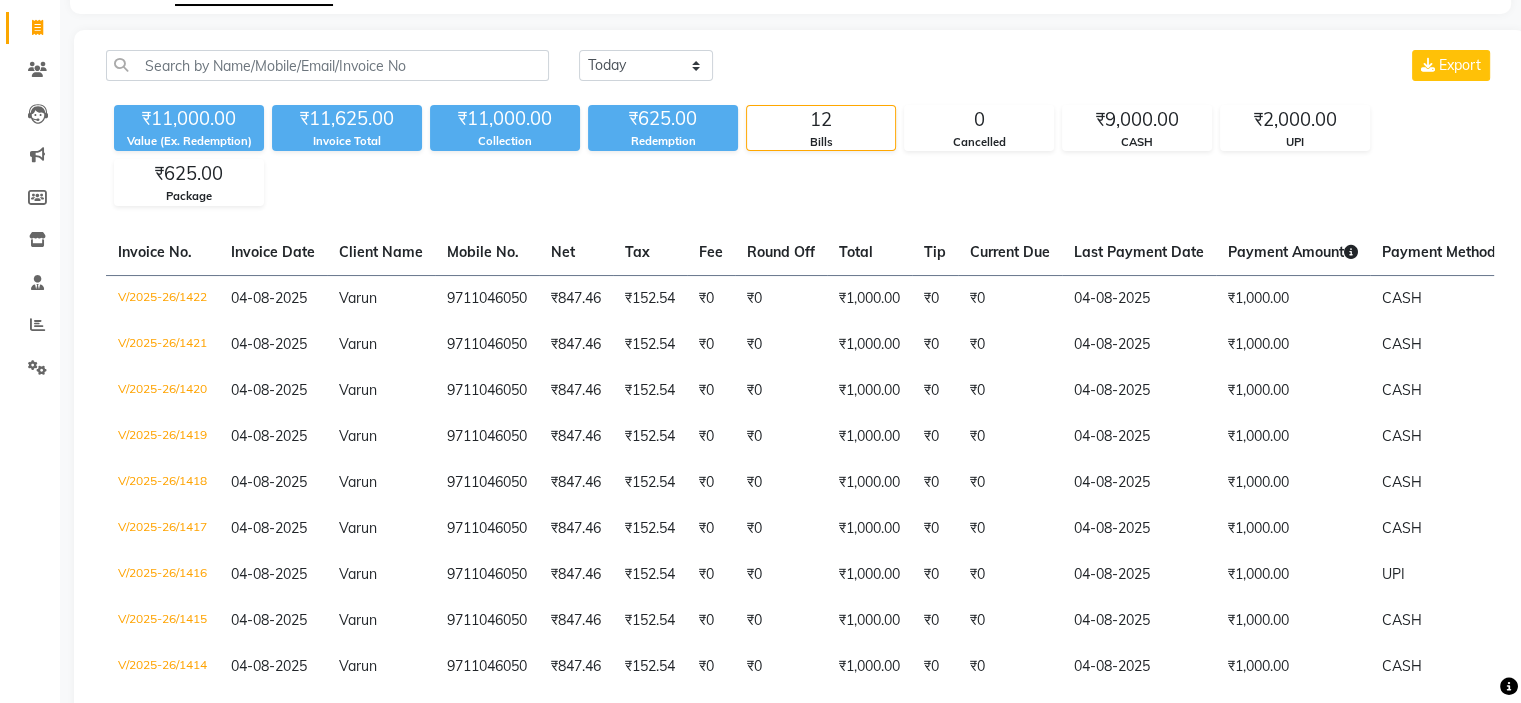 scroll, scrollTop: 300, scrollLeft: 0, axis: vertical 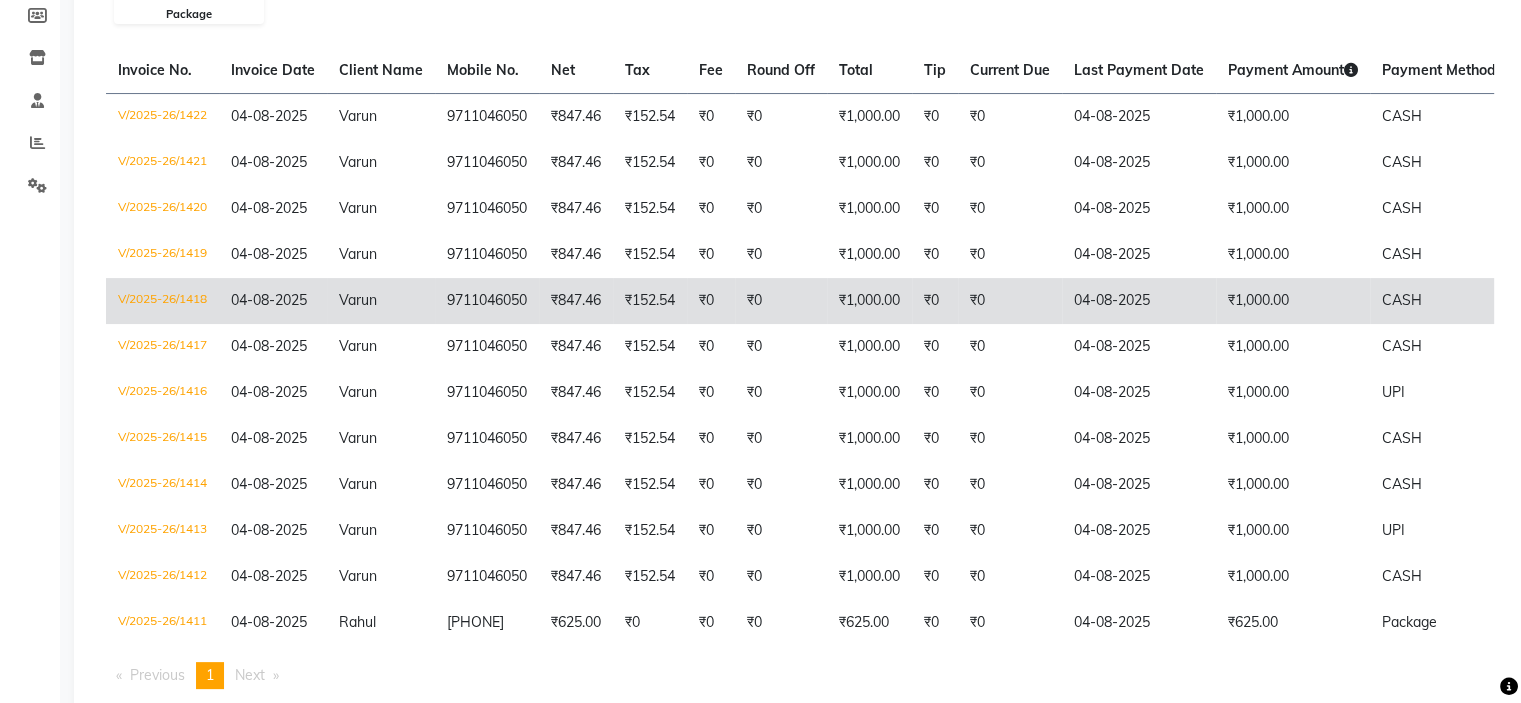 click on "04-08-2025" 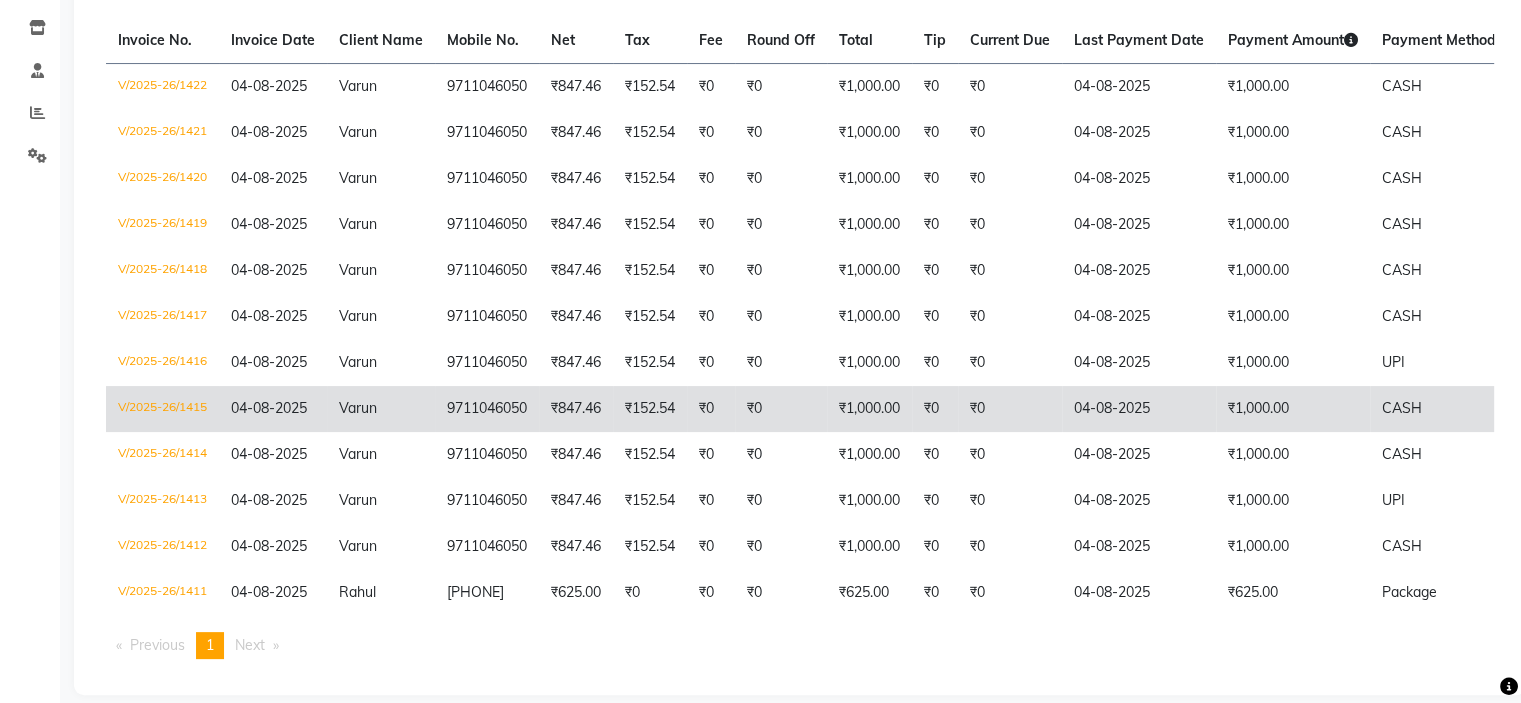 scroll, scrollTop: 368, scrollLeft: 0, axis: vertical 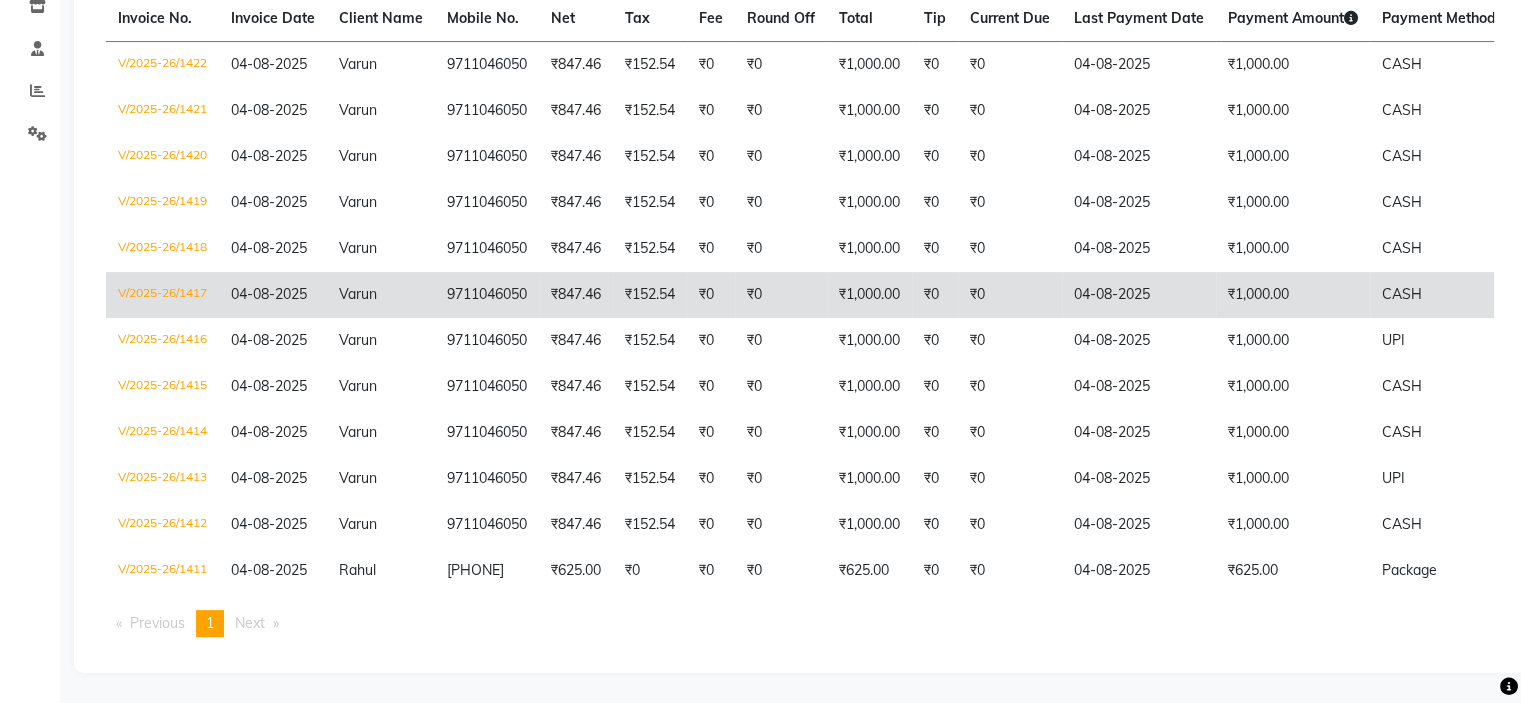 click on "₹0" 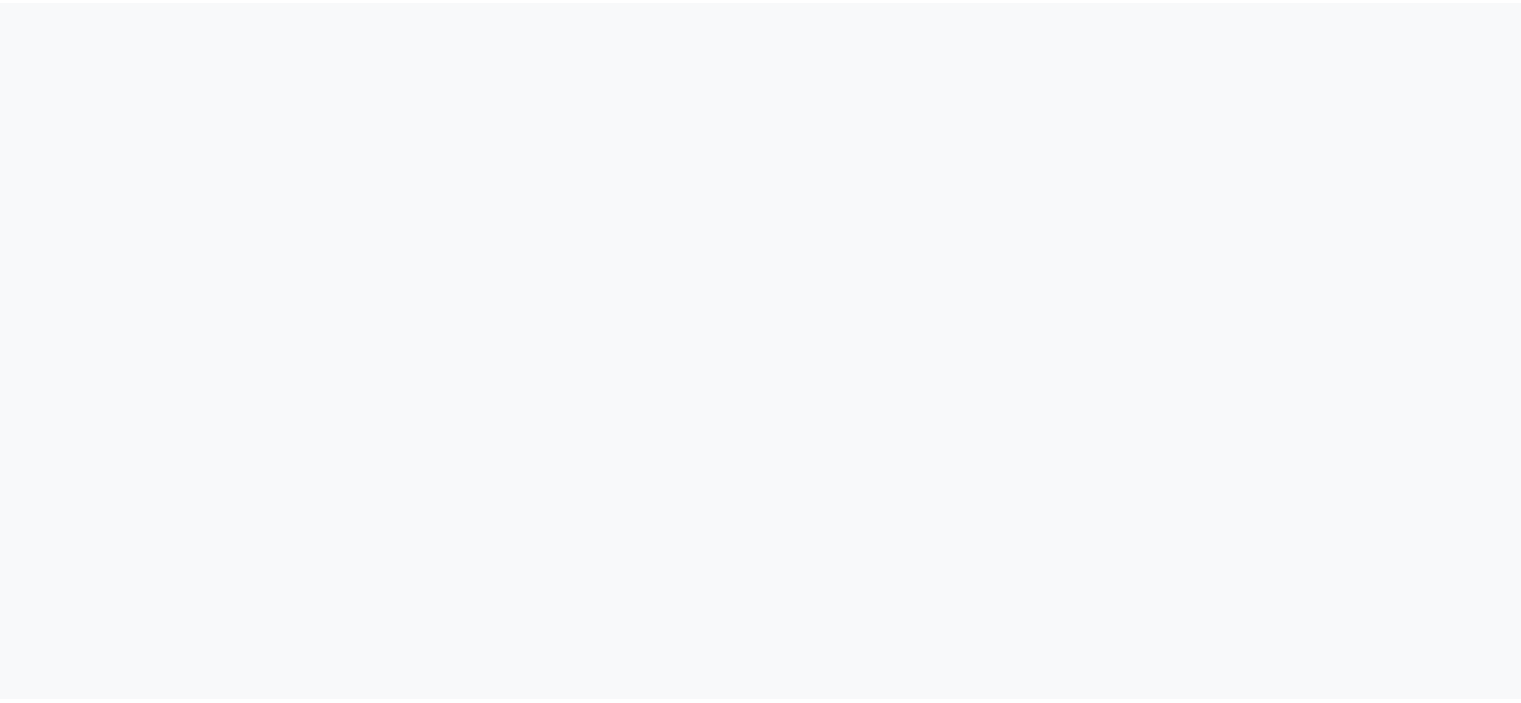 scroll, scrollTop: 0, scrollLeft: 0, axis: both 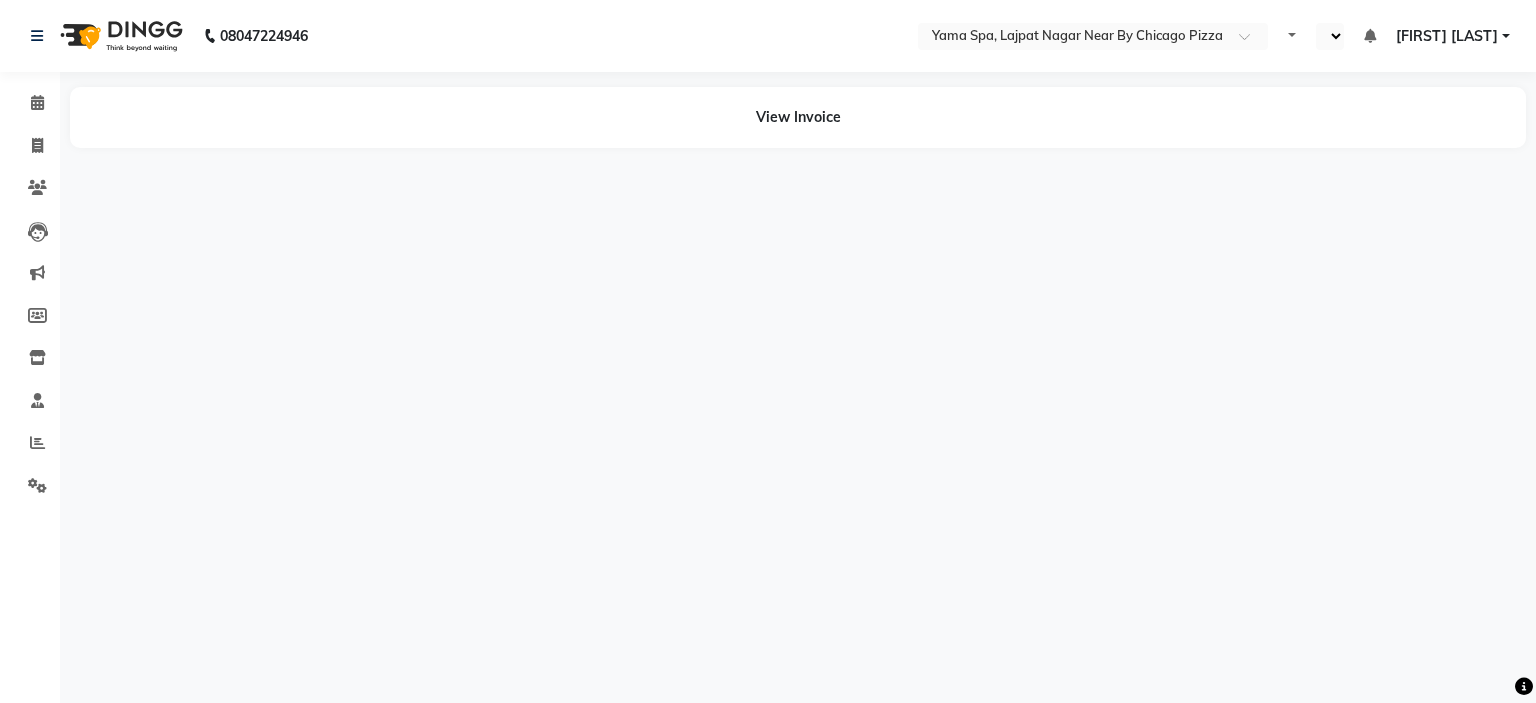 select on "en" 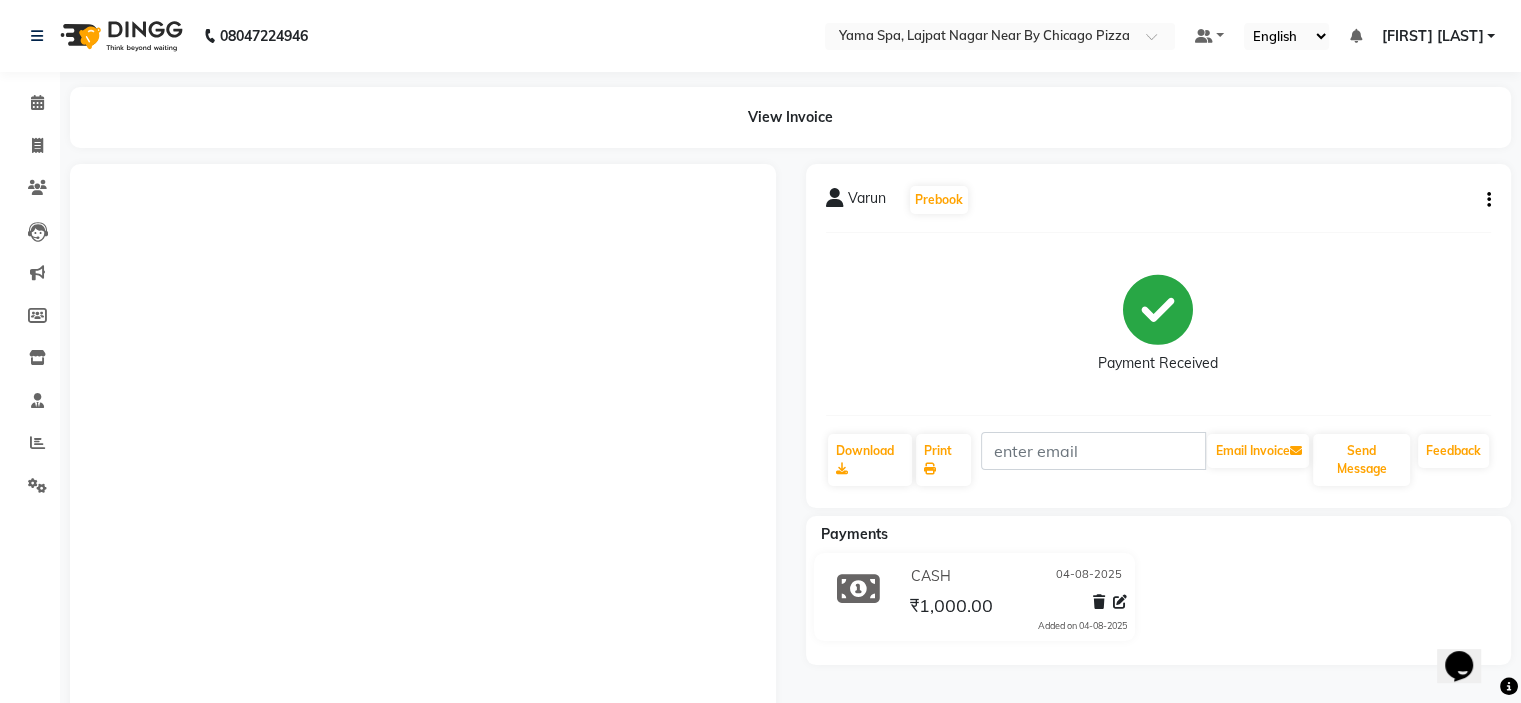 scroll, scrollTop: 0, scrollLeft: 0, axis: both 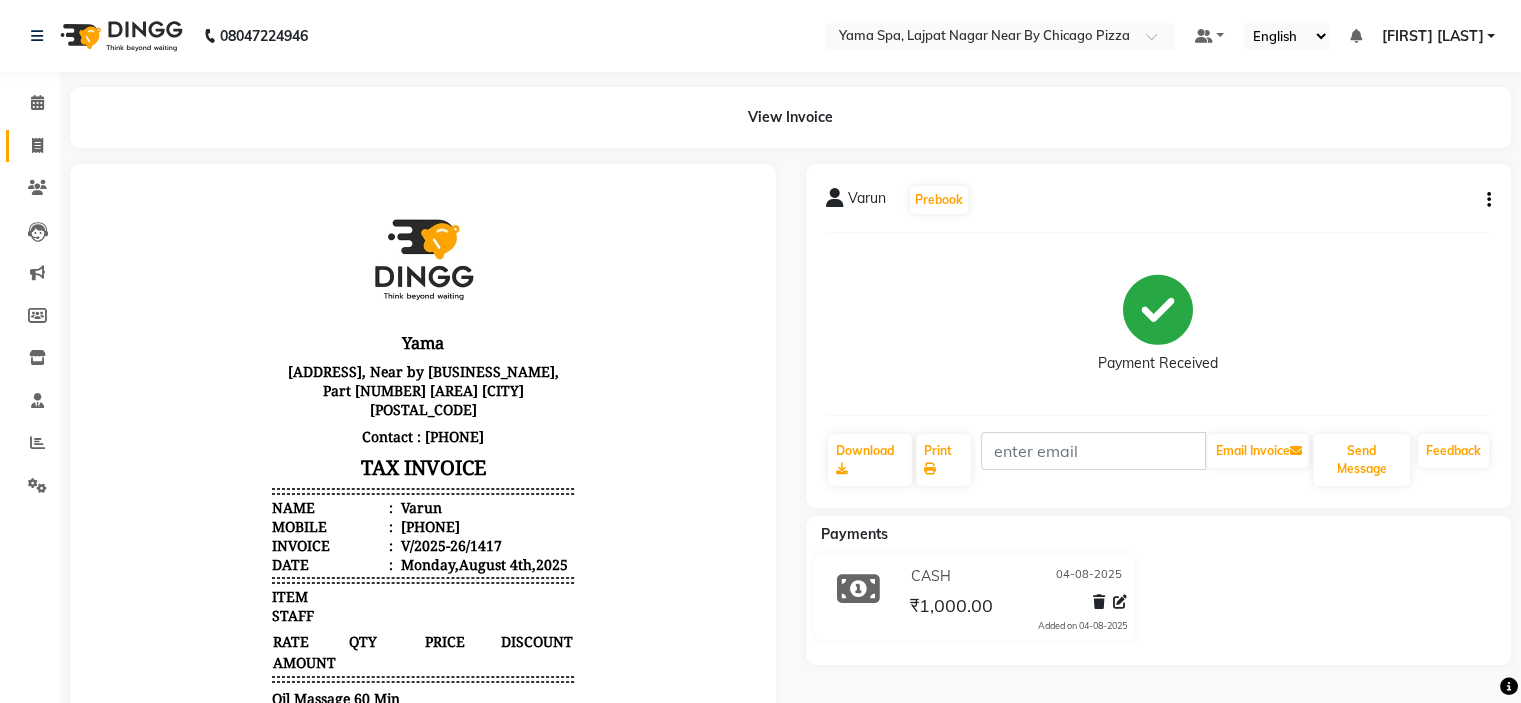 click 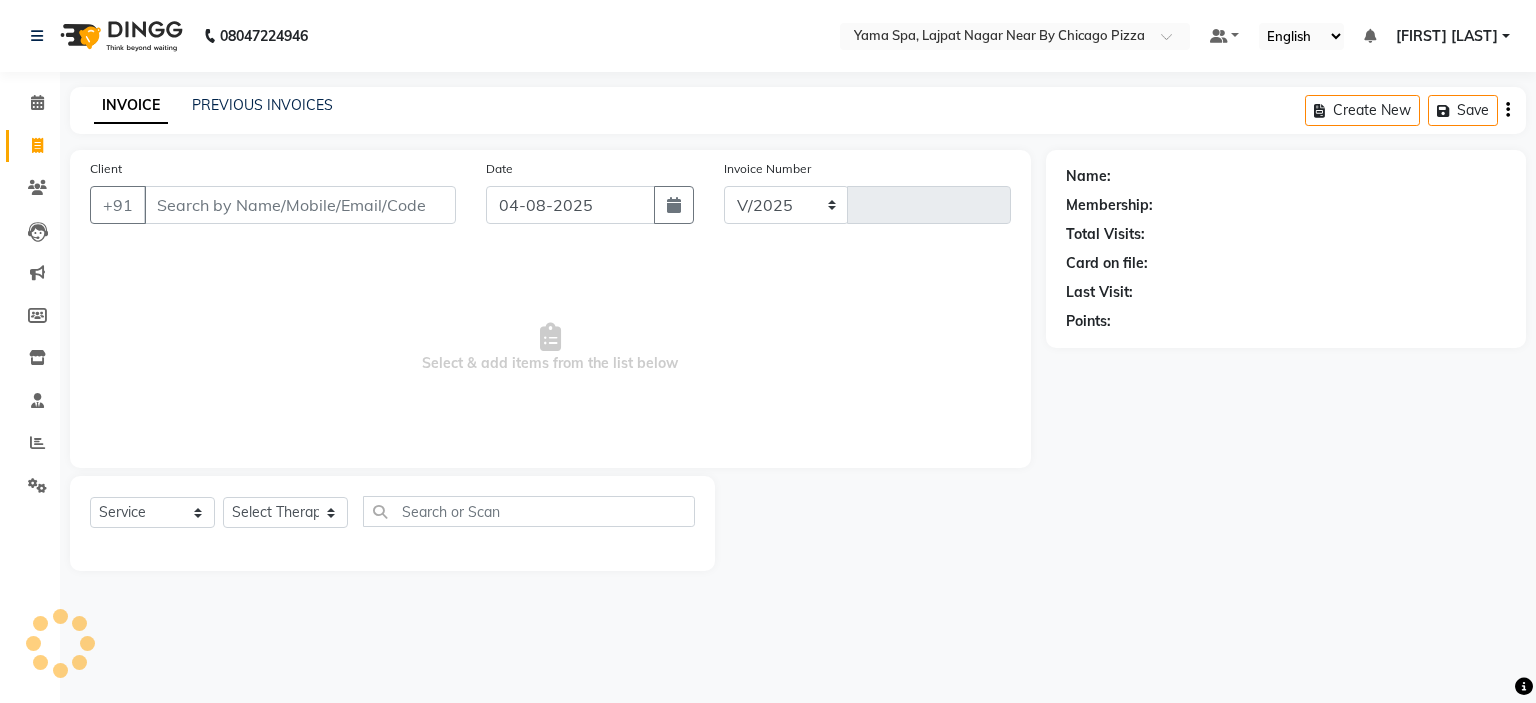 select on "7595" 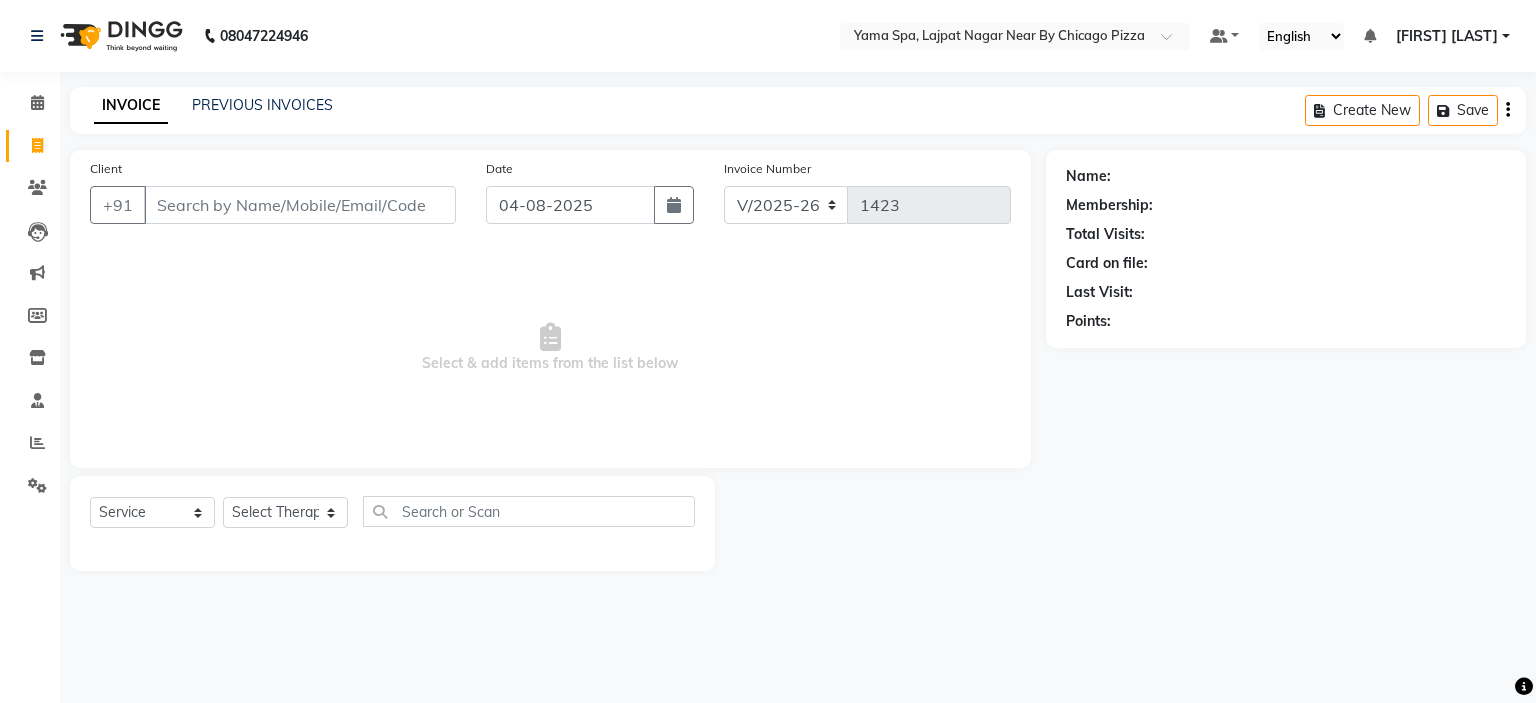 click on "INVOICE PREVIOUS INVOICES" 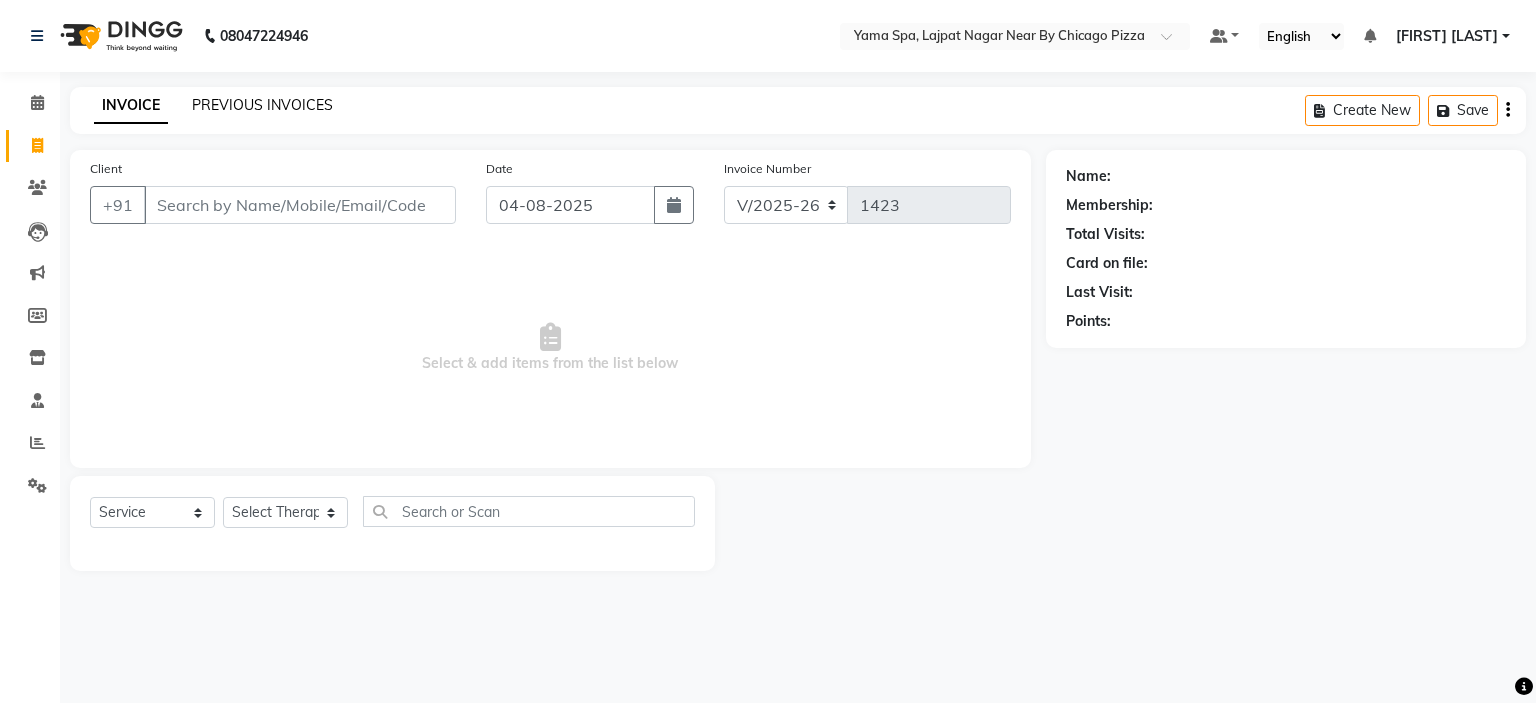 click on "PREVIOUS INVOICES" 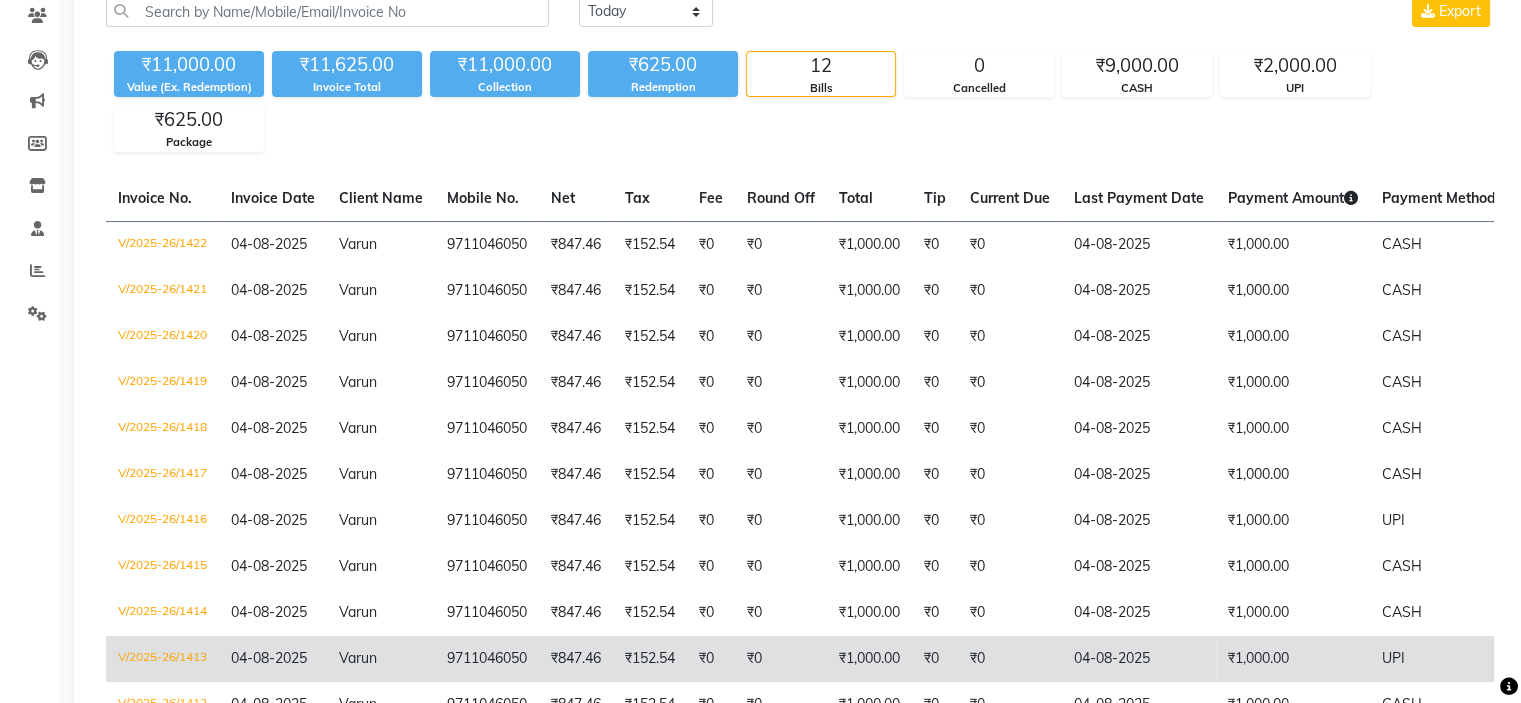 scroll, scrollTop: 368, scrollLeft: 0, axis: vertical 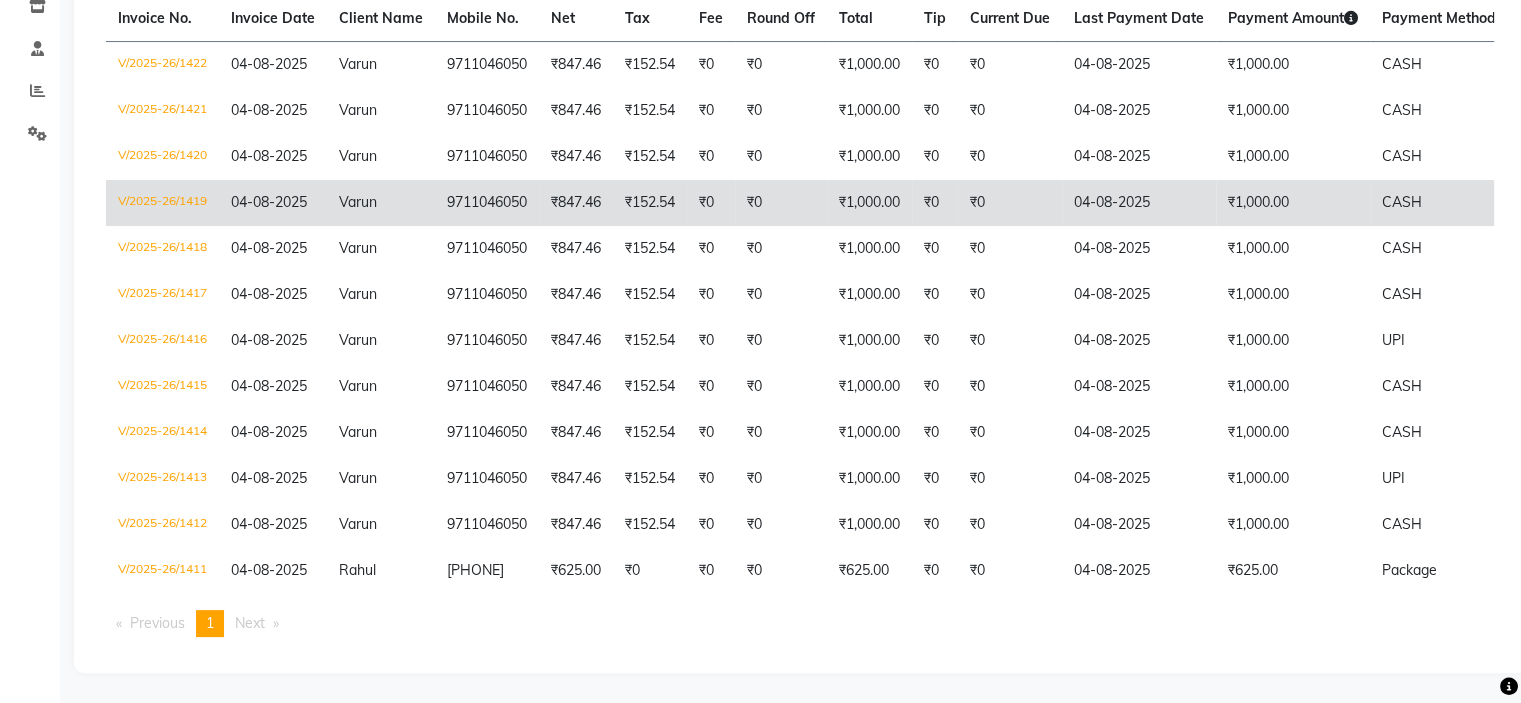 click on "04-08-2025" 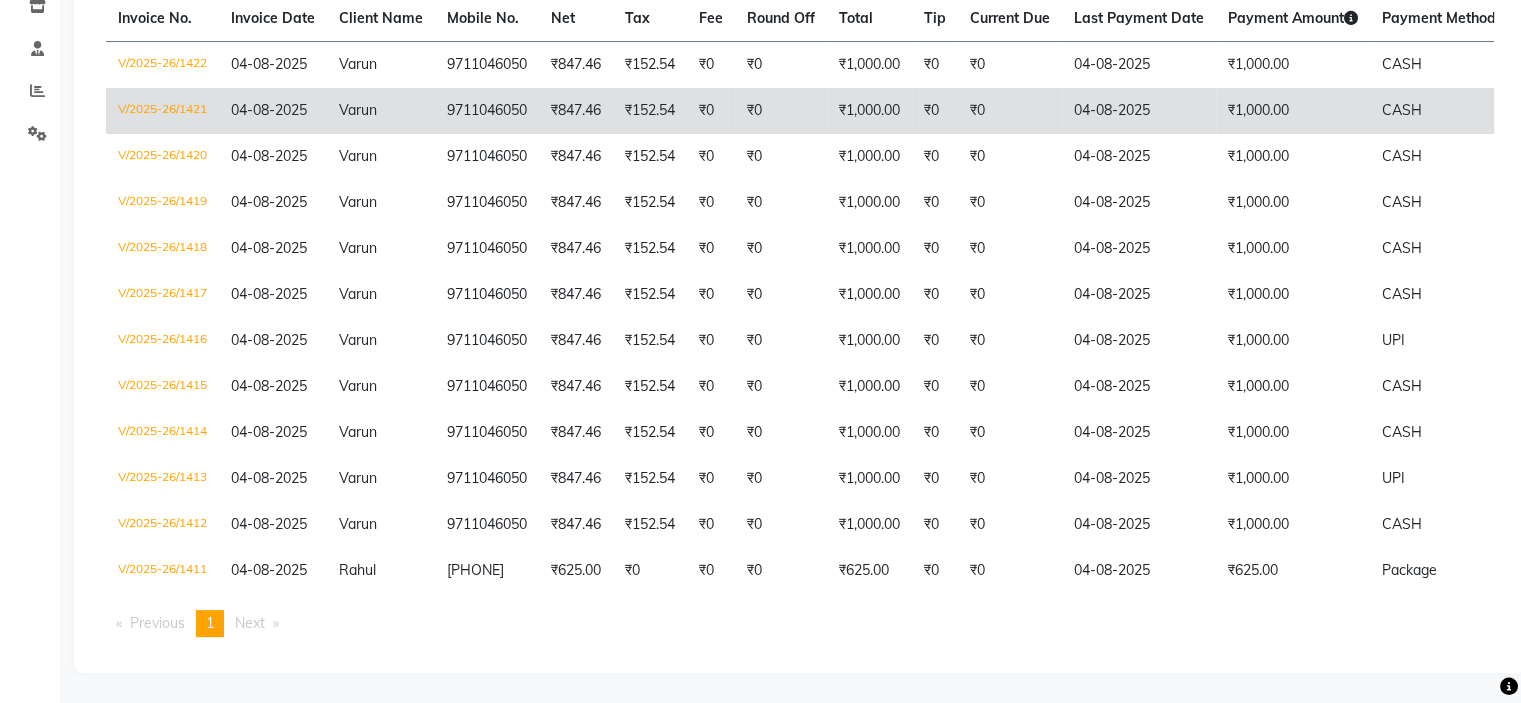 click on "04-08-2025" 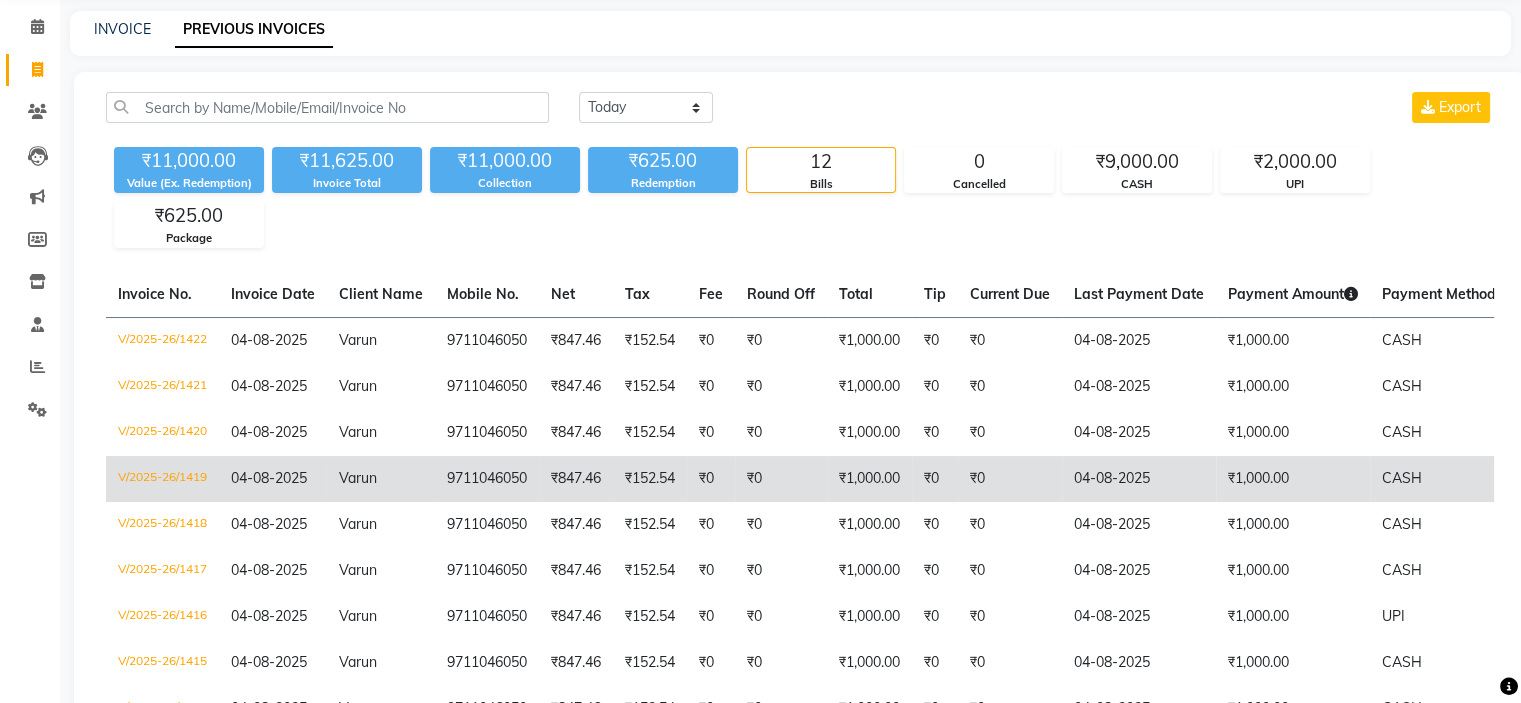 scroll, scrollTop: 68, scrollLeft: 0, axis: vertical 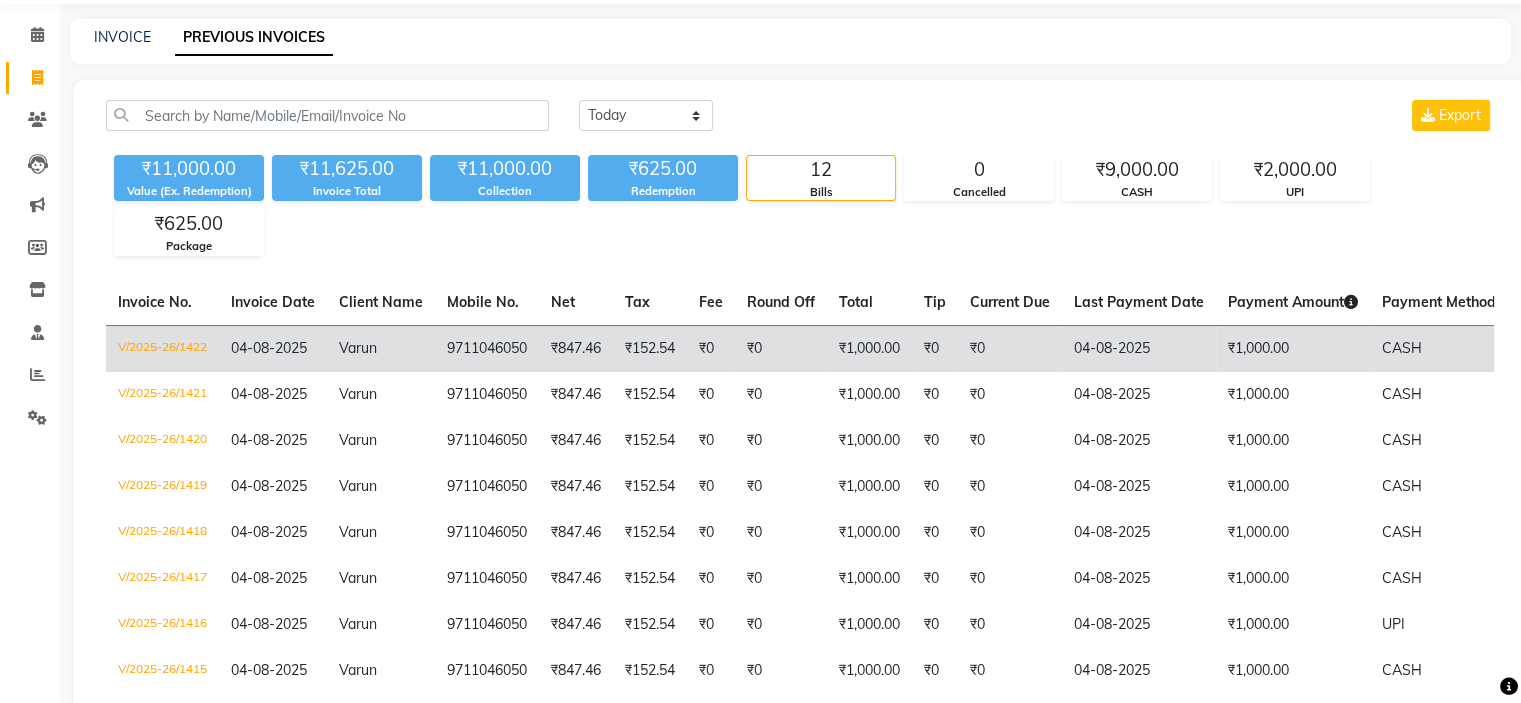 click on "₹1,000.00" 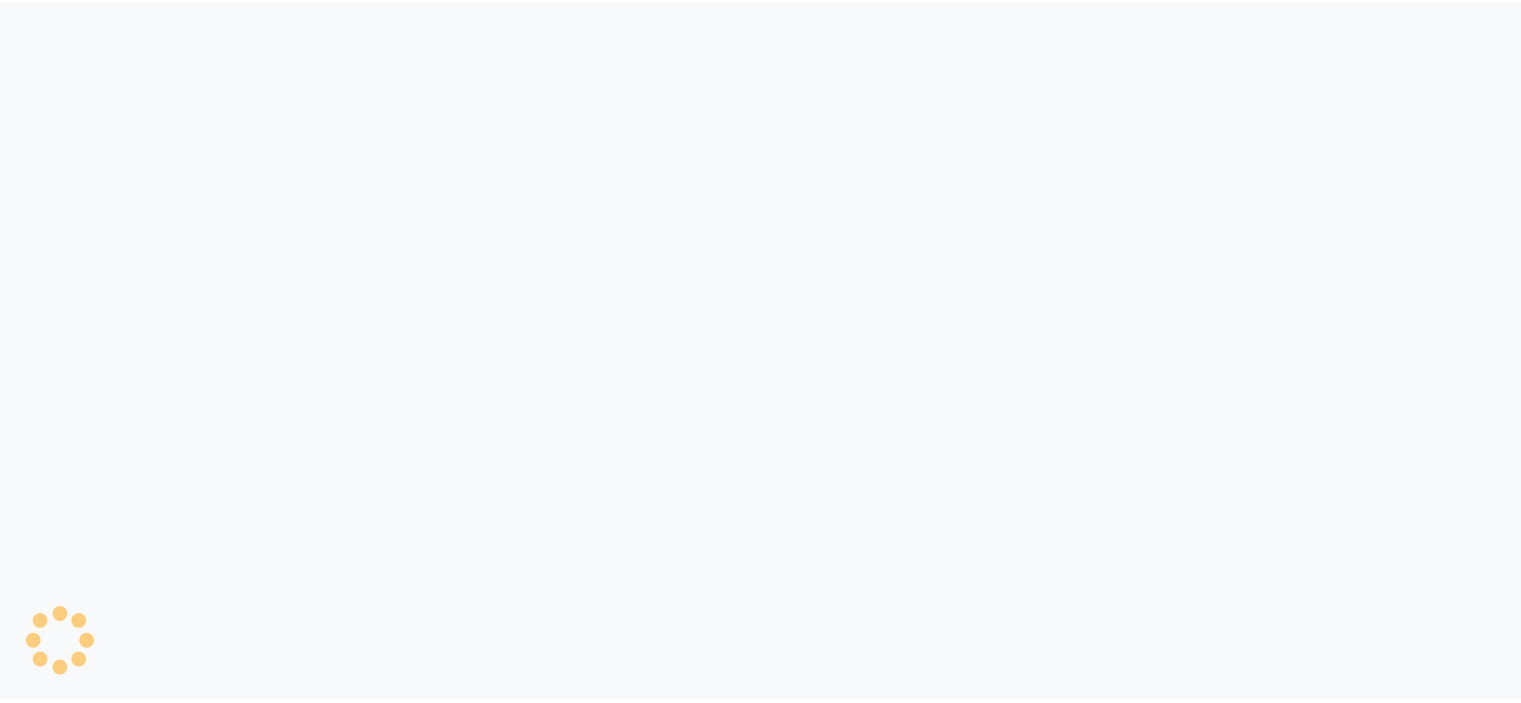 scroll, scrollTop: 0, scrollLeft: 0, axis: both 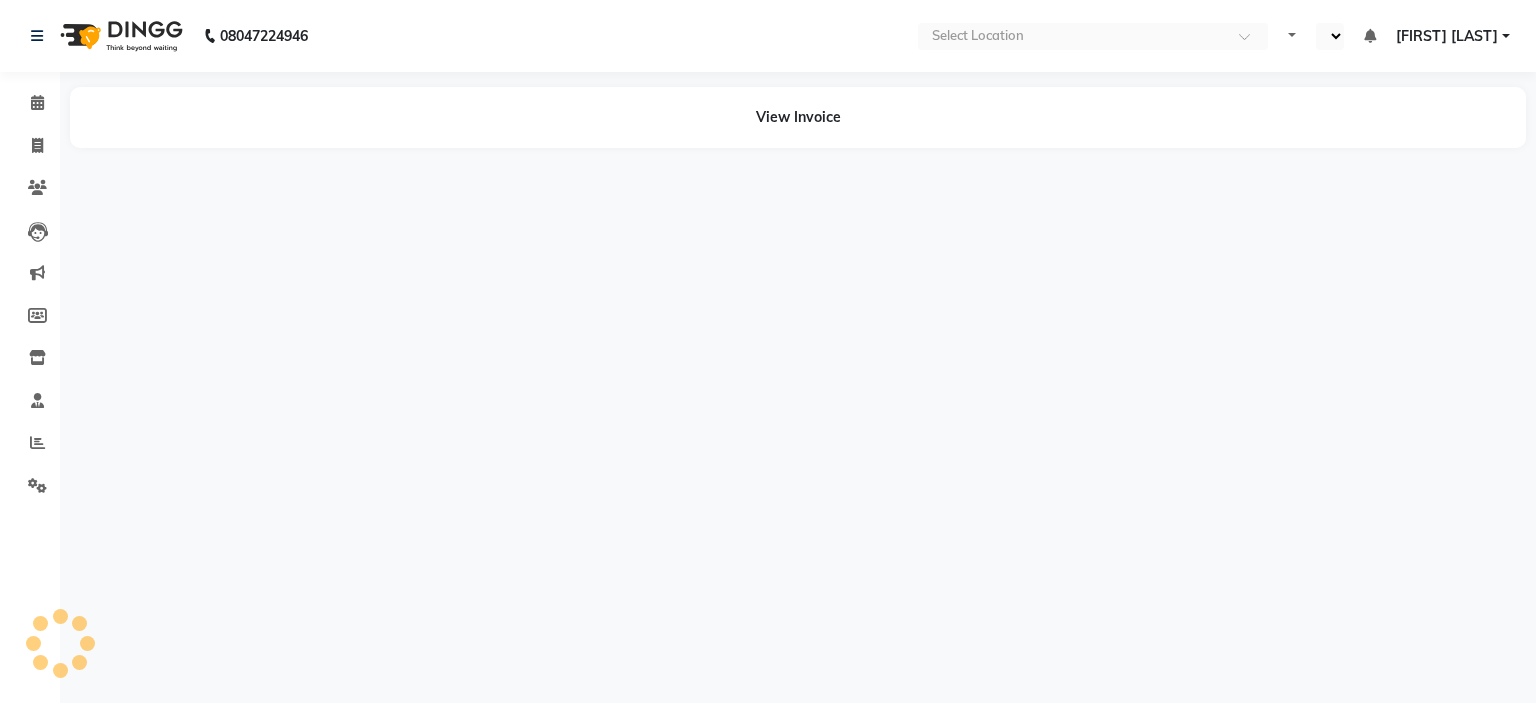 select on "en" 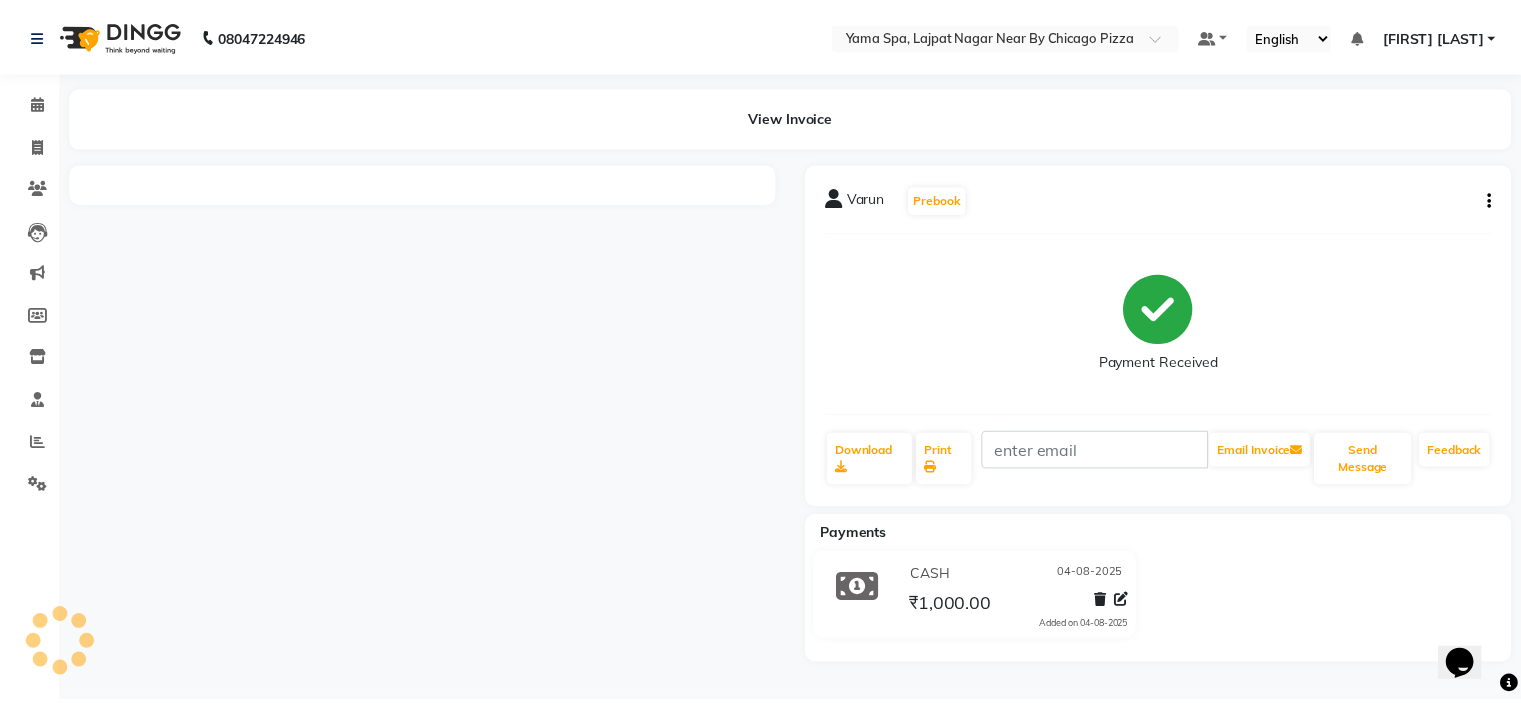 scroll, scrollTop: 0, scrollLeft: 0, axis: both 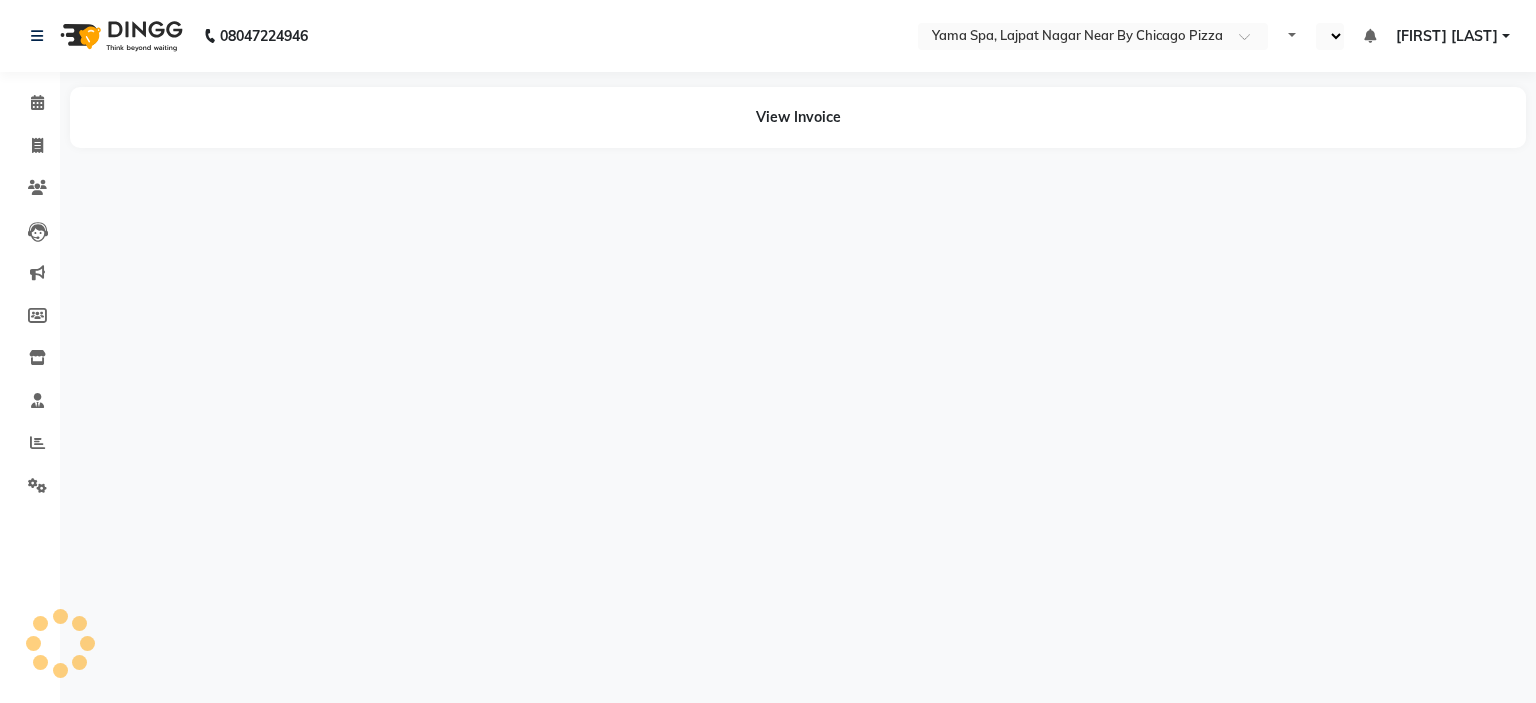 select on "en" 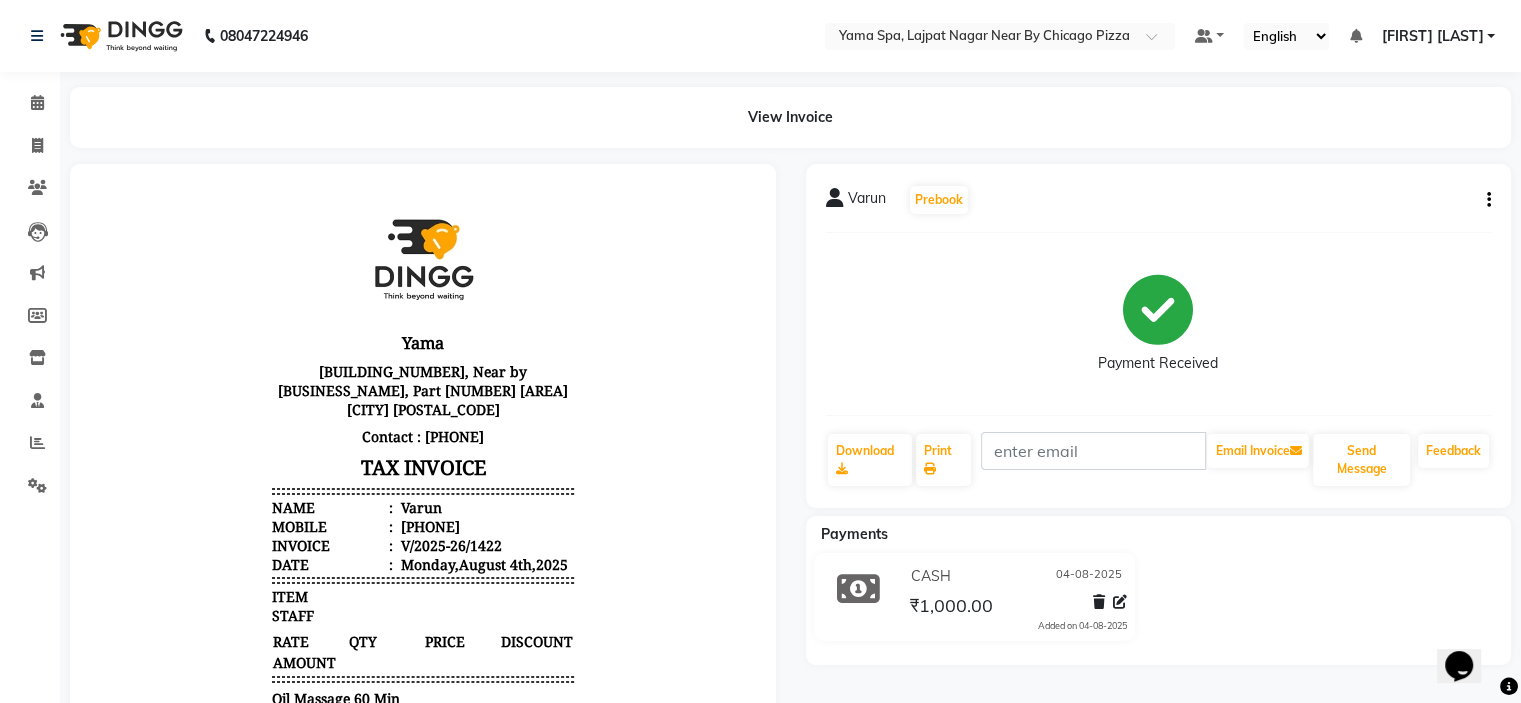 scroll, scrollTop: 0, scrollLeft: 0, axis: both 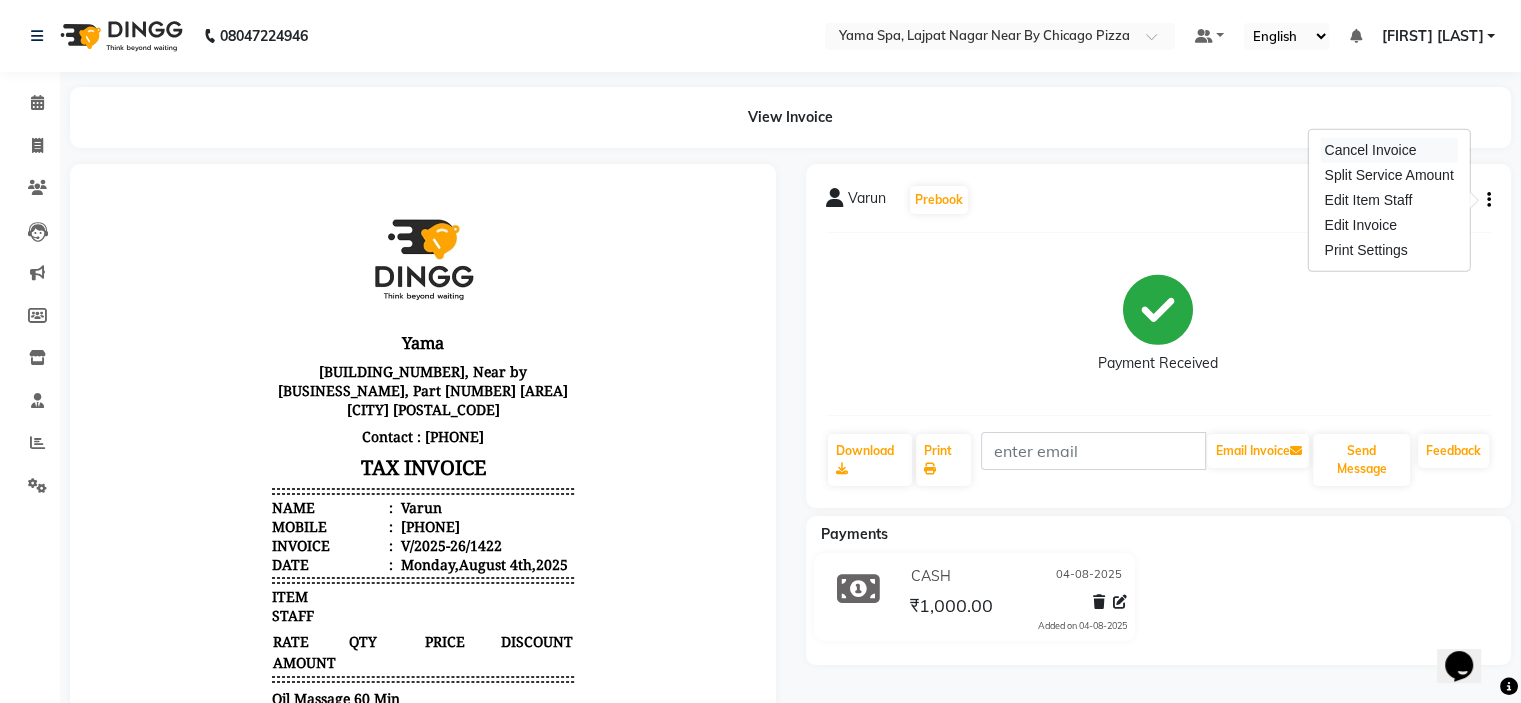 click on "Cancel Invoice" at bounding box center [1388, 150] 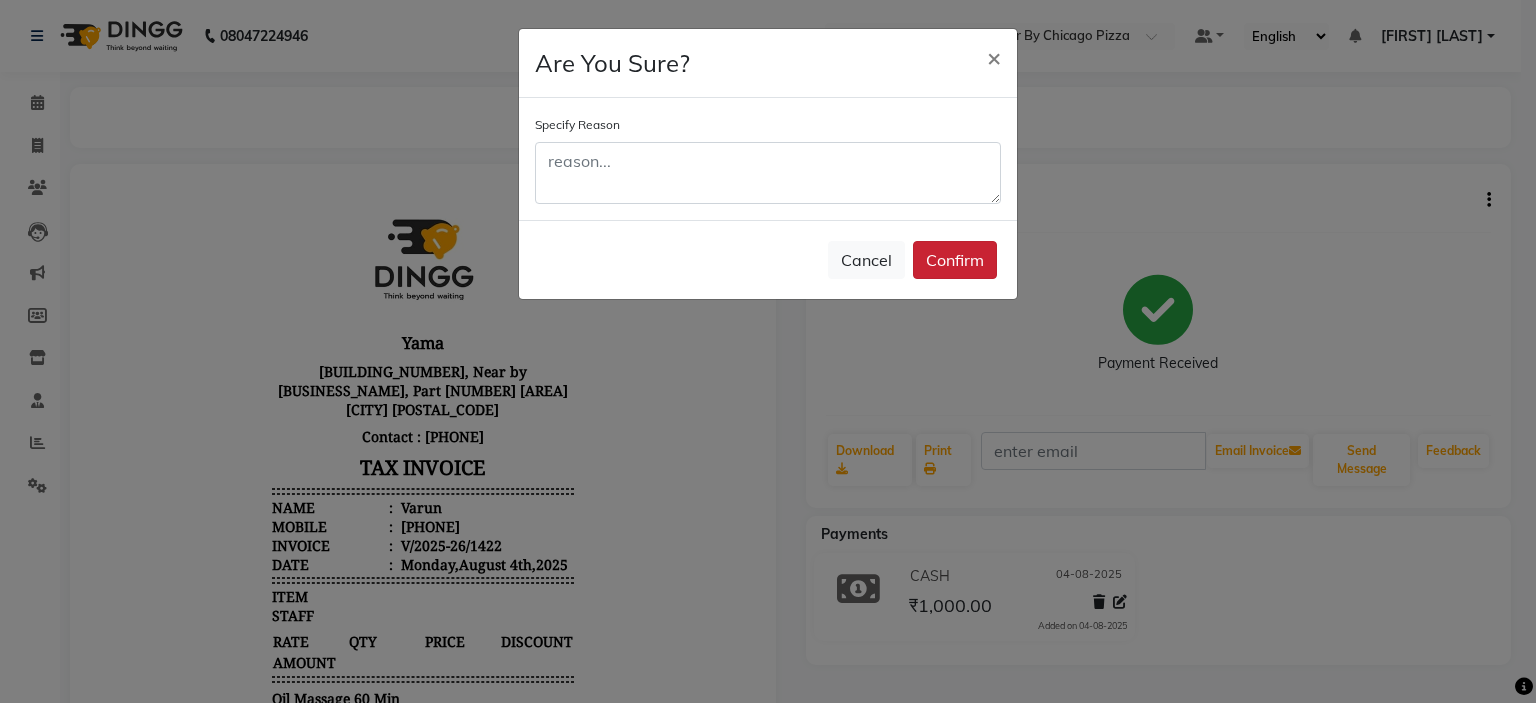 click on "Confirm" 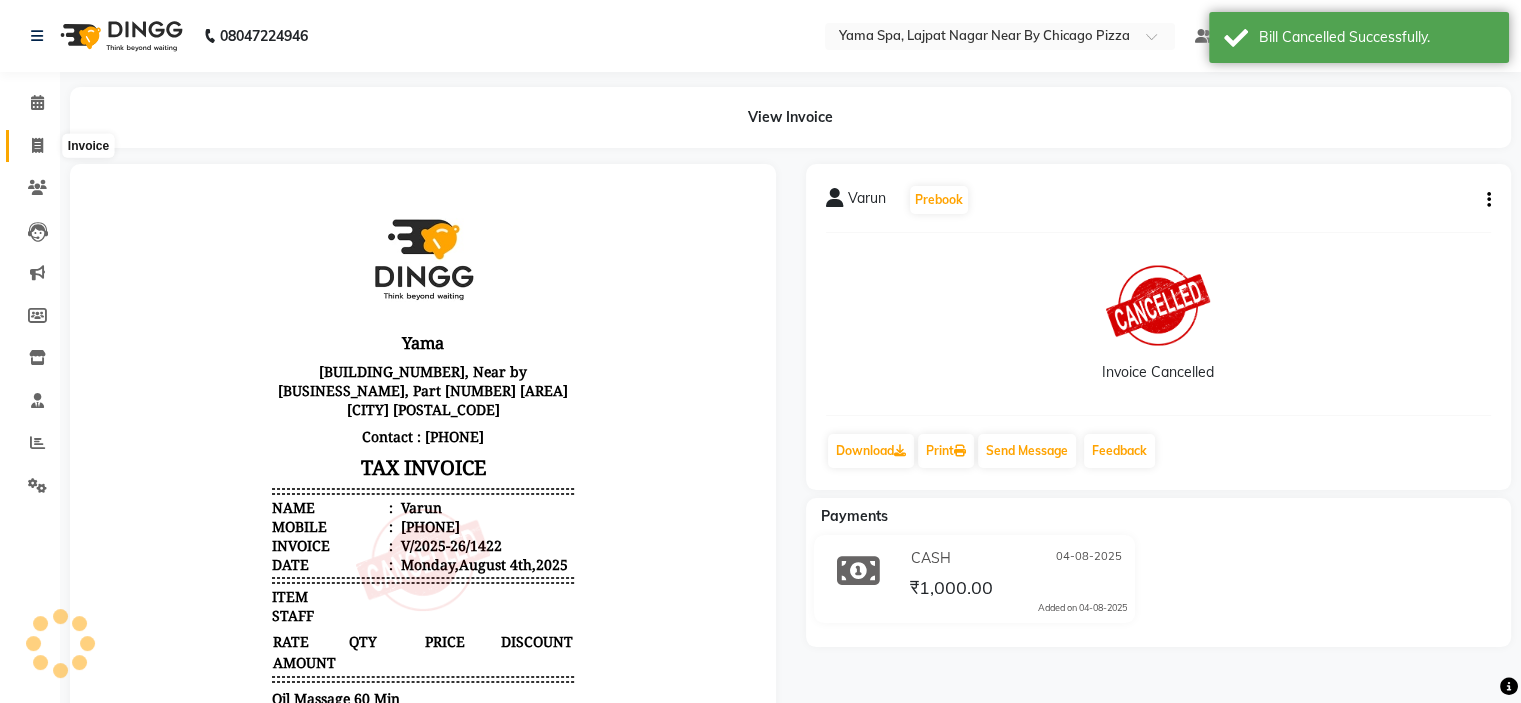 click 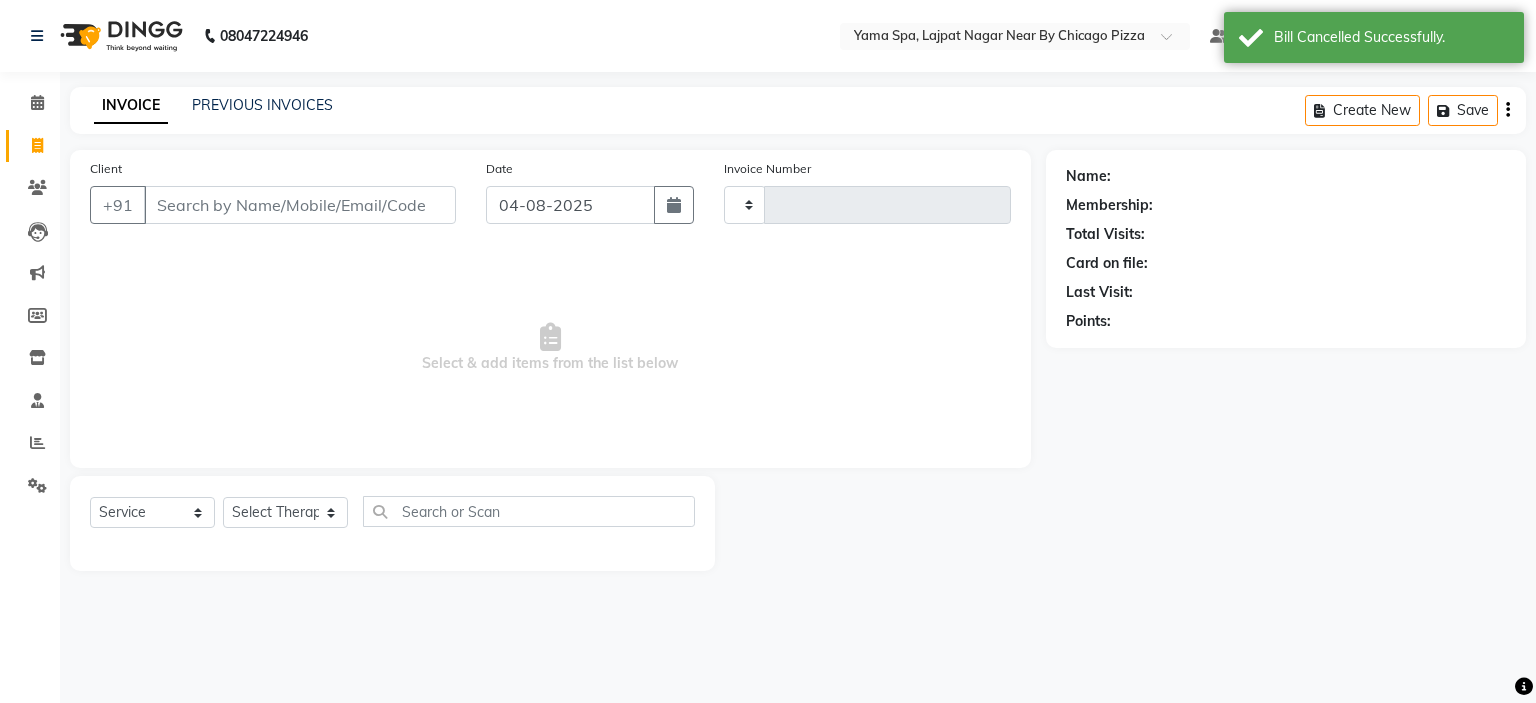 type on "1423" 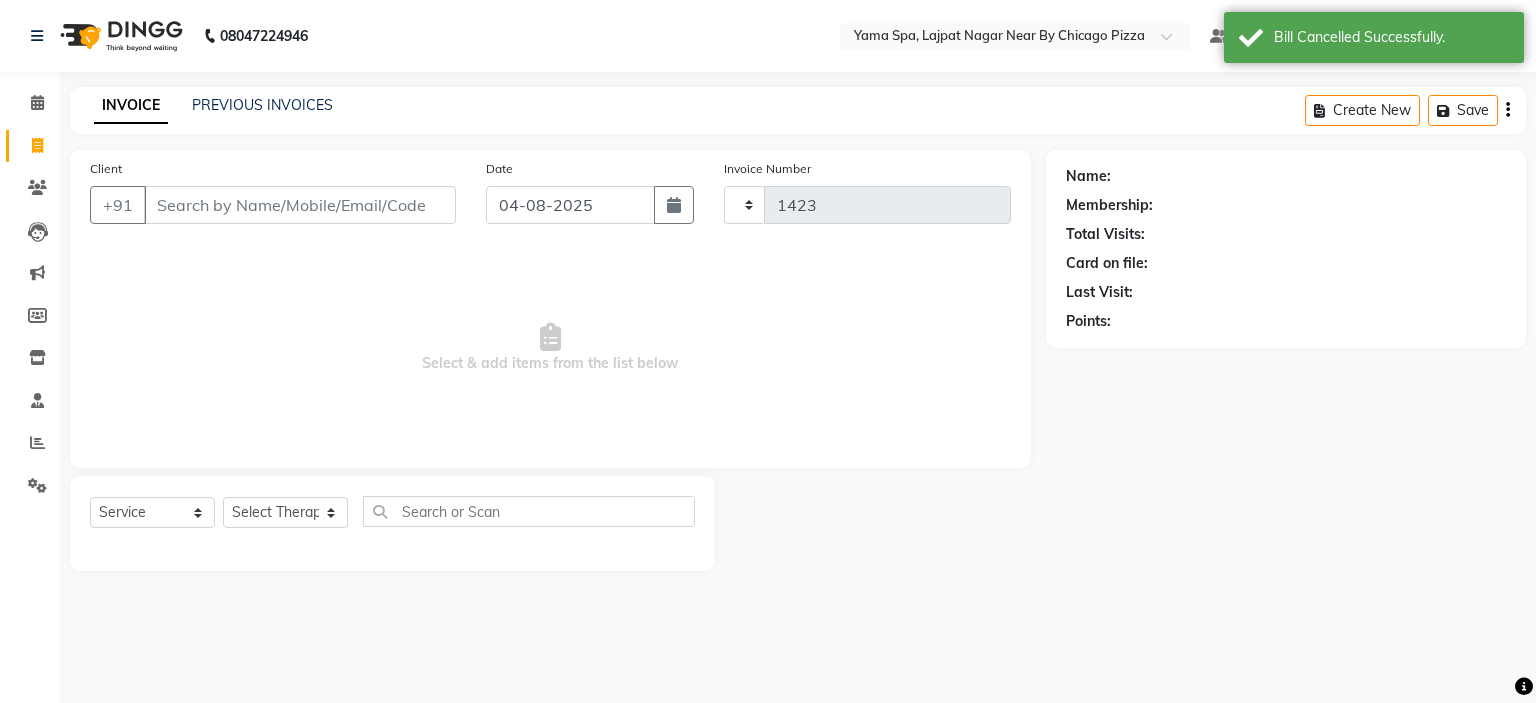 select on "7595" 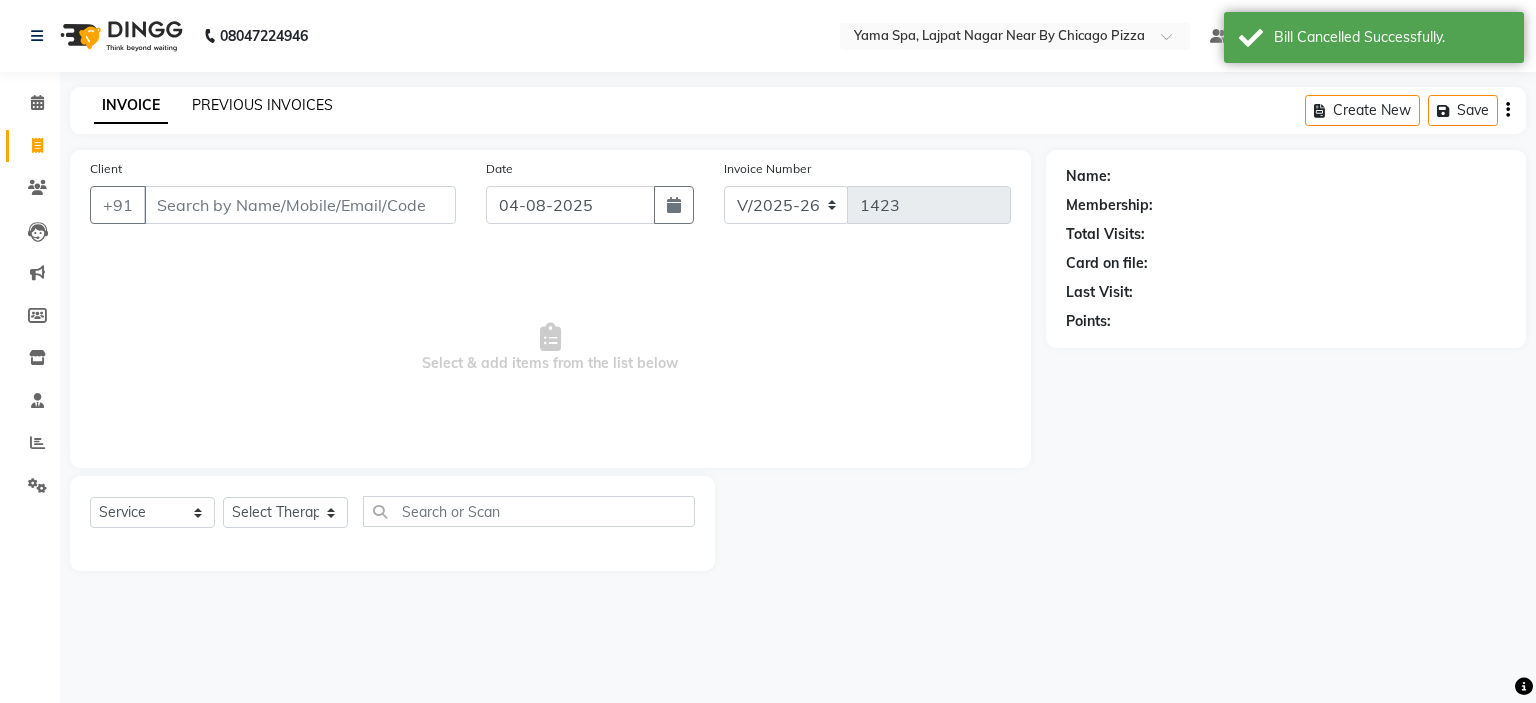click on "PREVIOUS INVOICES" 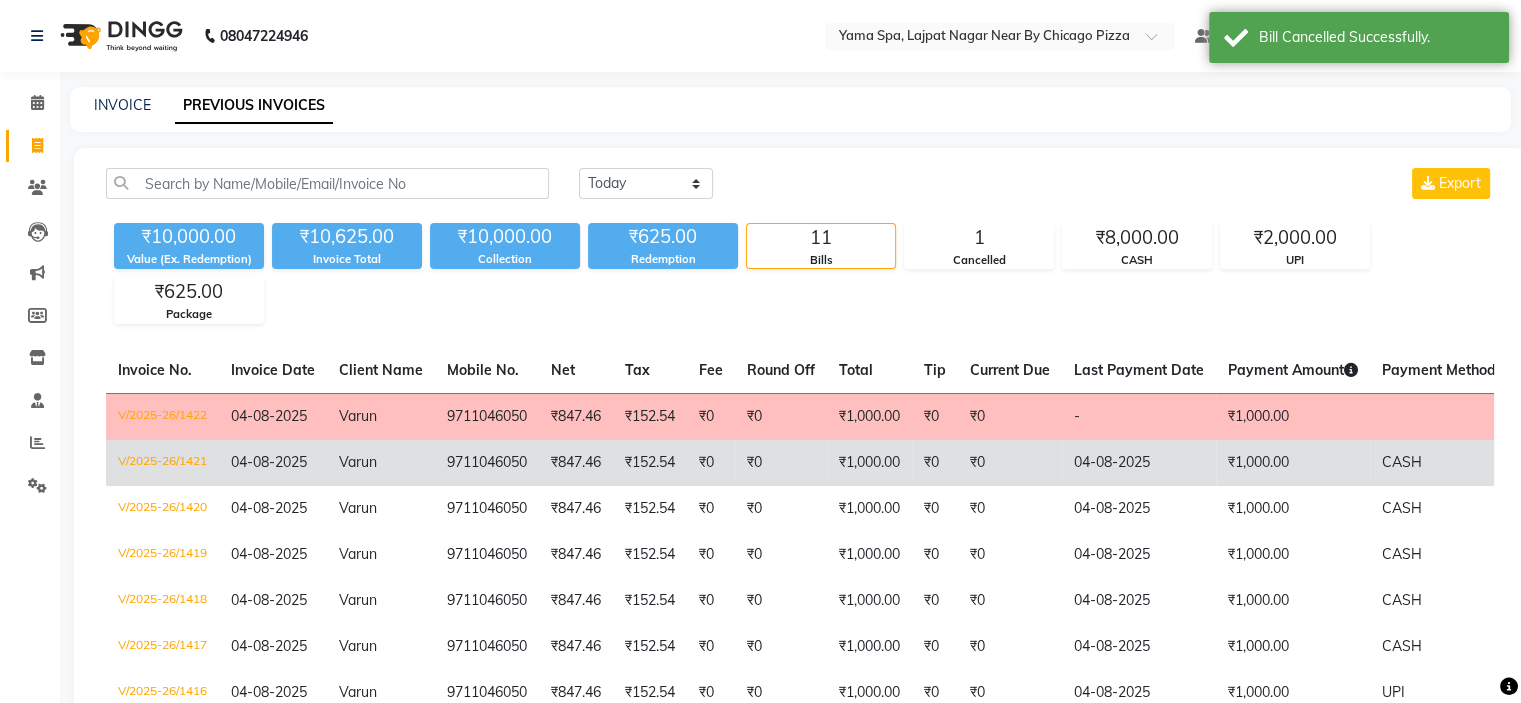 click on "04-08-2025" 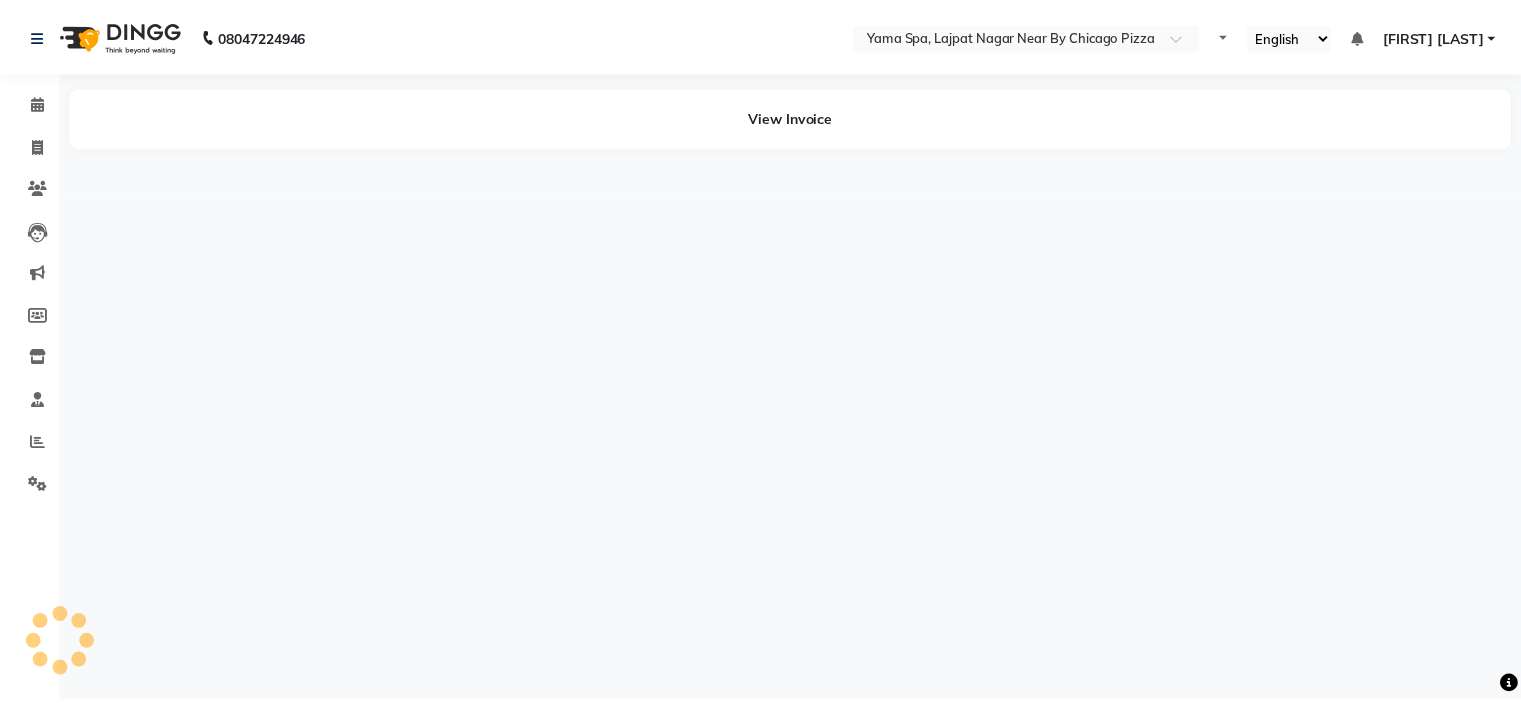 scroll, scrollTop: 0, scrollLeft: 0, axis: both 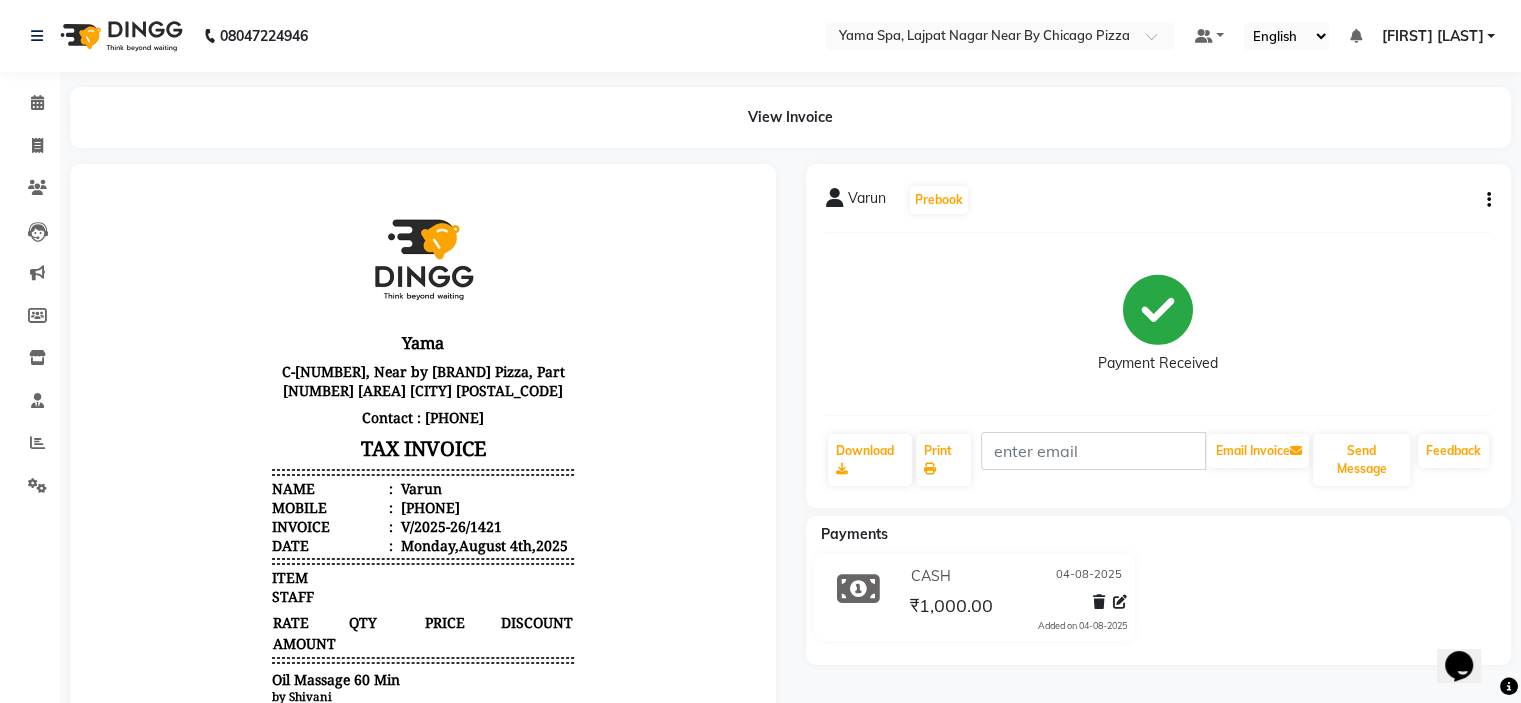 click 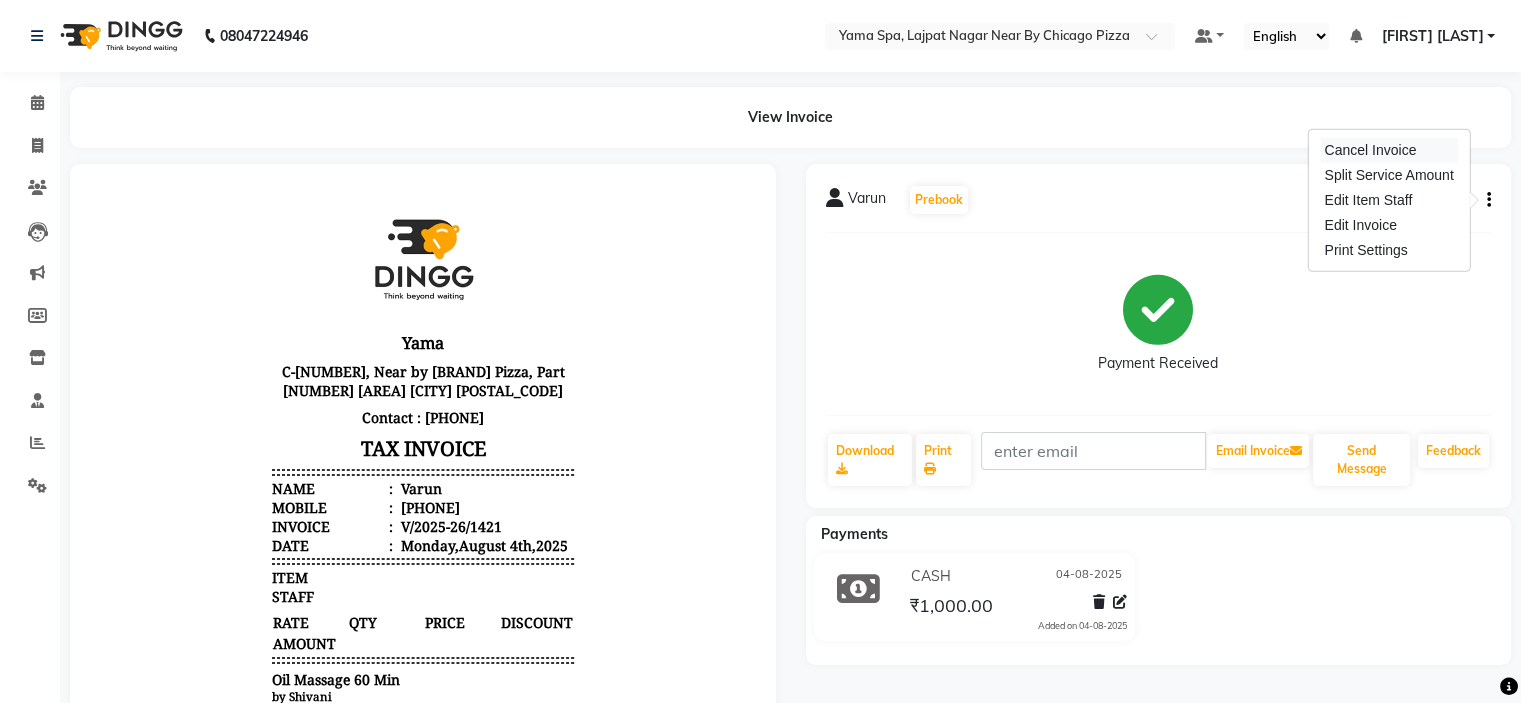 click on "Cancel Invoice" at bounding box center (1388, 150) 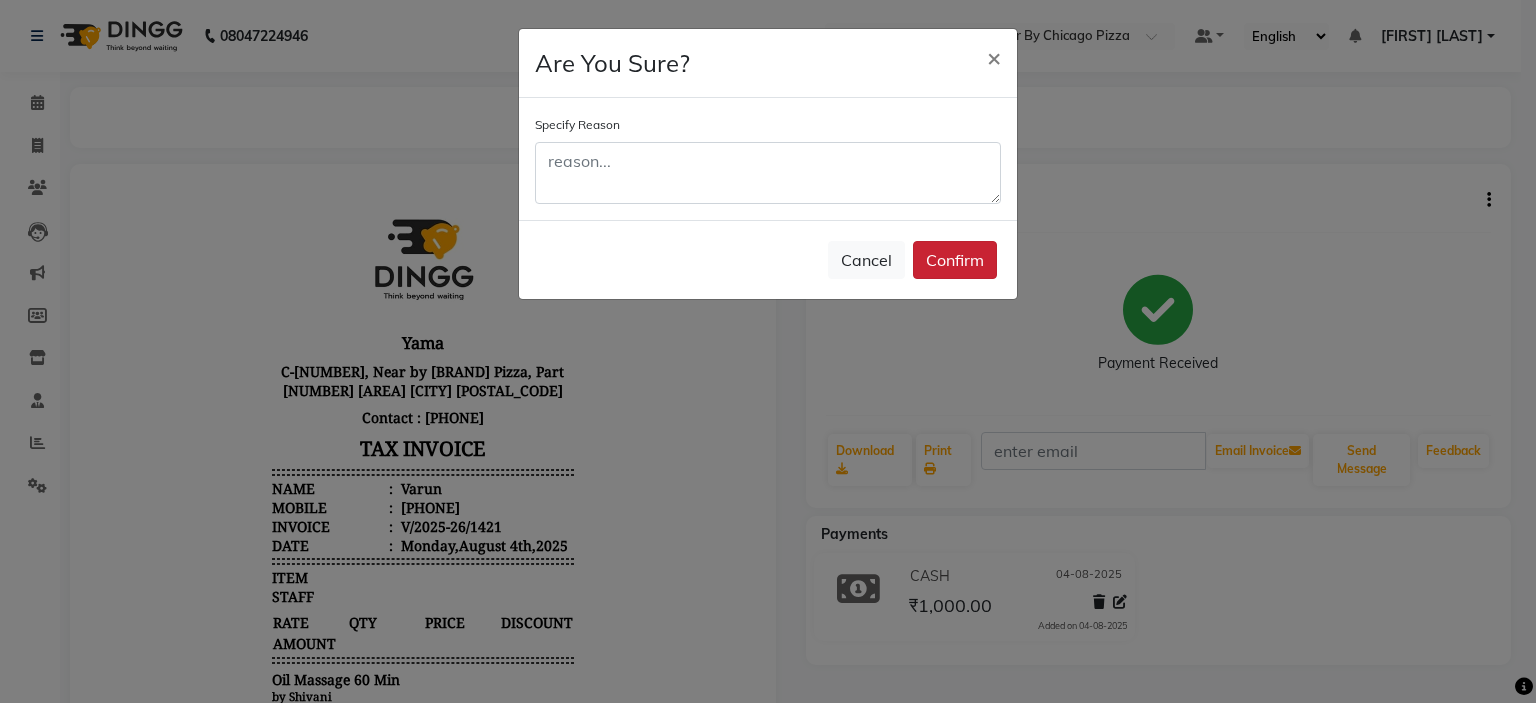click on "Confirm" 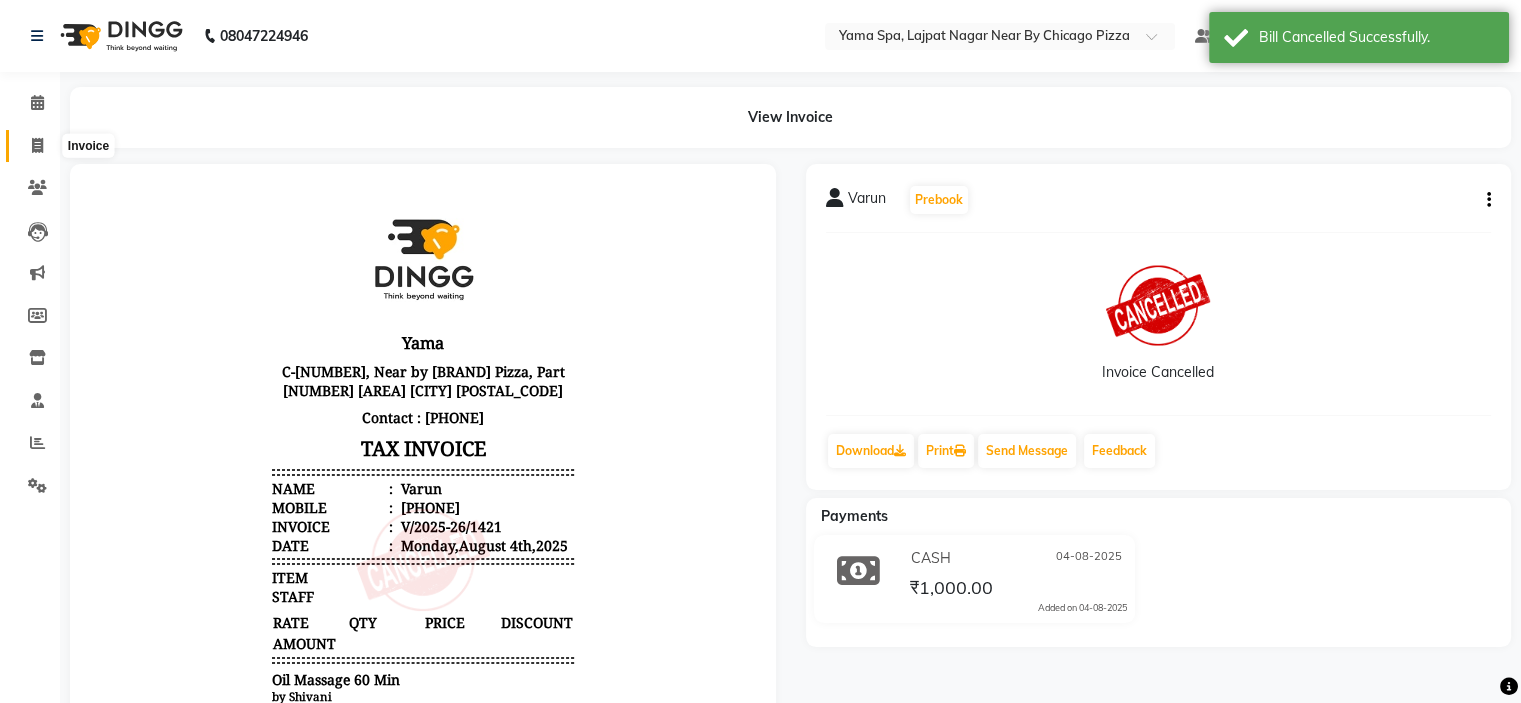 click 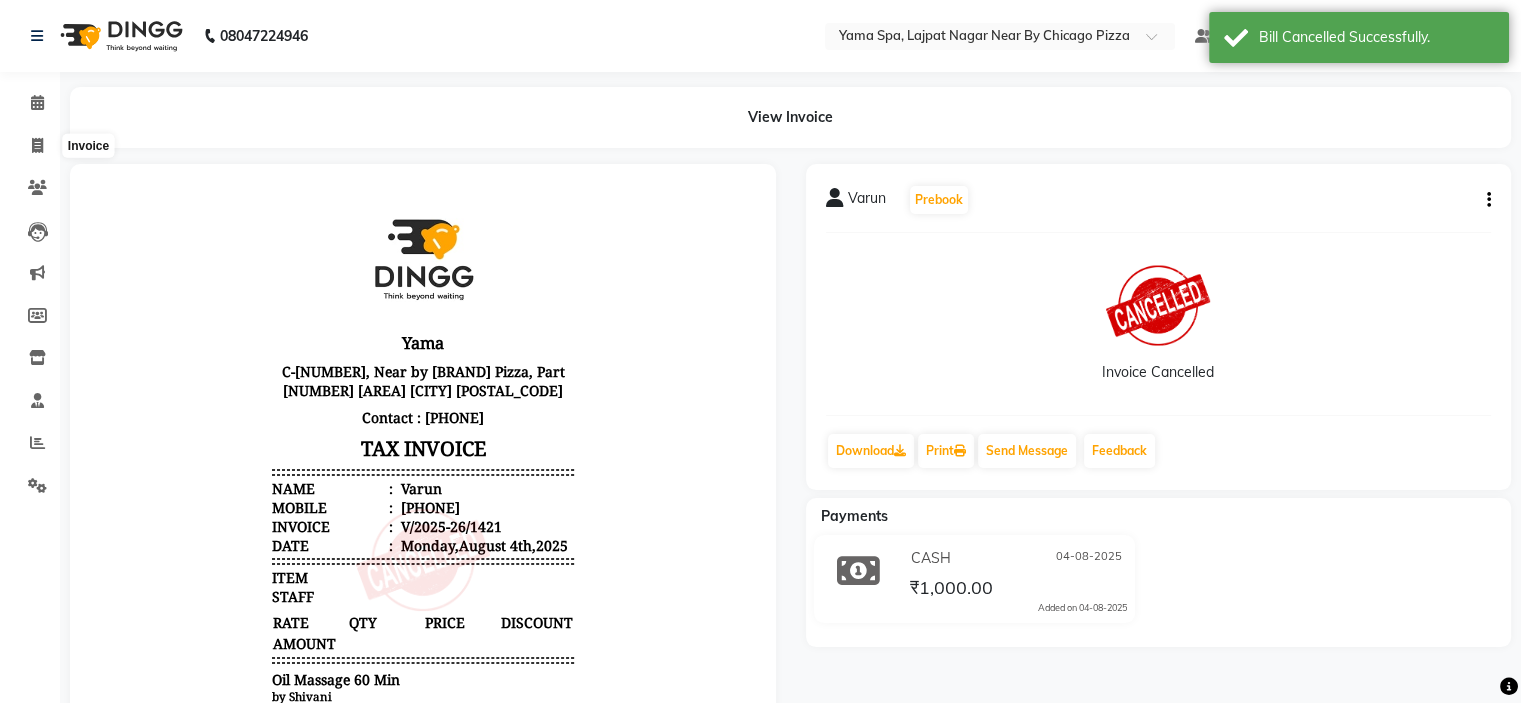 select on "service" 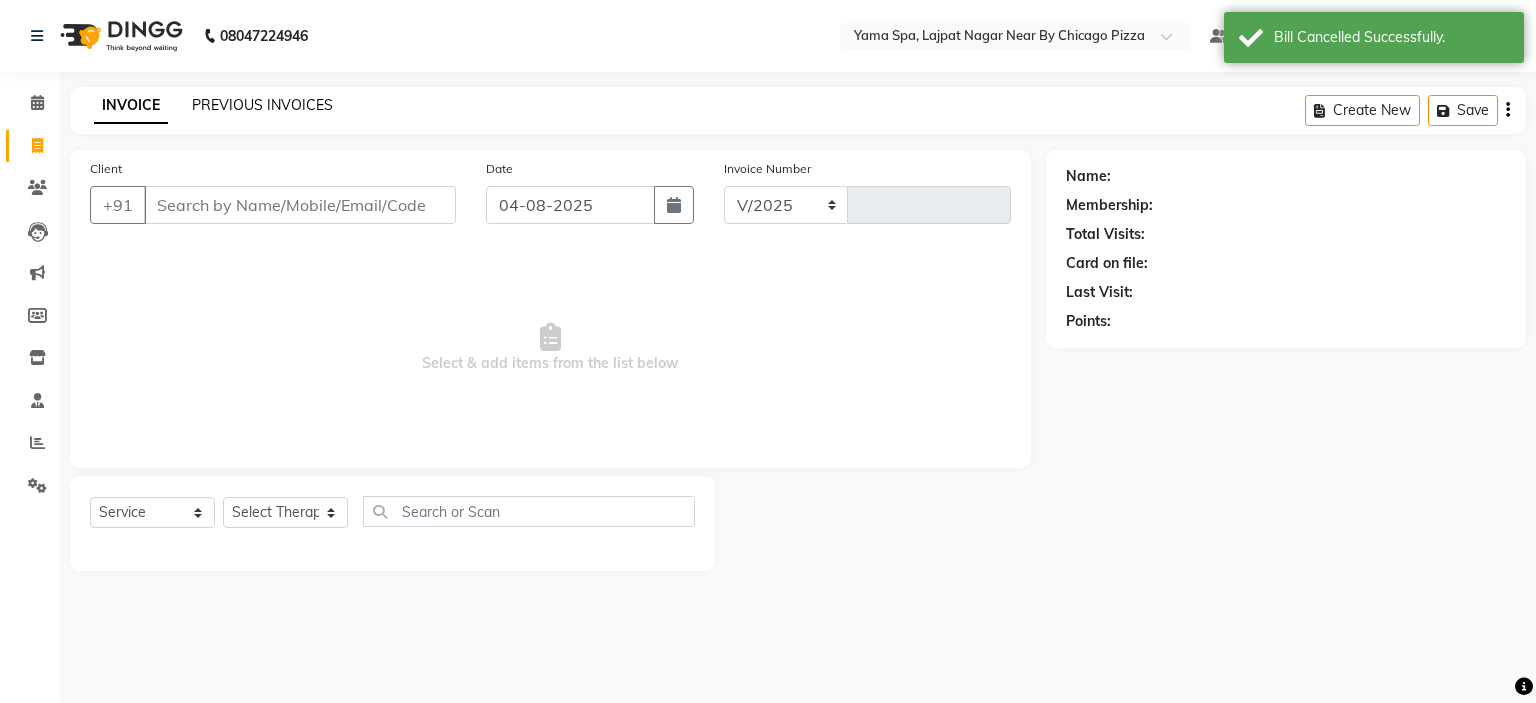 select on "7595" 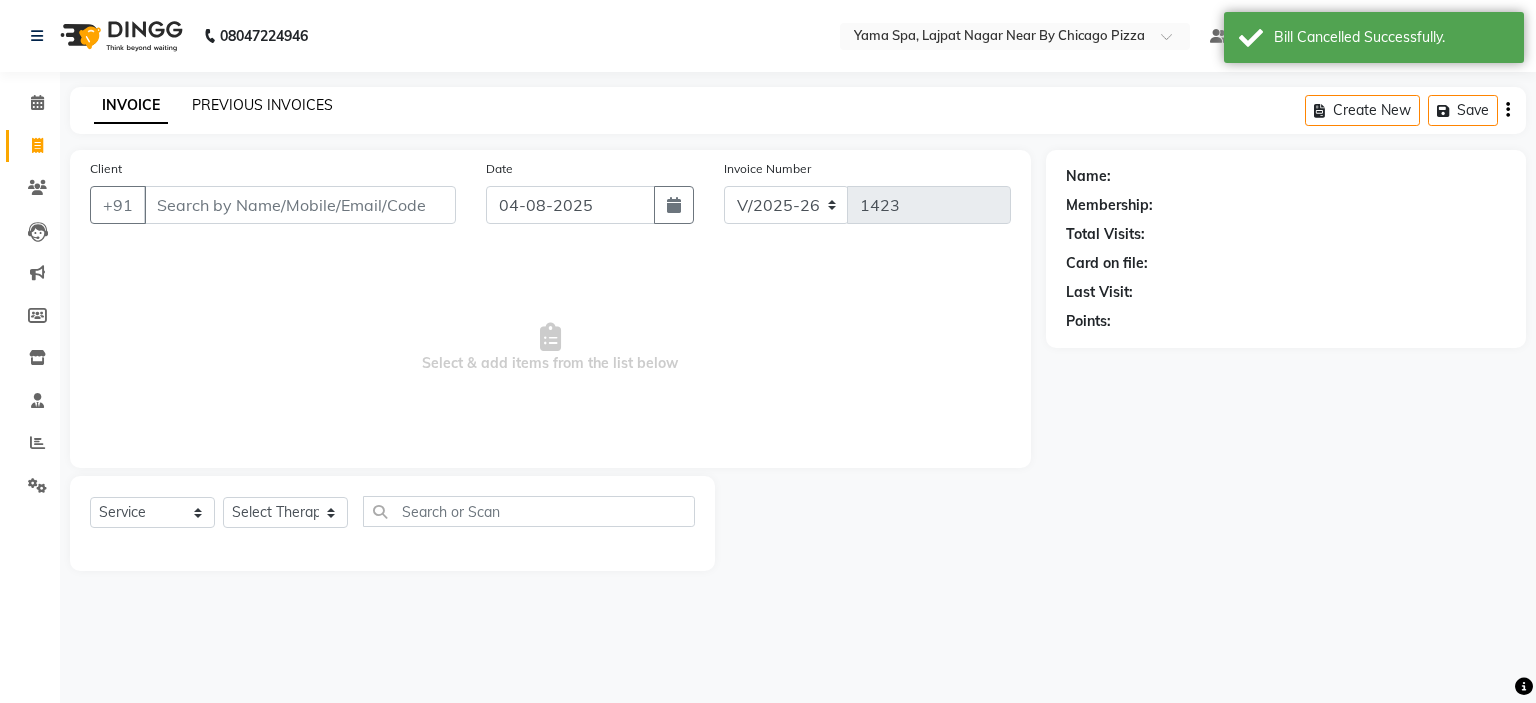 click on "PREVIOUS INVOICES" 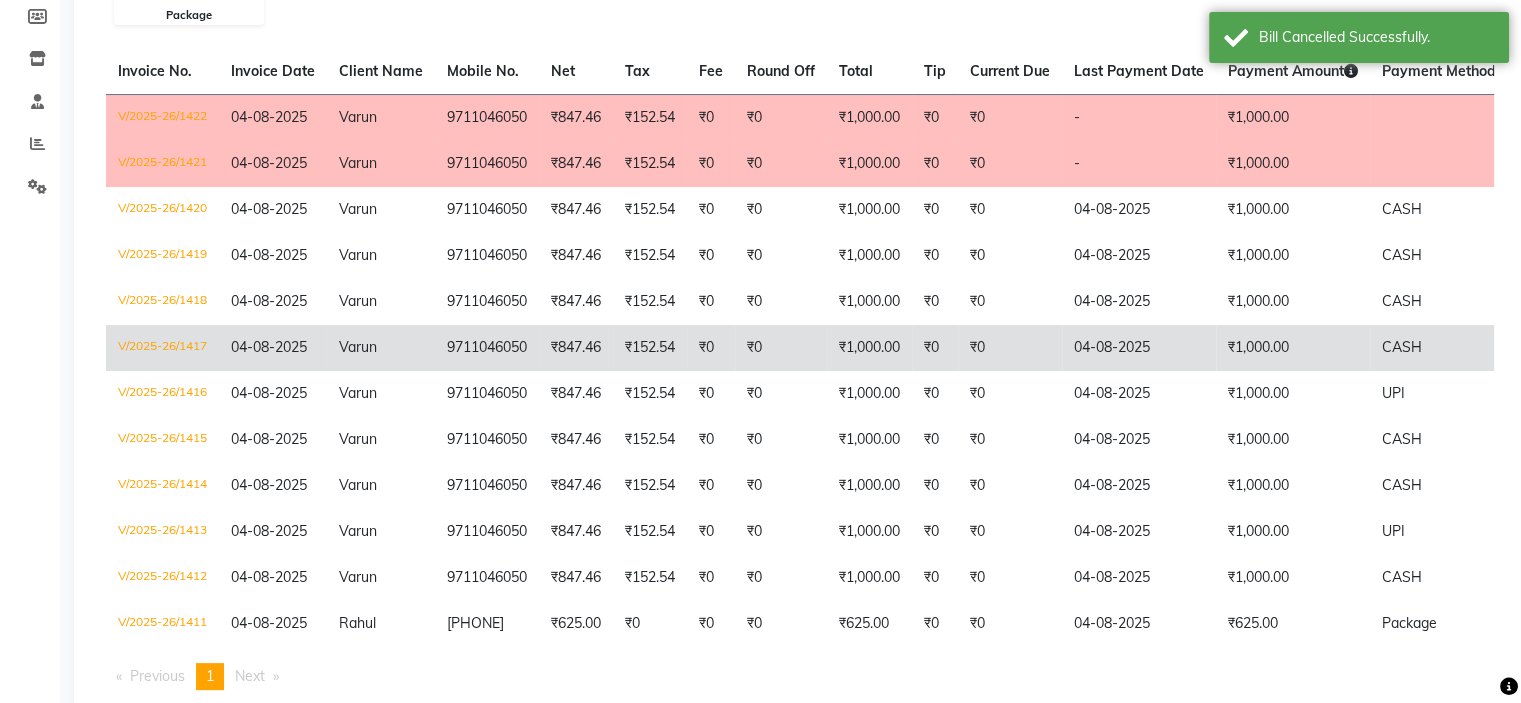 scroll, scrollTop: 300, scrollLeft: 0, axis: vertical 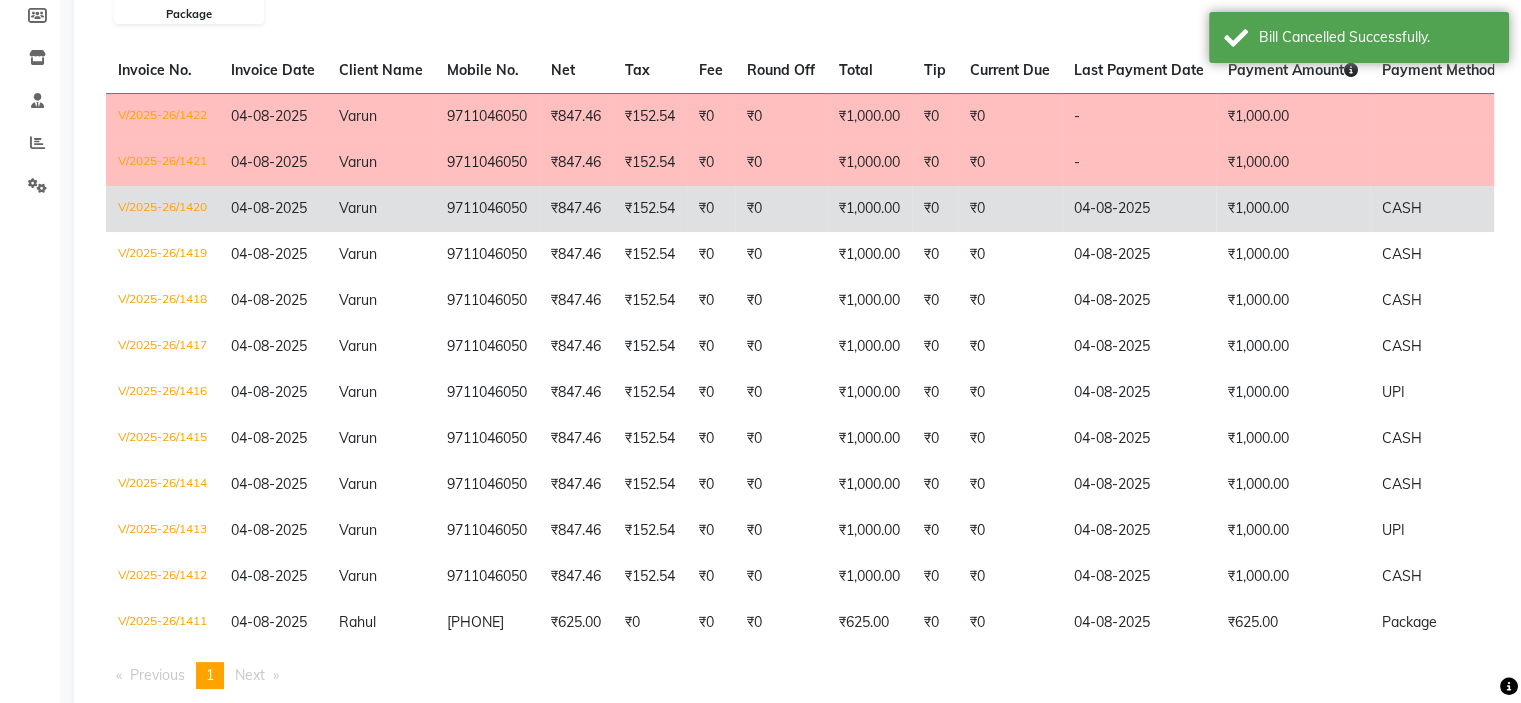click on "₹1,000.00" 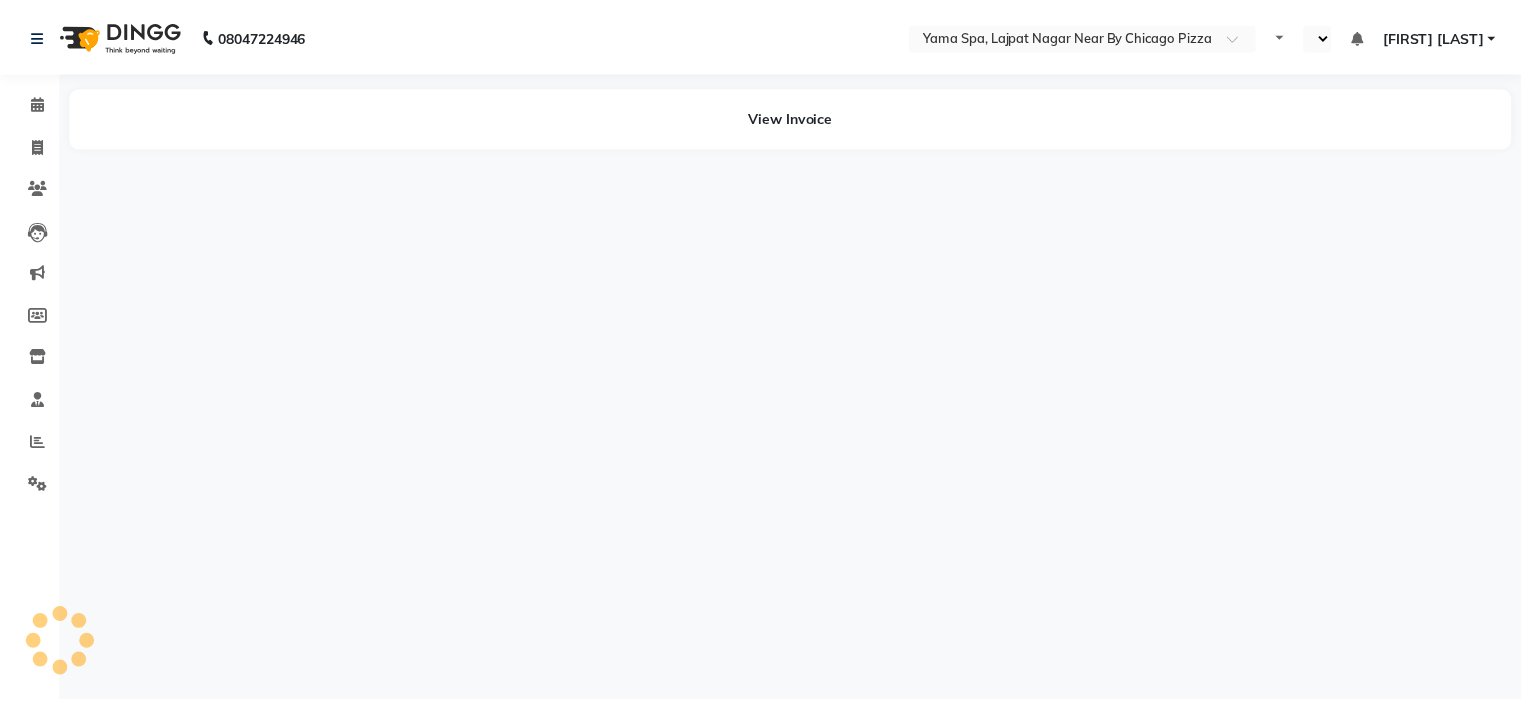 scroll, scrollTop: 0, scrollLeft: 0, axis: both 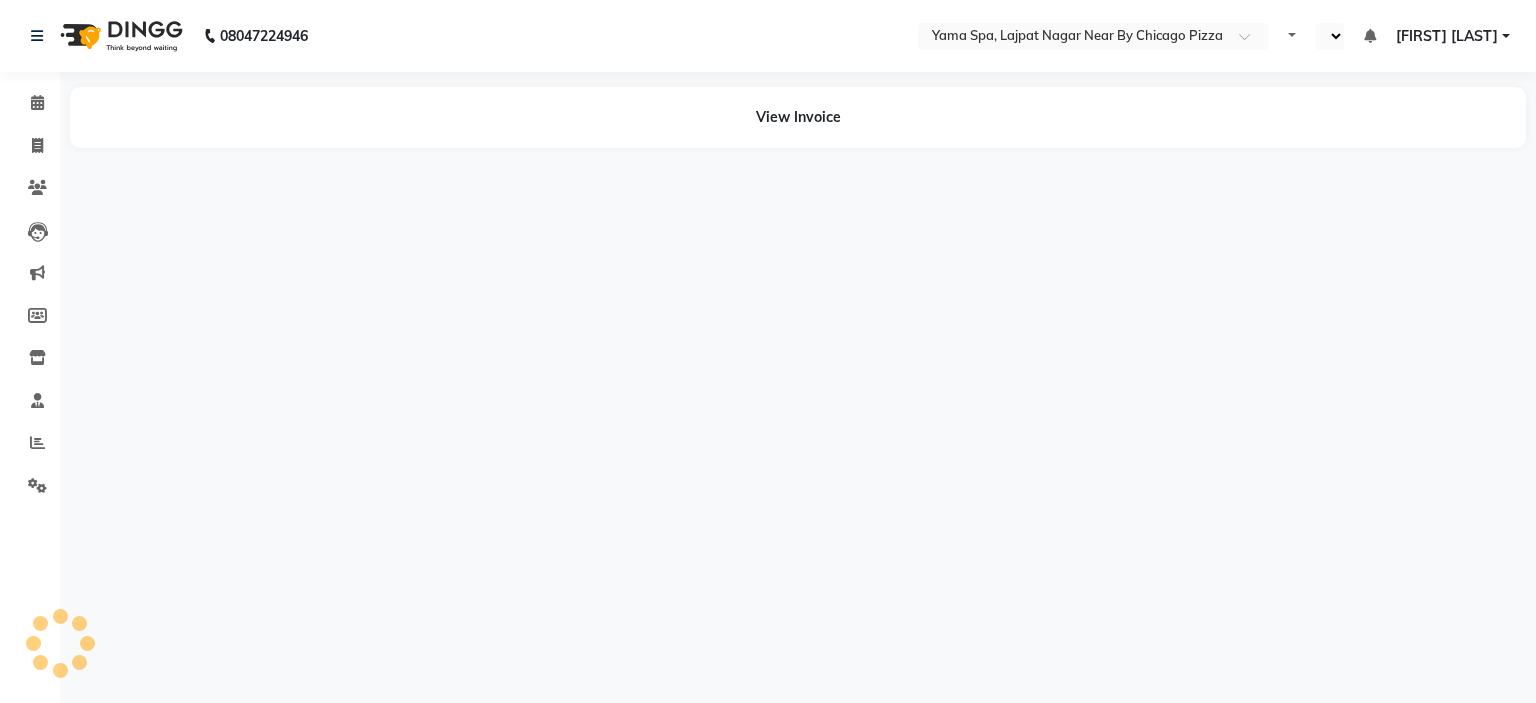 select on "en" 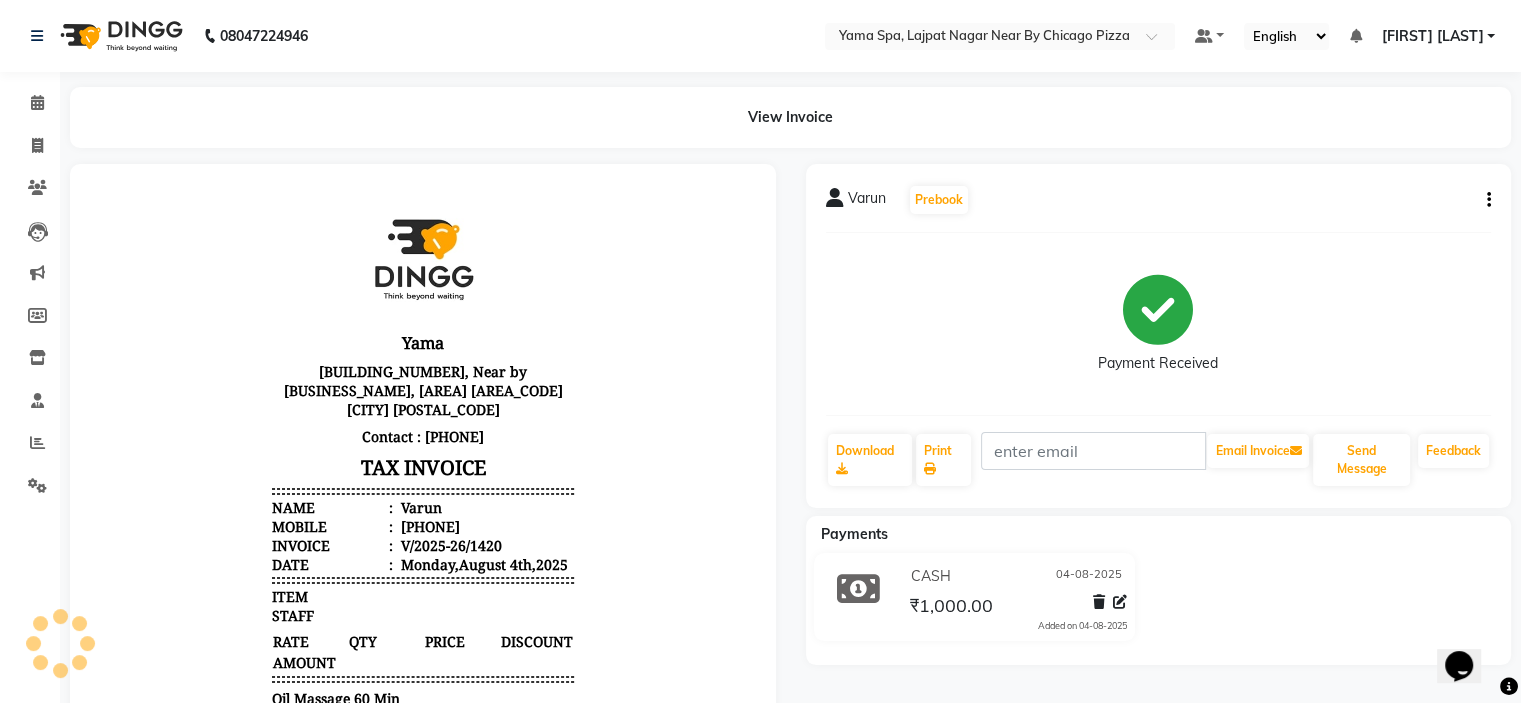 scroll, scrollTop: 0, scrollLeft: 0, axis: both 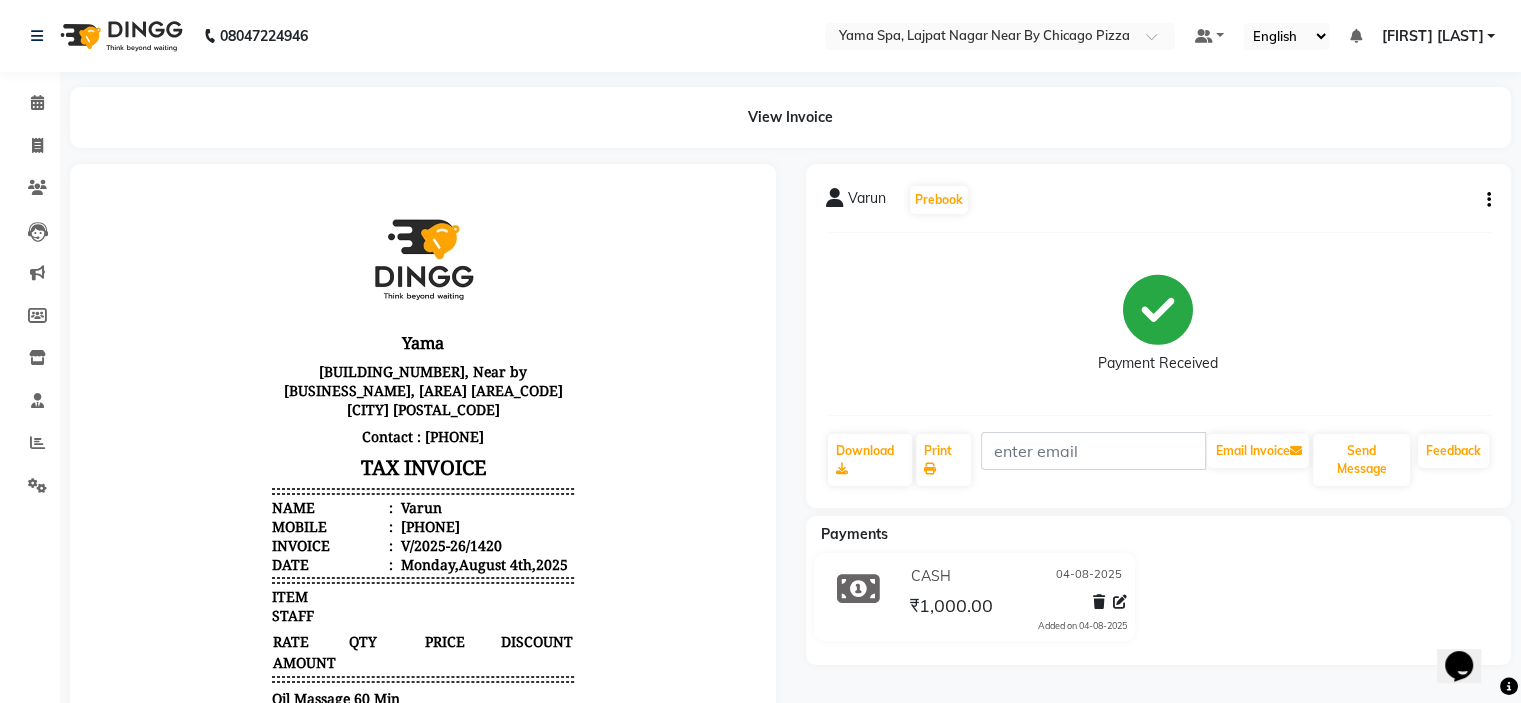 click 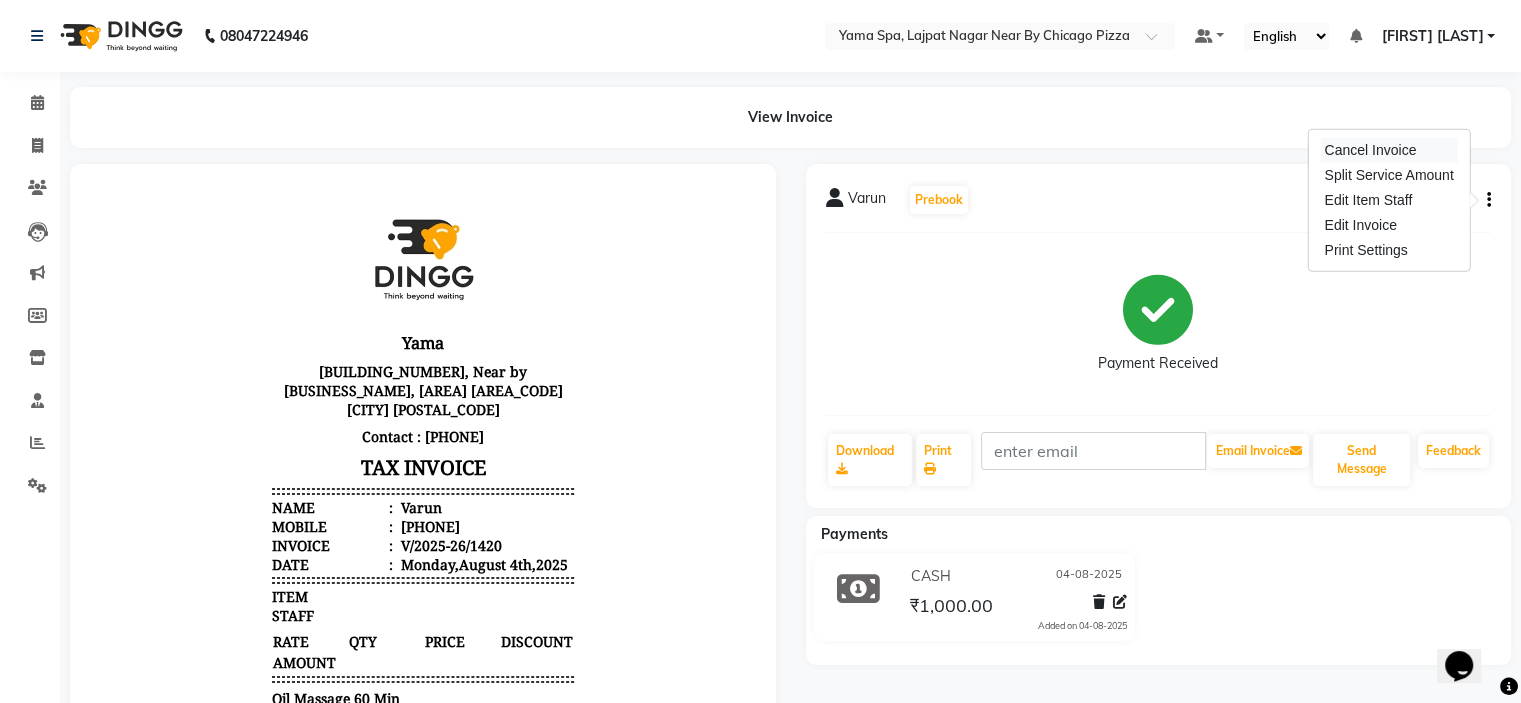 click on "Cancel Invoice" at bounding box center [1388, 150] 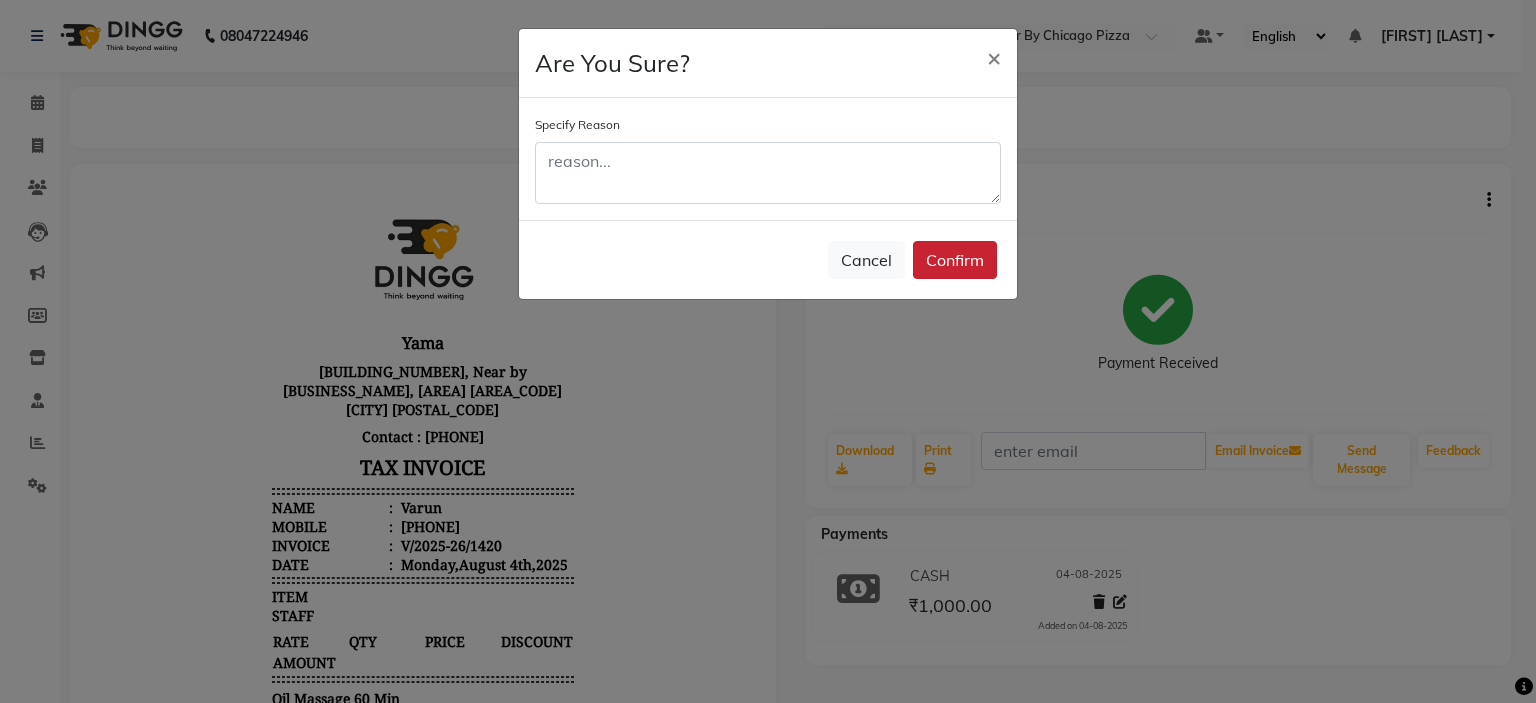 click on "Confirm" 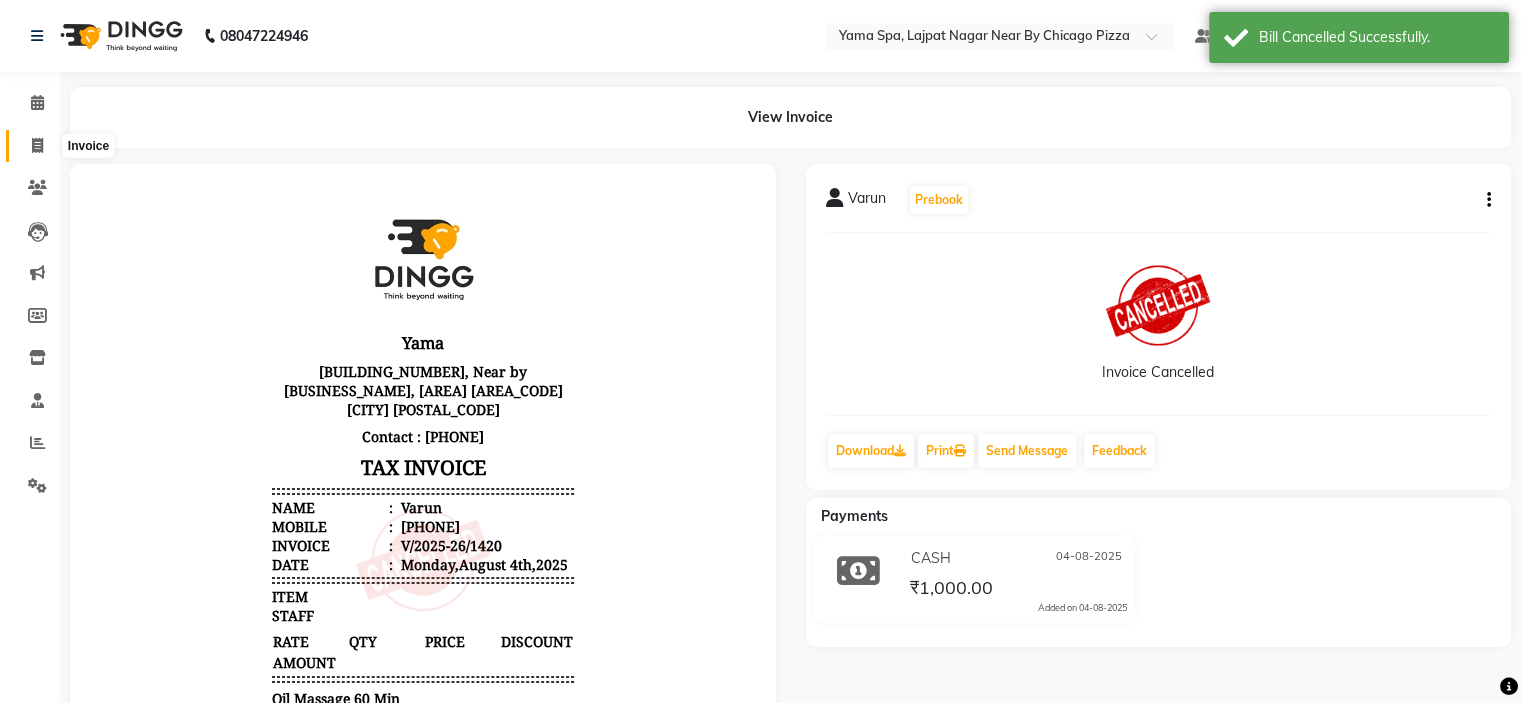 click 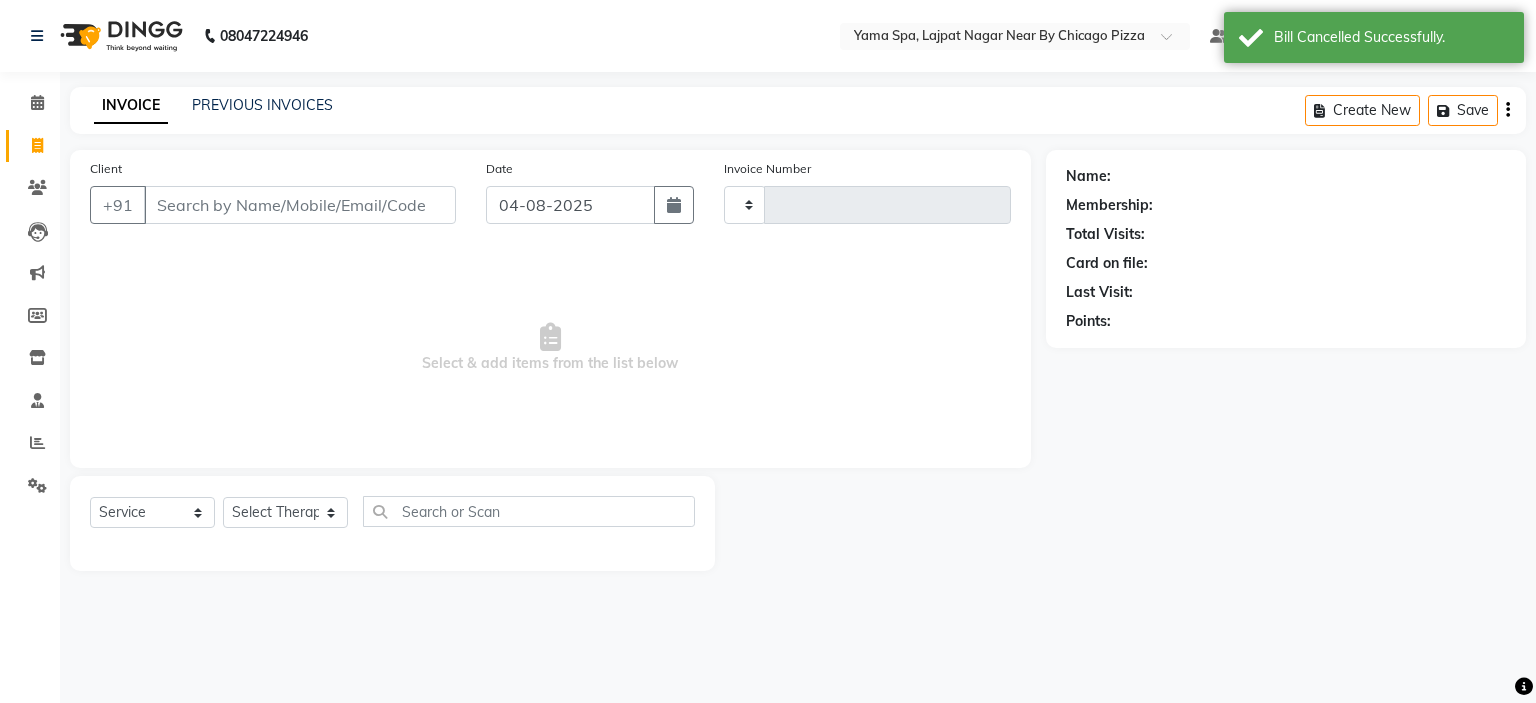 type on "1423" 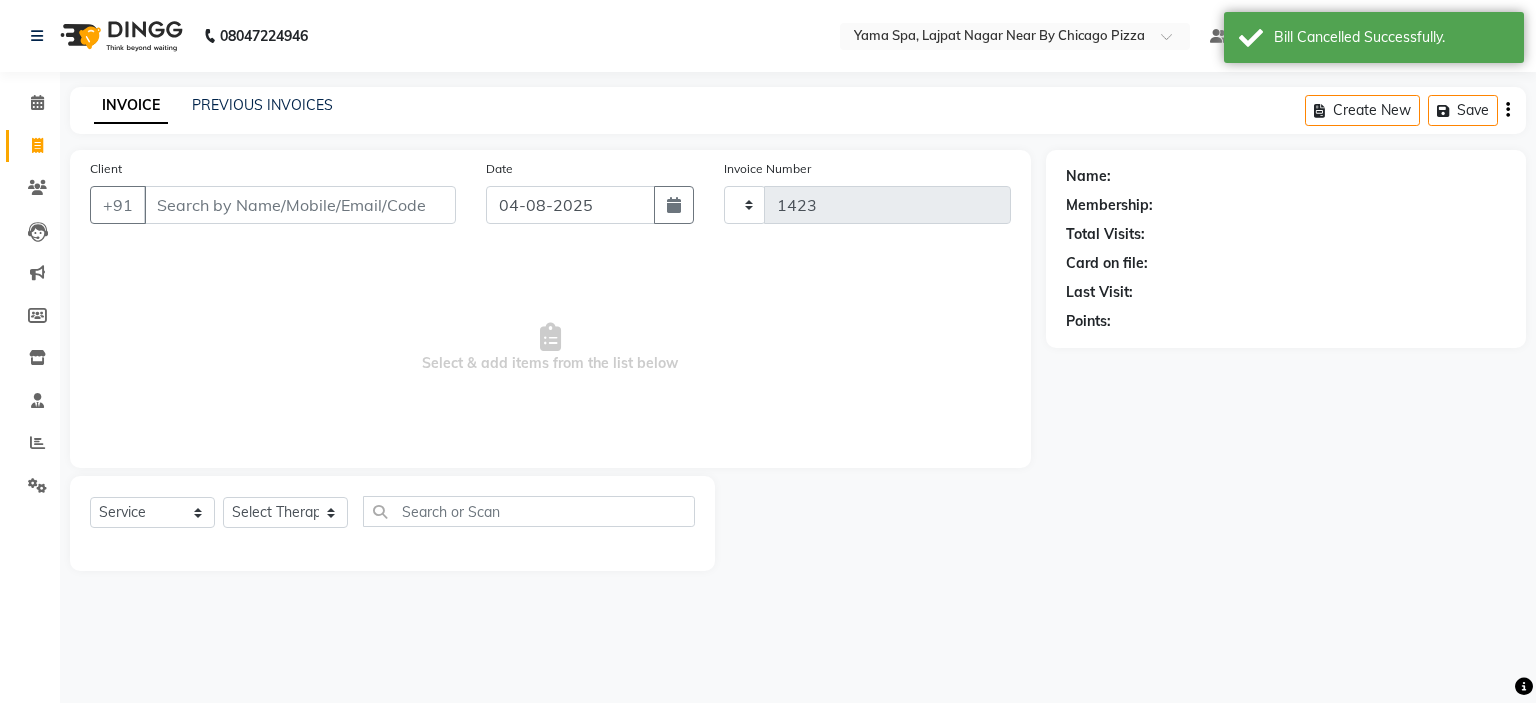 select on "7595" 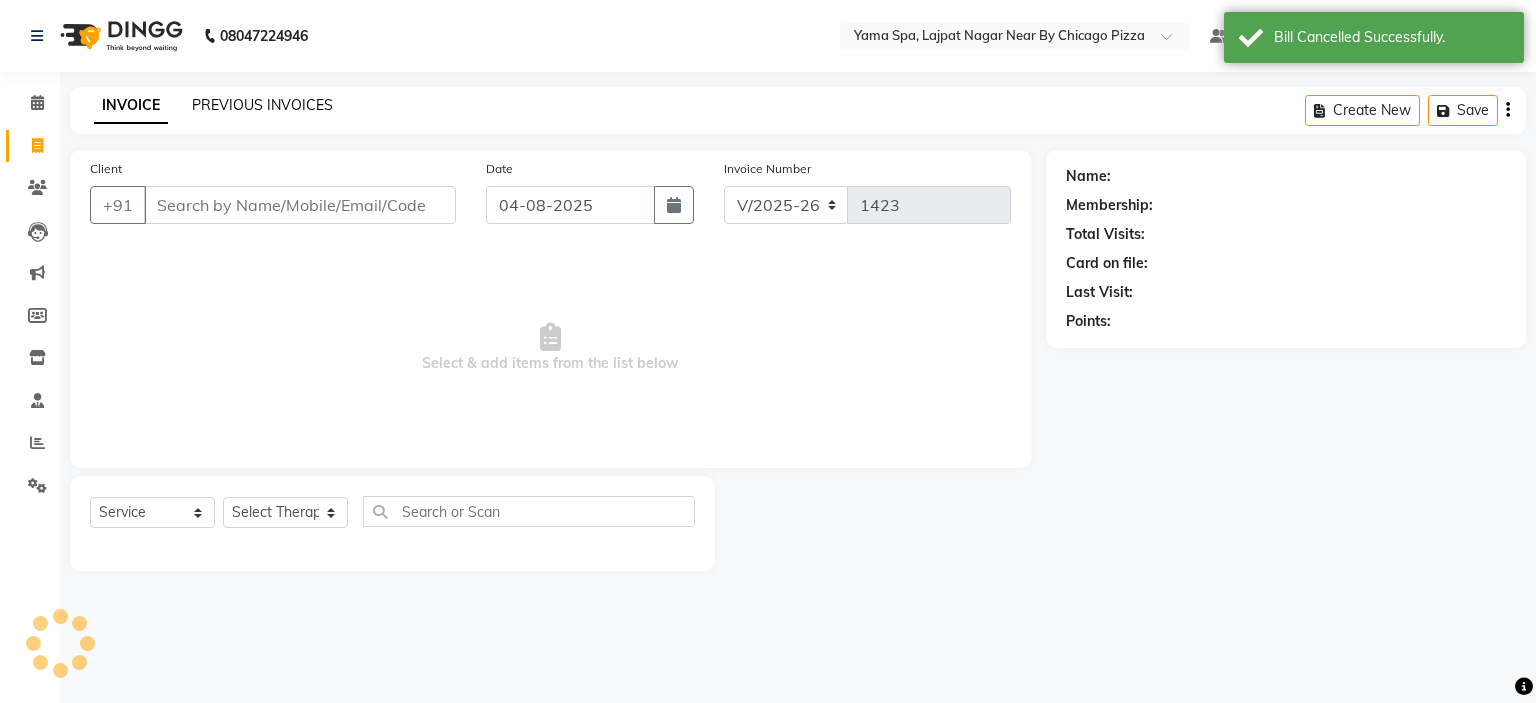 click on "PREVIOUS INVOICES" 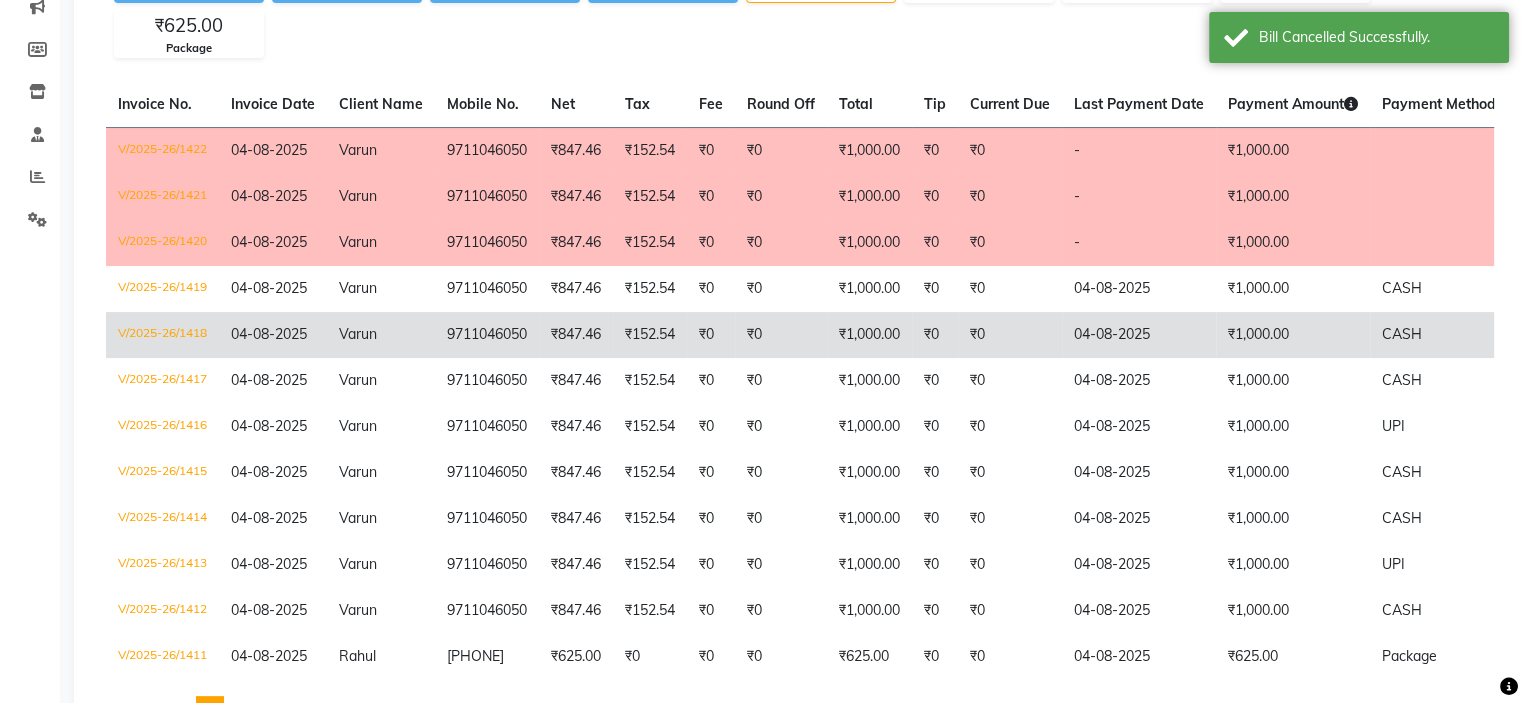scroll, scrollTop: 300, scrollLeft: 0, axis: vertical 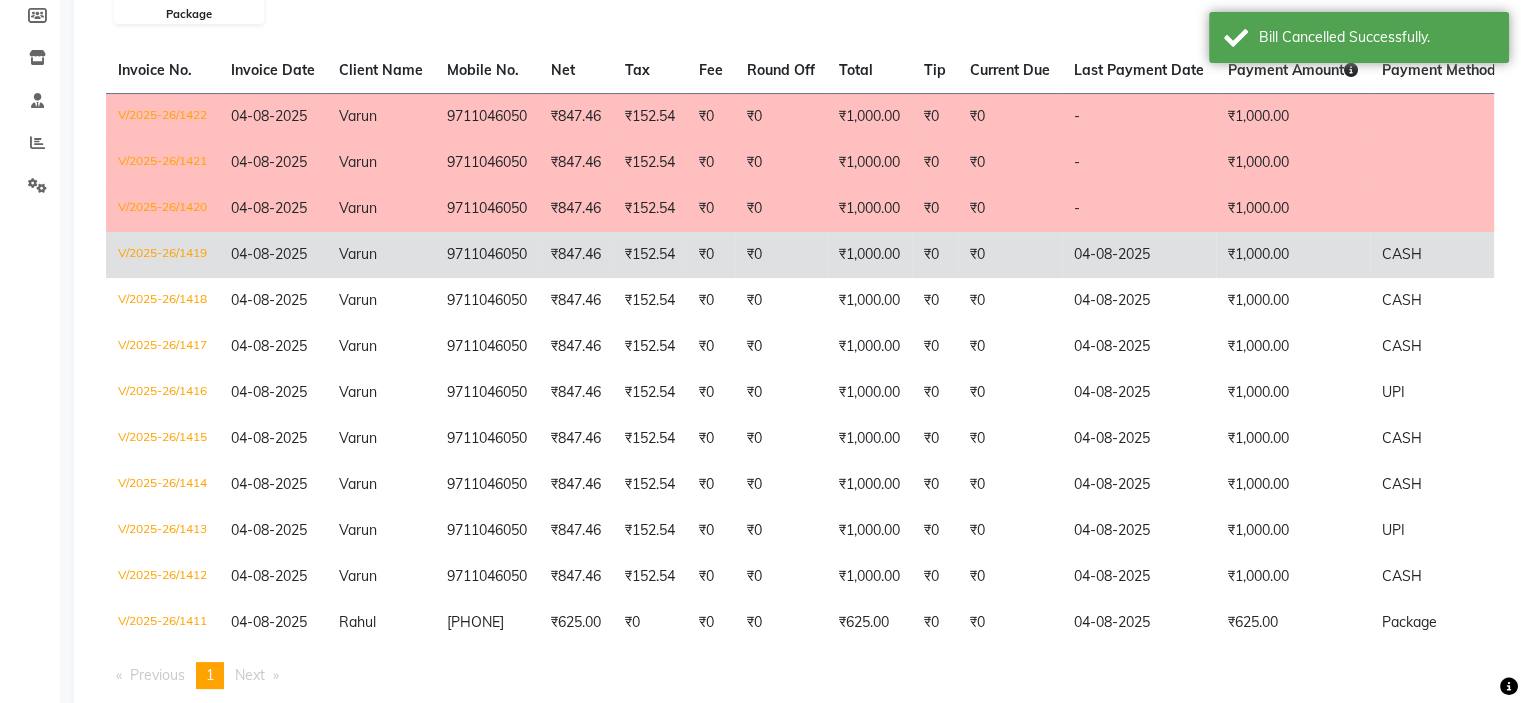 click on "₹0" 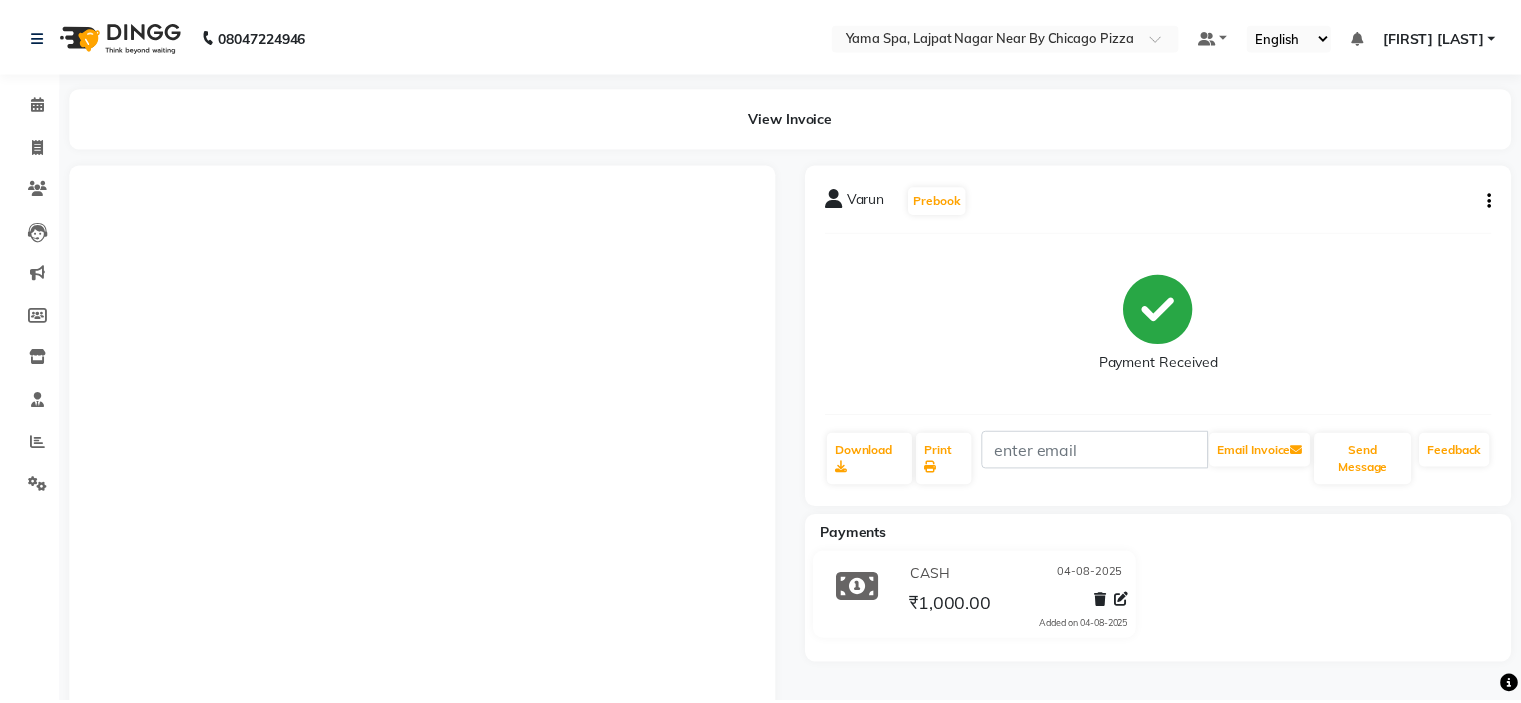 scroll, scrollTop: 0, scrollLeft: 0, axis: both 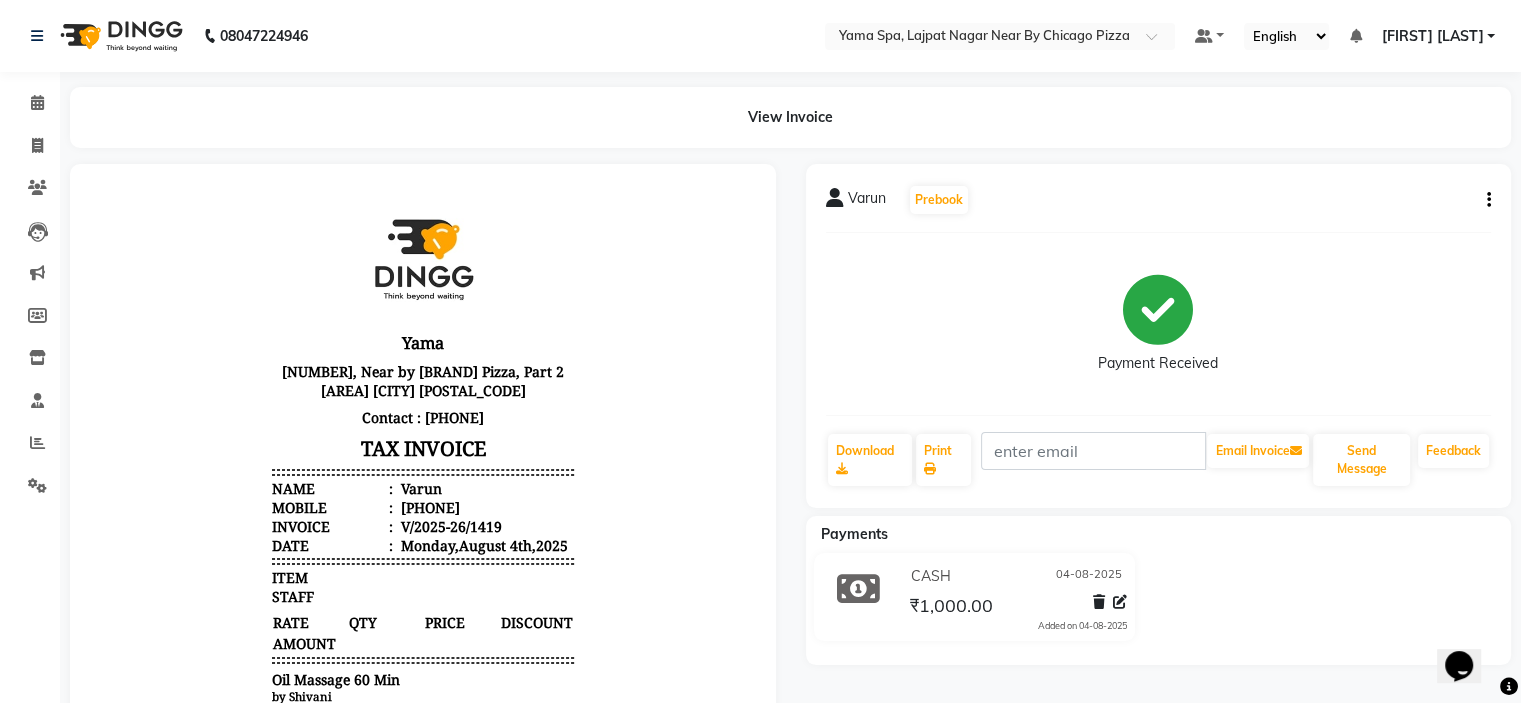 click 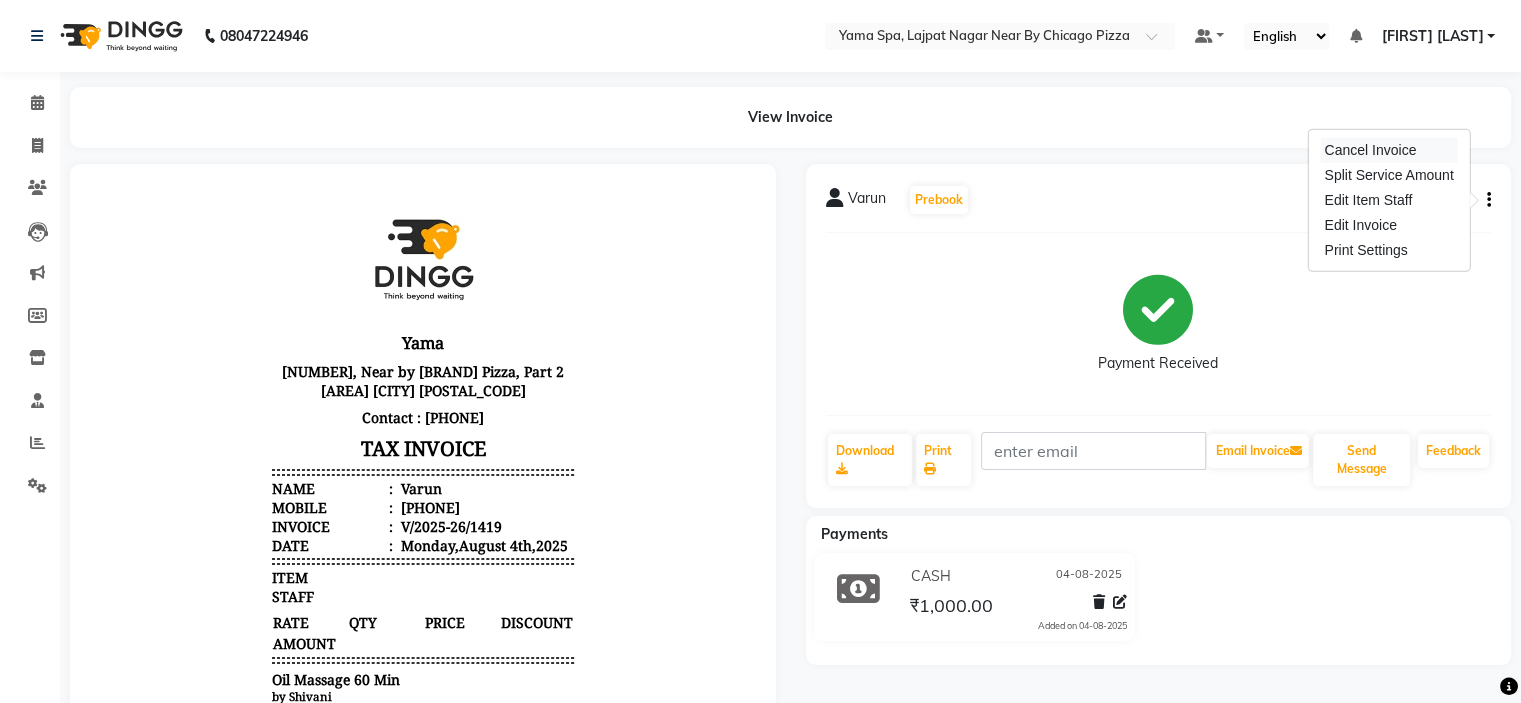 click on "Cancel Invoice" at bounding box center [1388, 150] 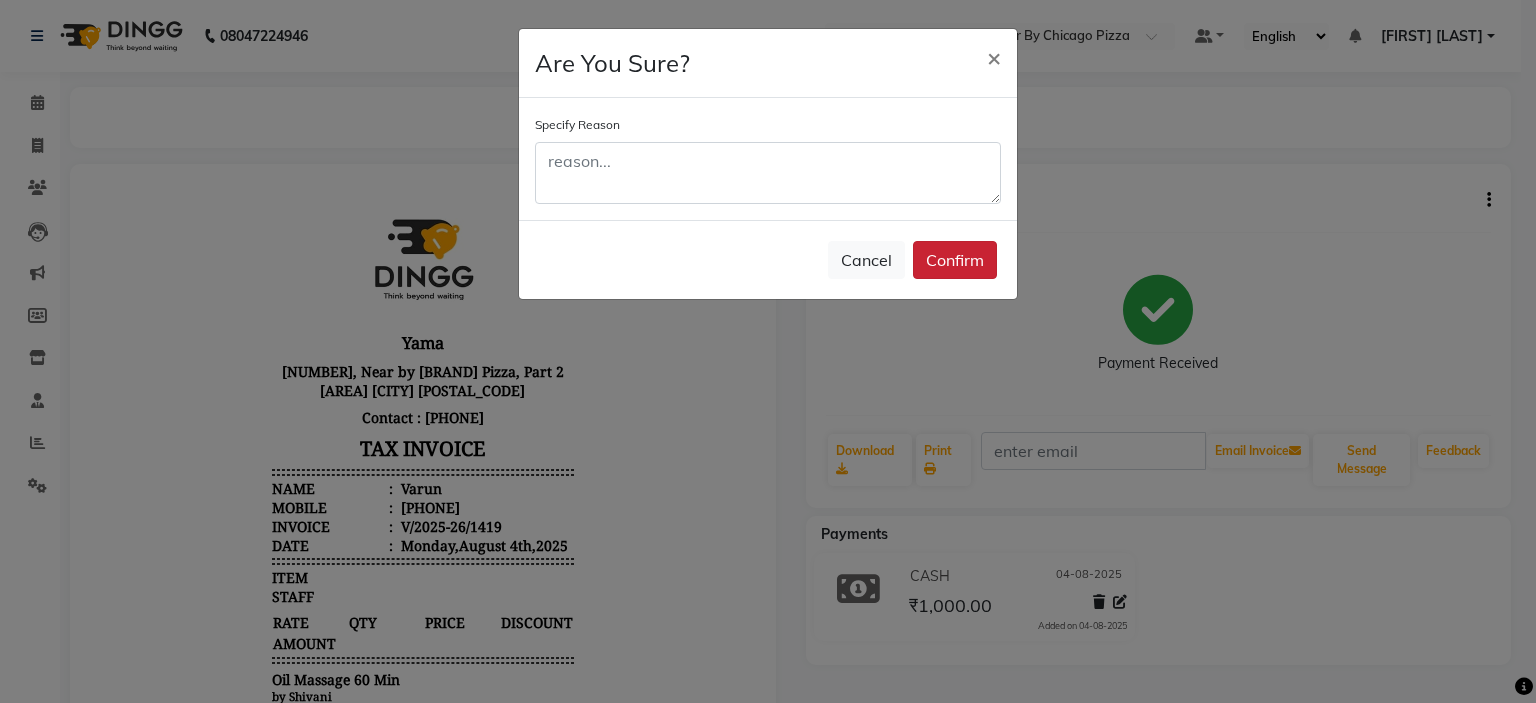 click on "Confirm" 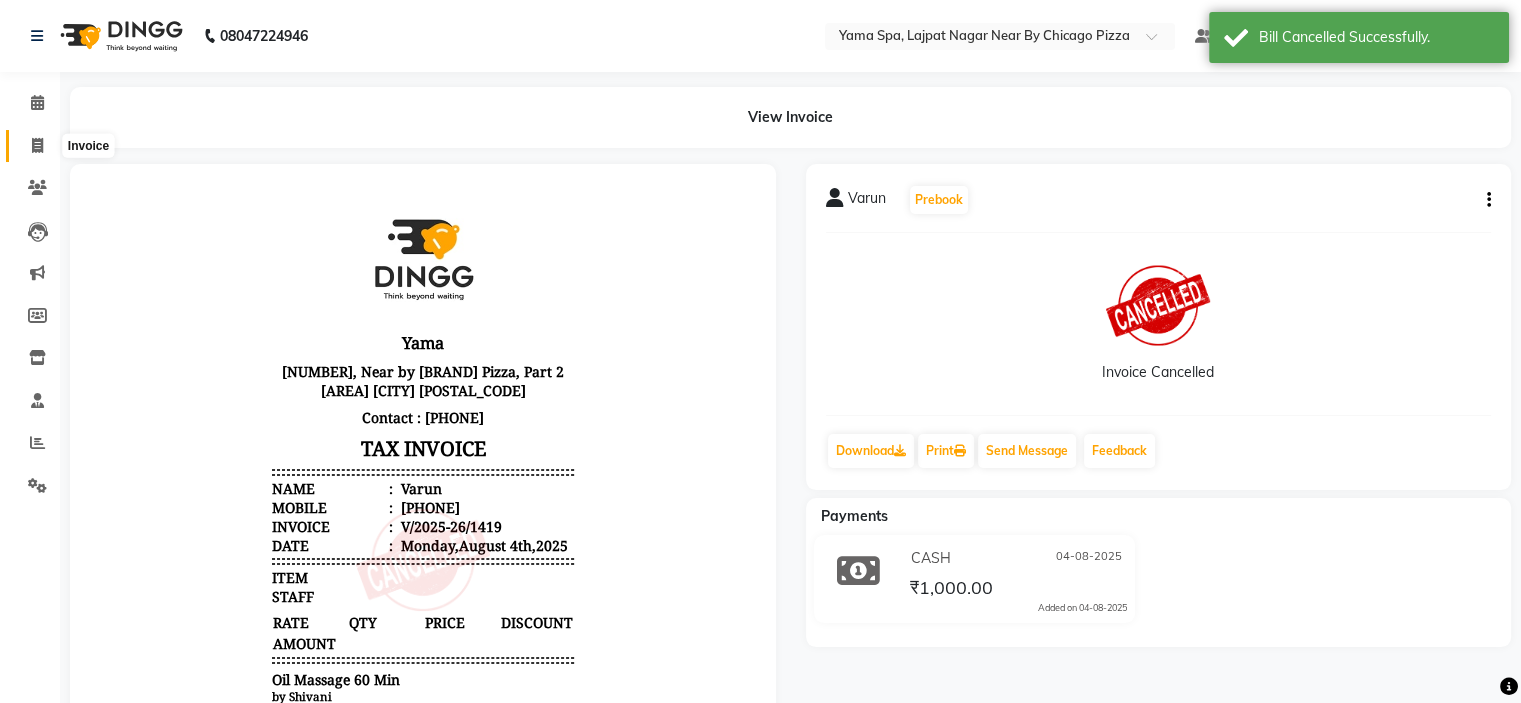 click 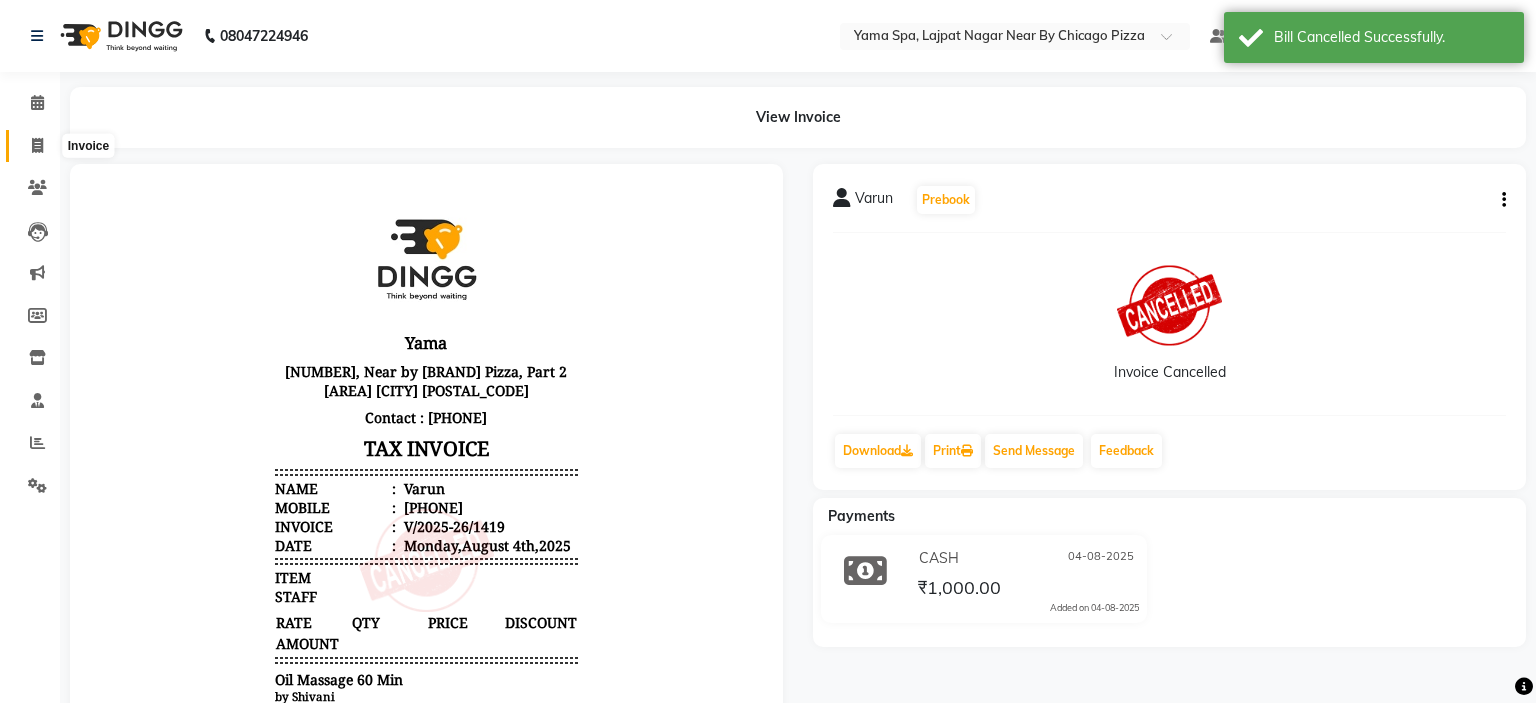select on "7595" 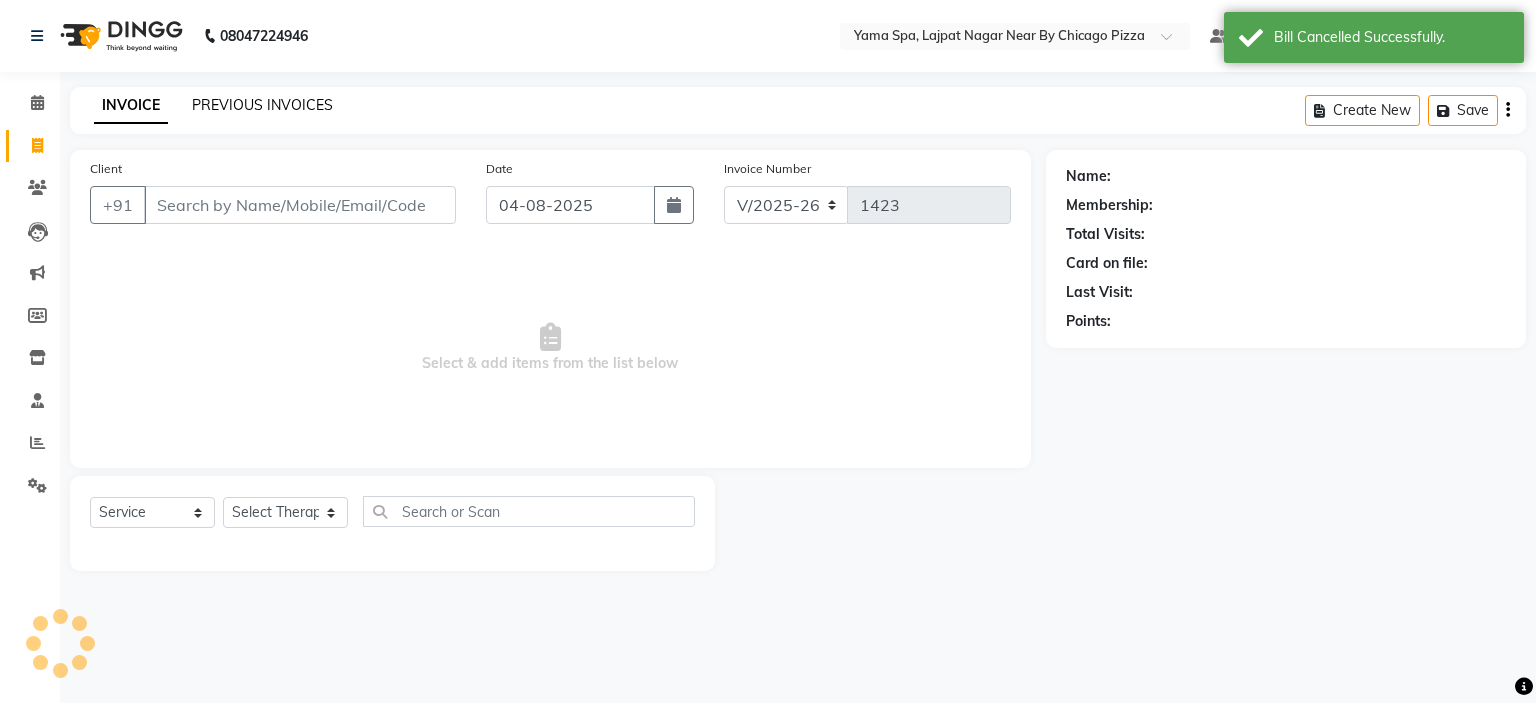 click on "PREVIOUS INVOICES" 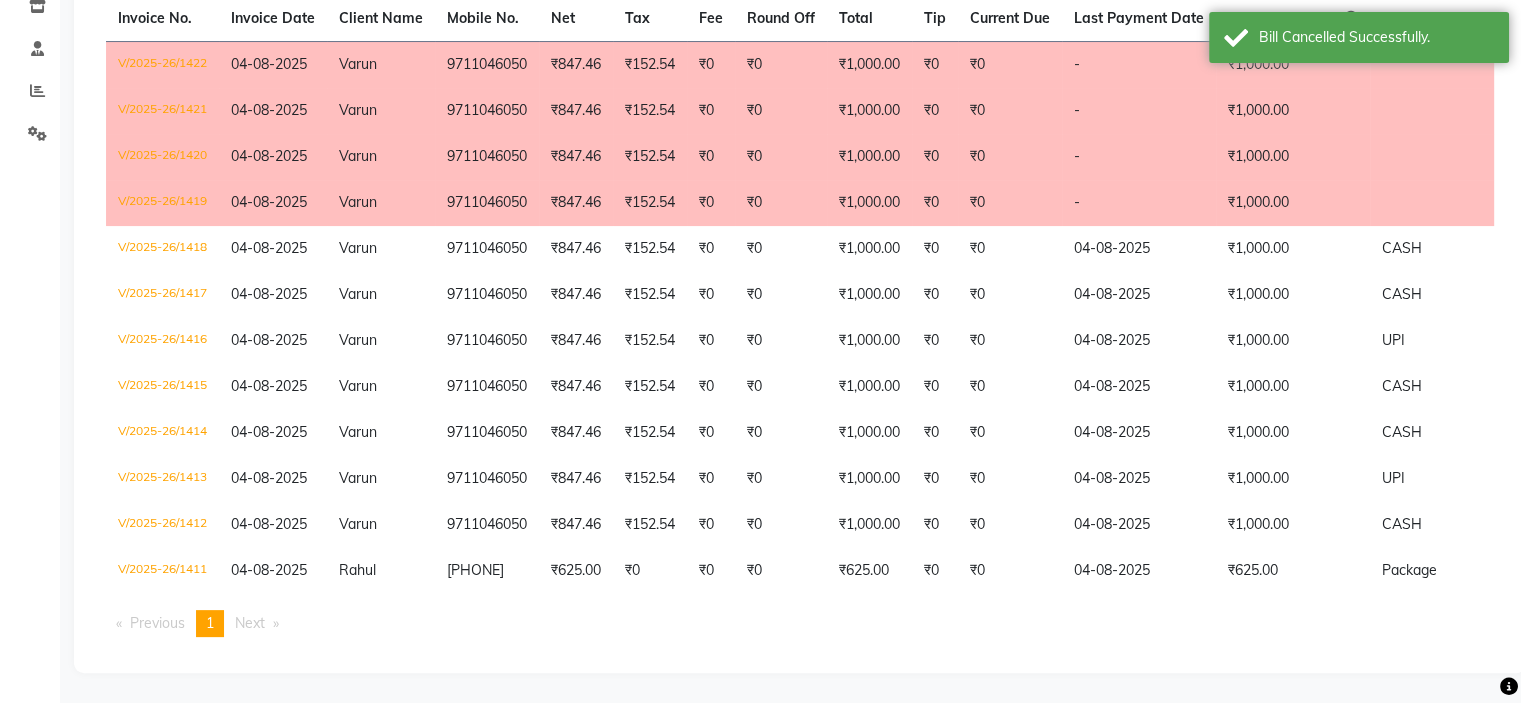 scroll, scrollTop: 368, scrollLeft: 0, axis: vertical 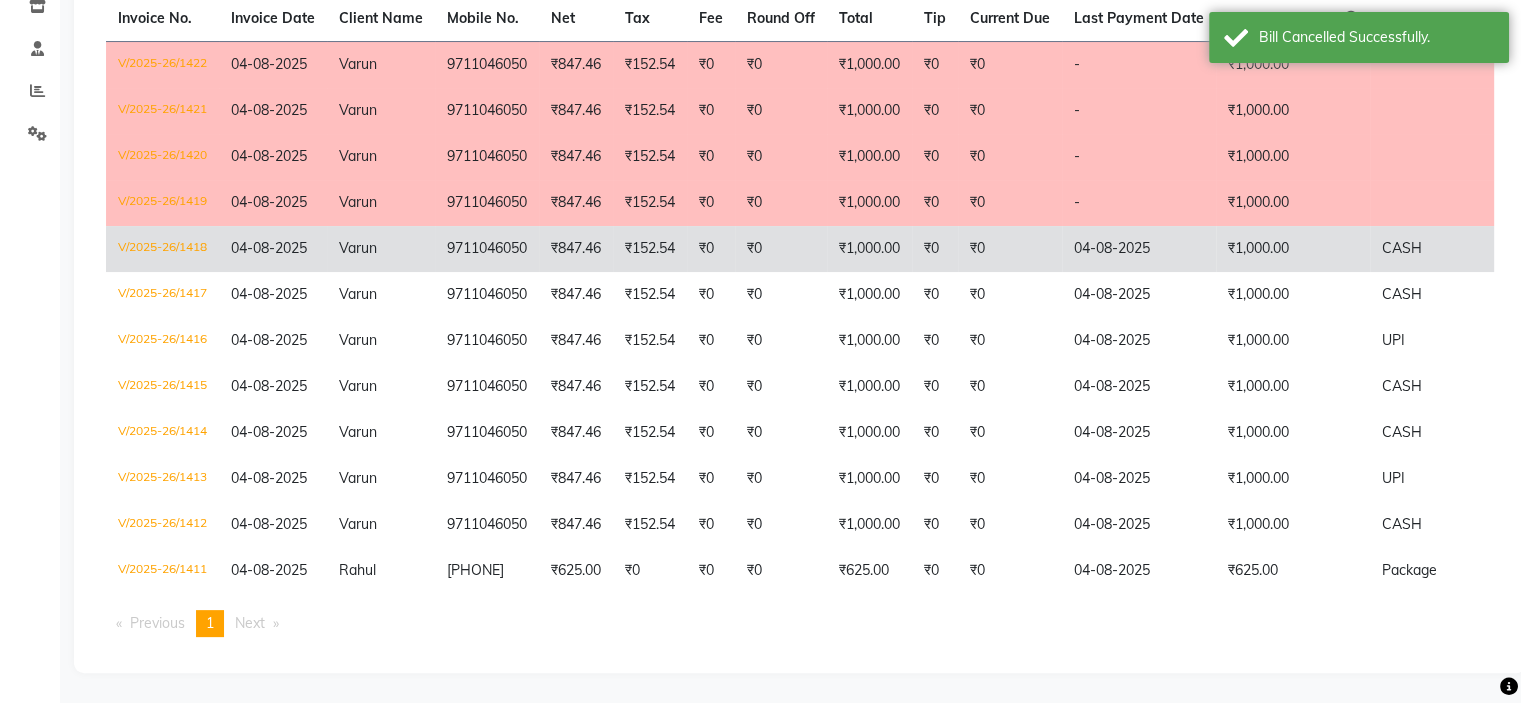 click on "04-08-2025" 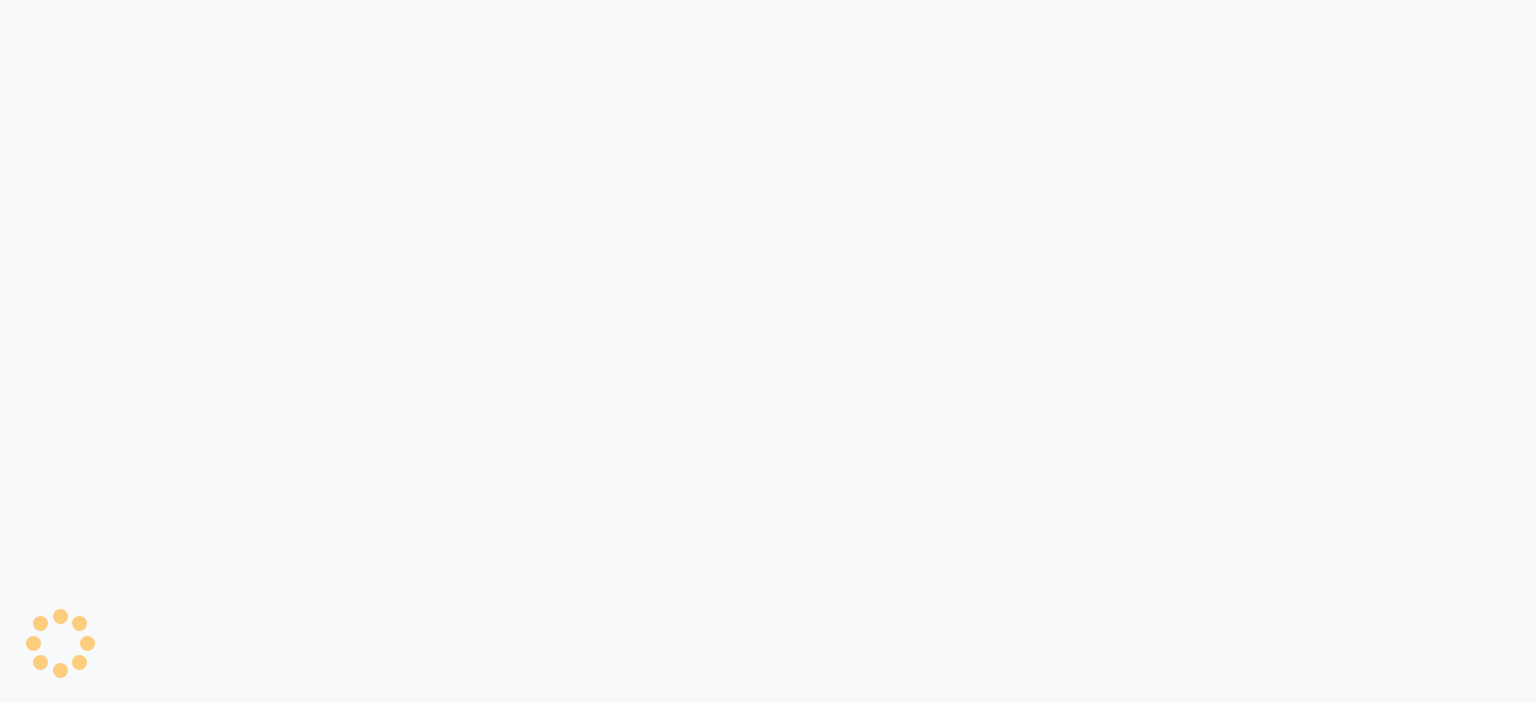 scroll, scrollTop: 0, scrollLeft: 0, axis: both 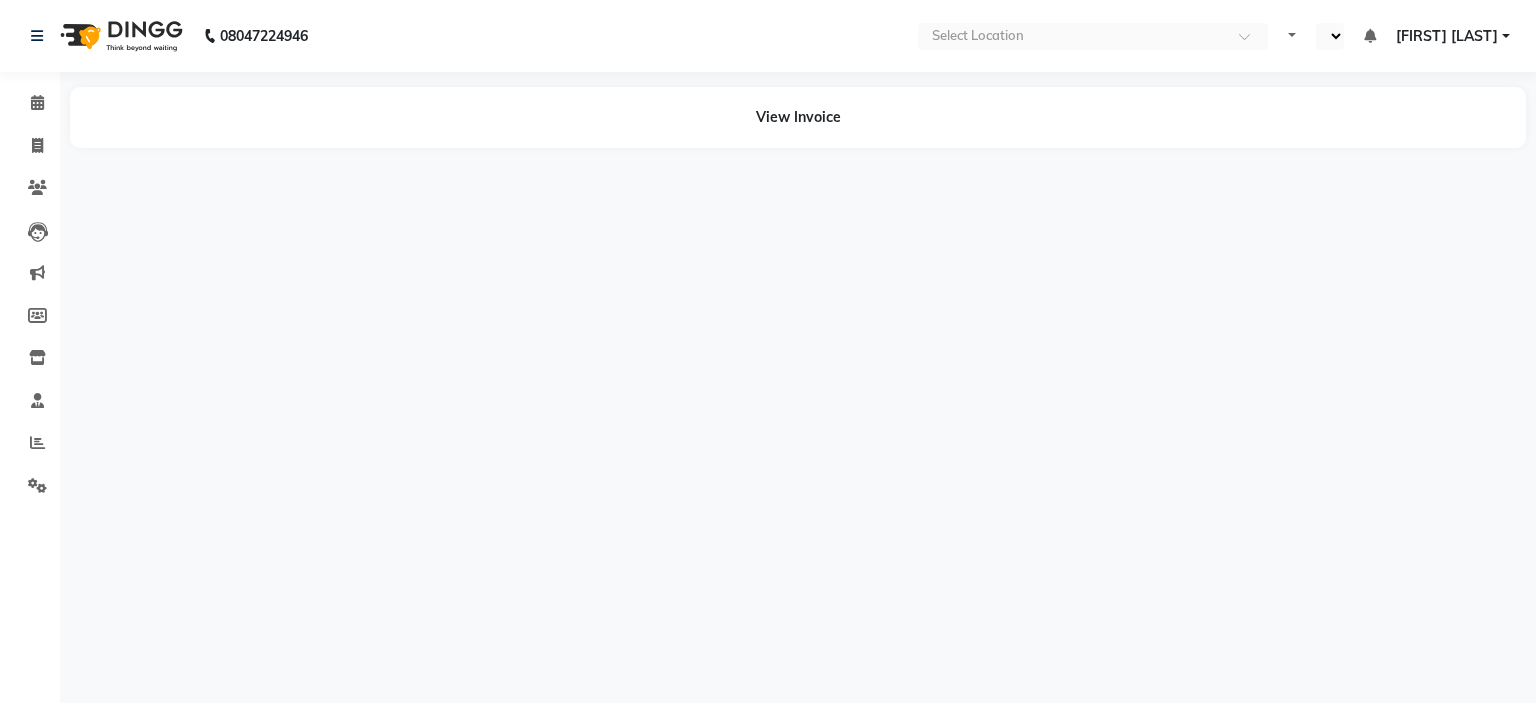 select on "en" 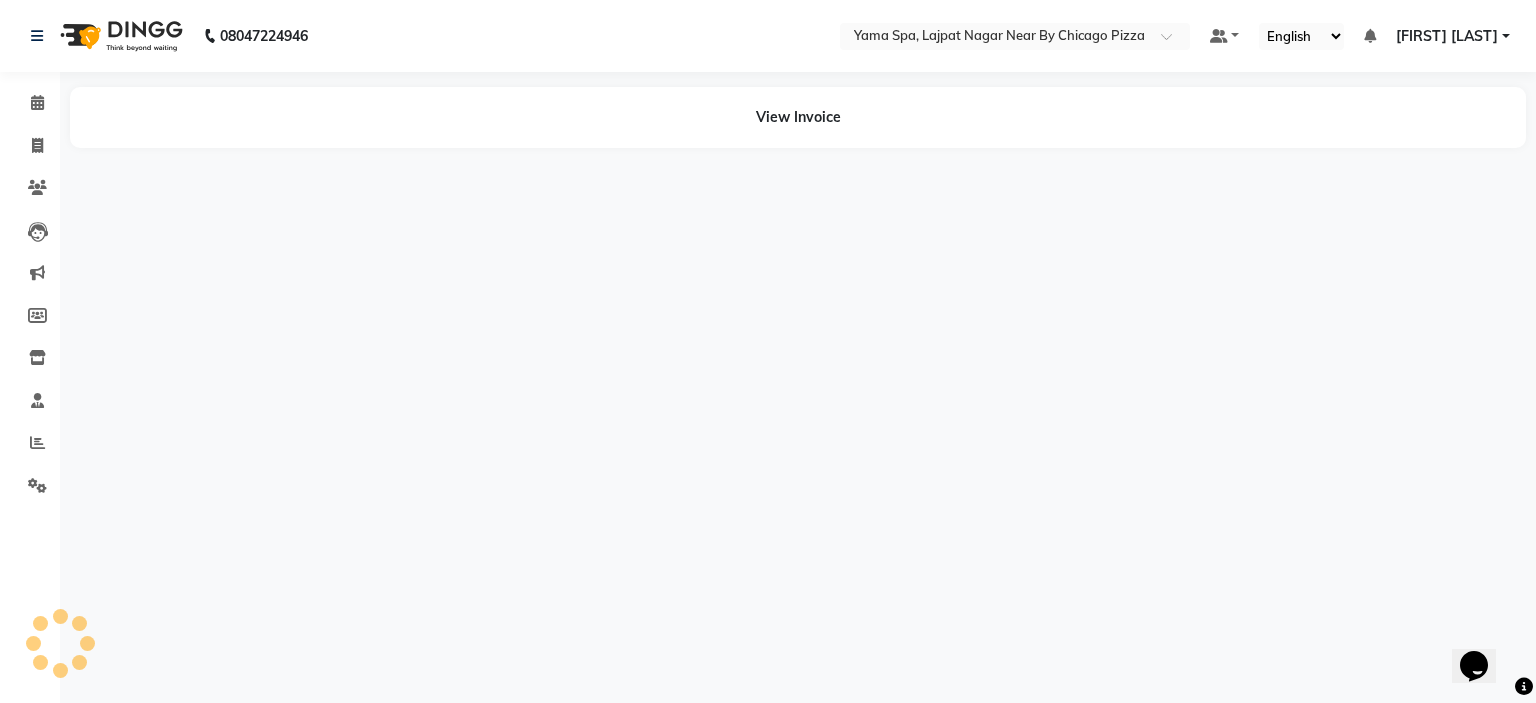 scroll, scrollTop: 0, scrollLeft: 0, axis: both 